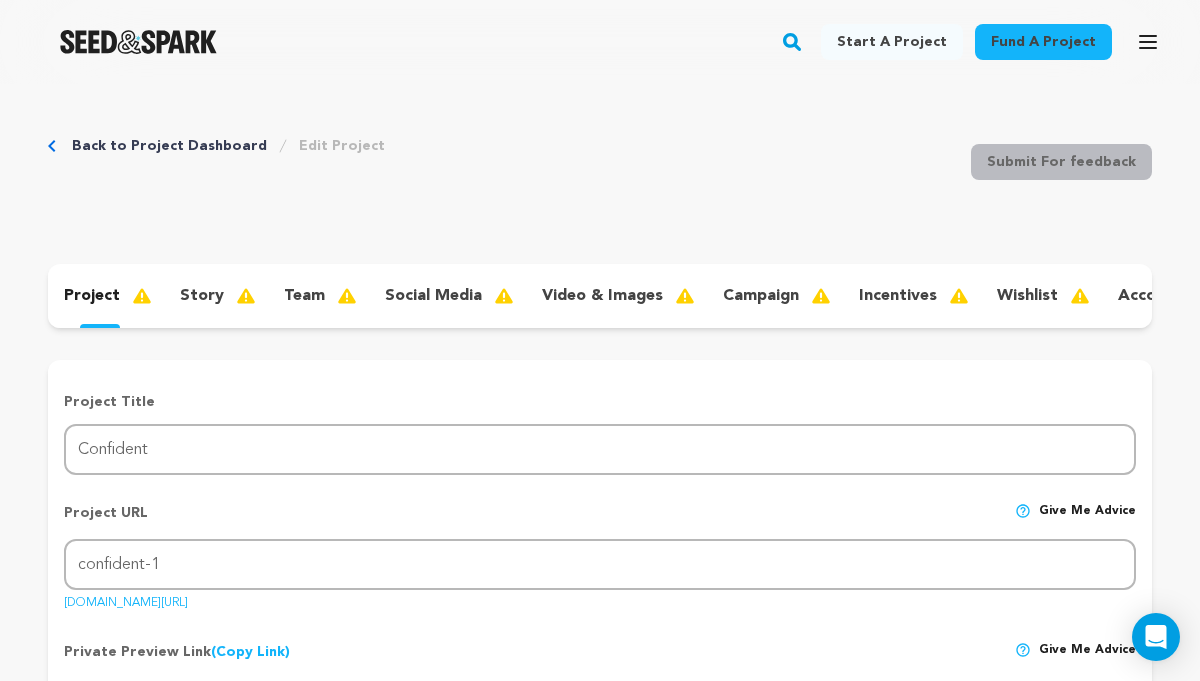 scroll, scrollTop: 1348, scrollLeft: 0, axis: vertical 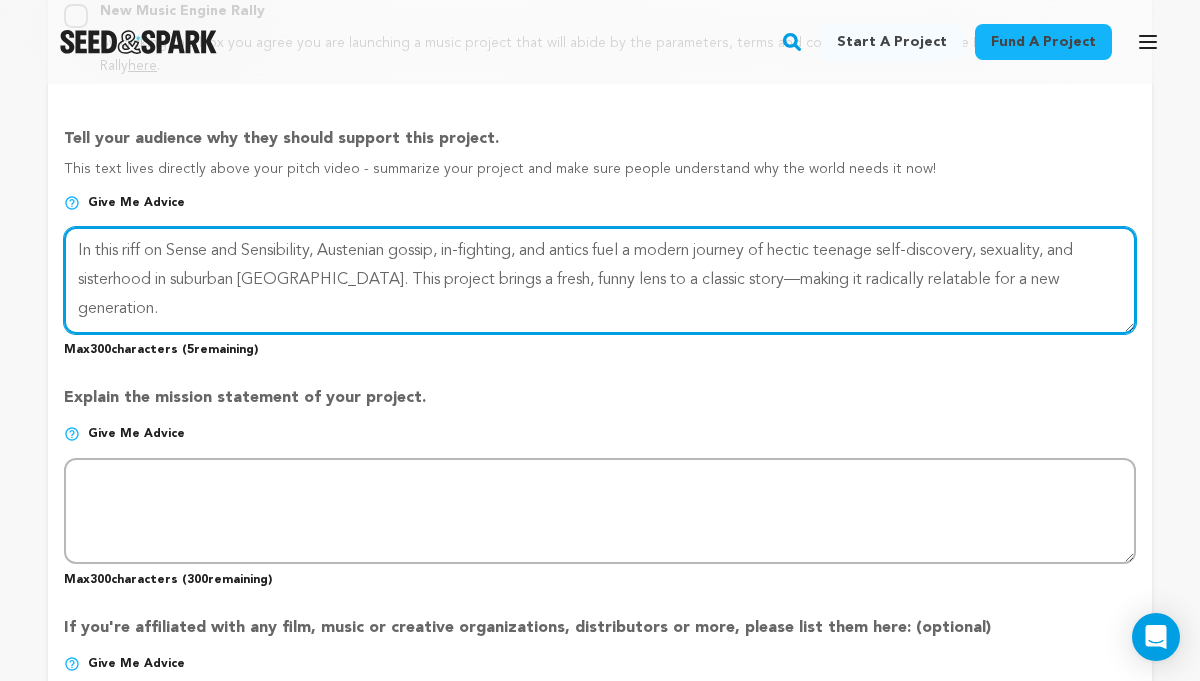 click at bounding box center (600, 280) 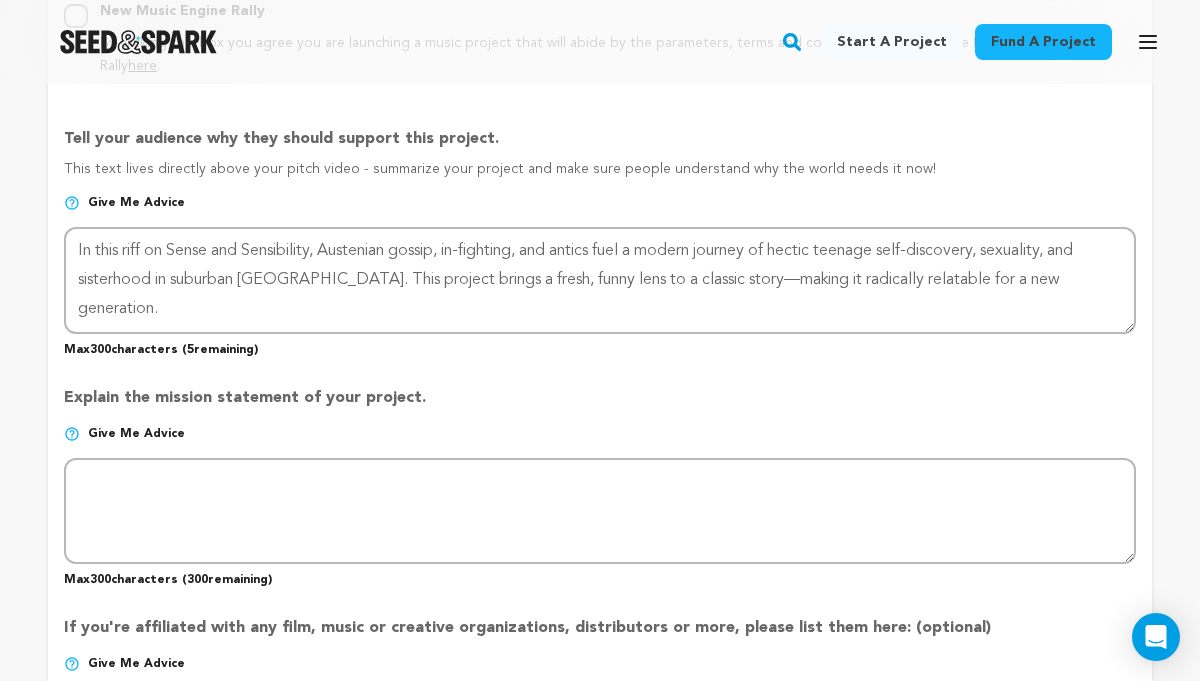 click on "Max  300  characters
( 5  remaining)" at bounding box center [600, 346] 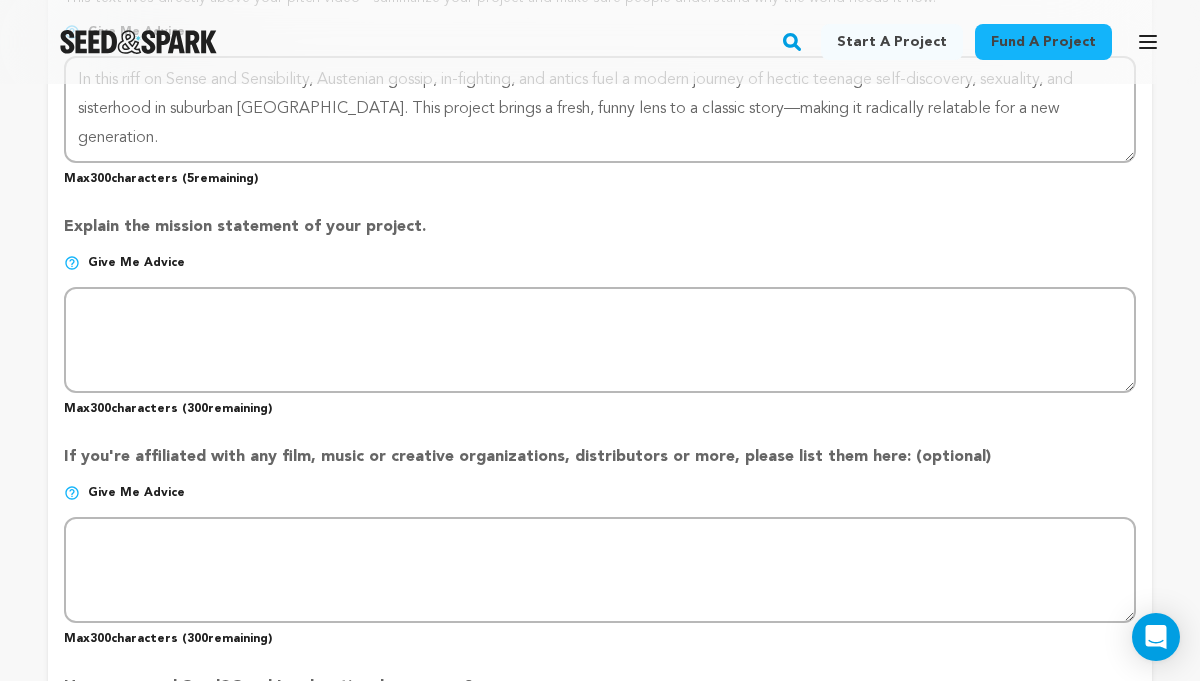 scroll, scrollTop: 1529, scrollLeft: 0, axis: vertical 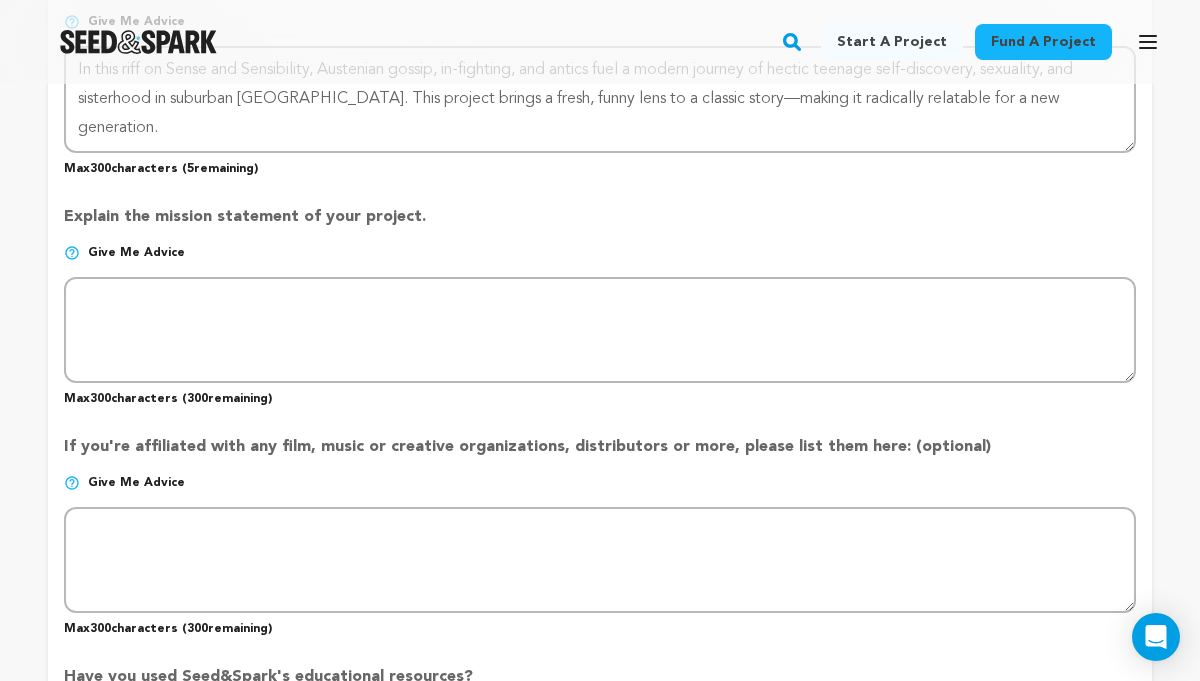 click at bounding box center (72, 253) 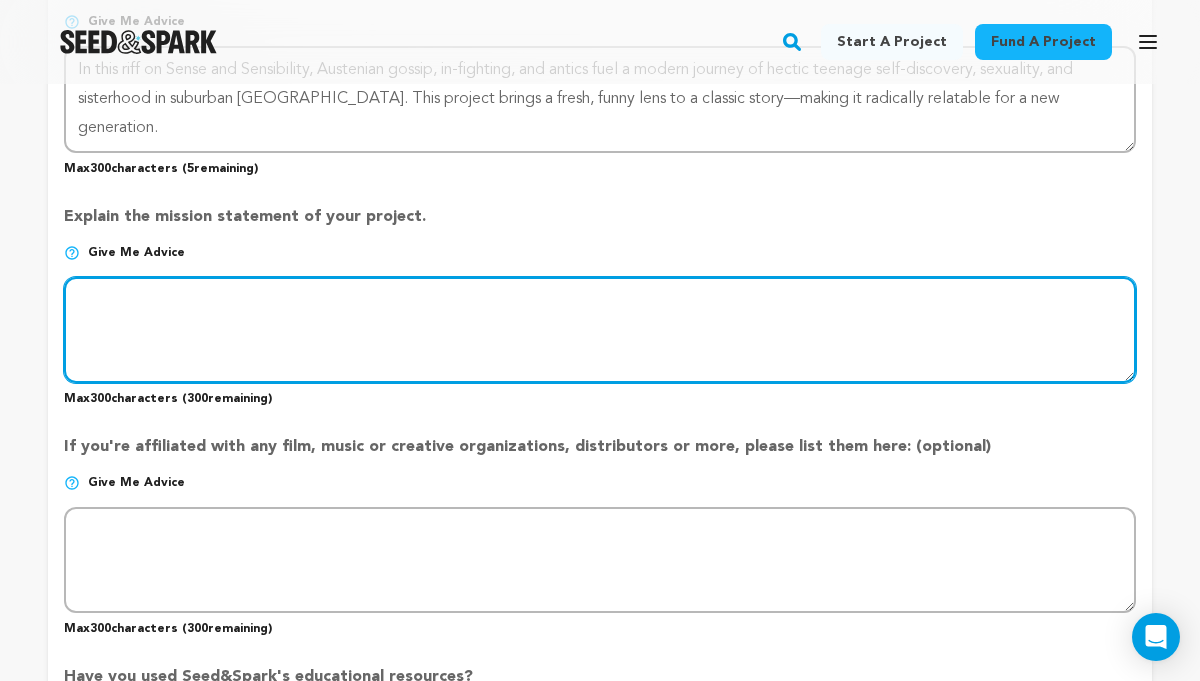 click at bounding box center (600, 330) 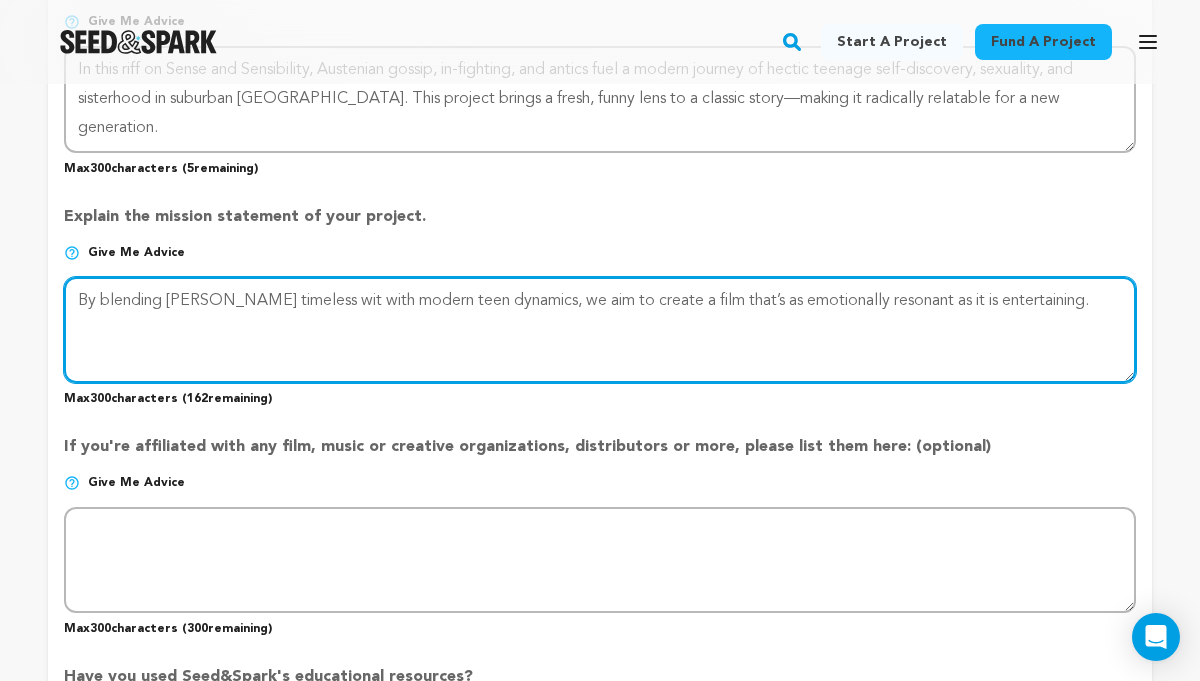 paste on "At its core, this project champions vulnerability, humor, and human connection in a time when those things feel more important than ever." 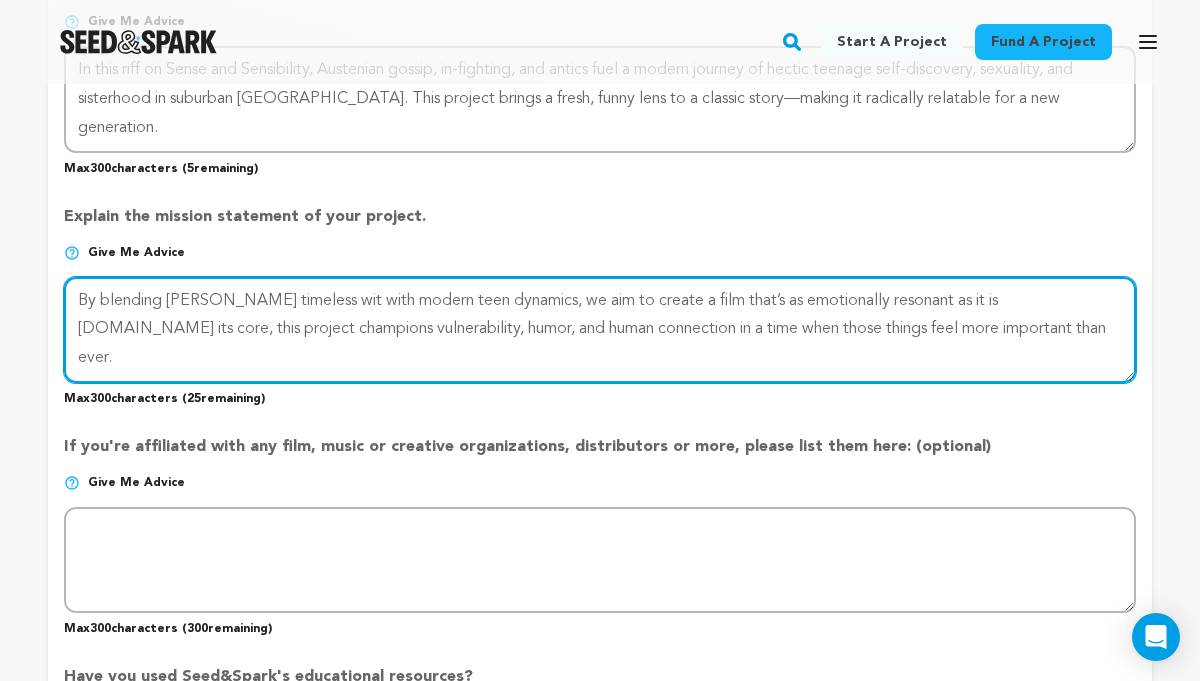 click at bounding box center (600, 330) 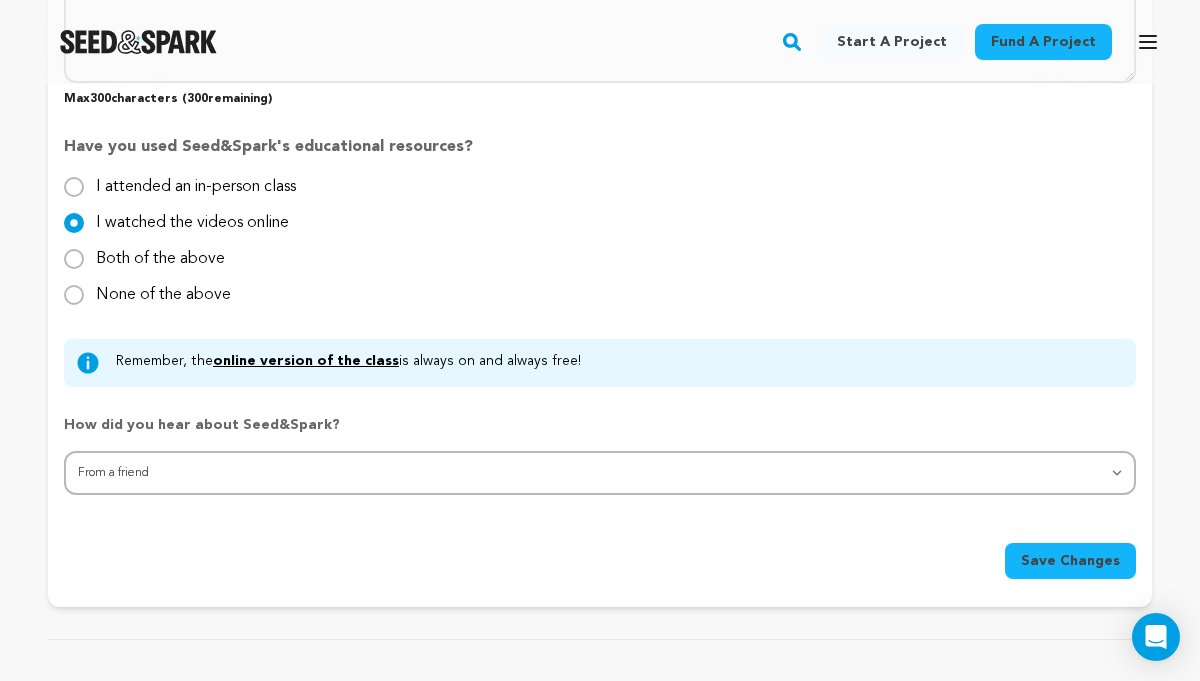 scroll, scrollTop: 2060, scrollLeft: 0, axis: vertical 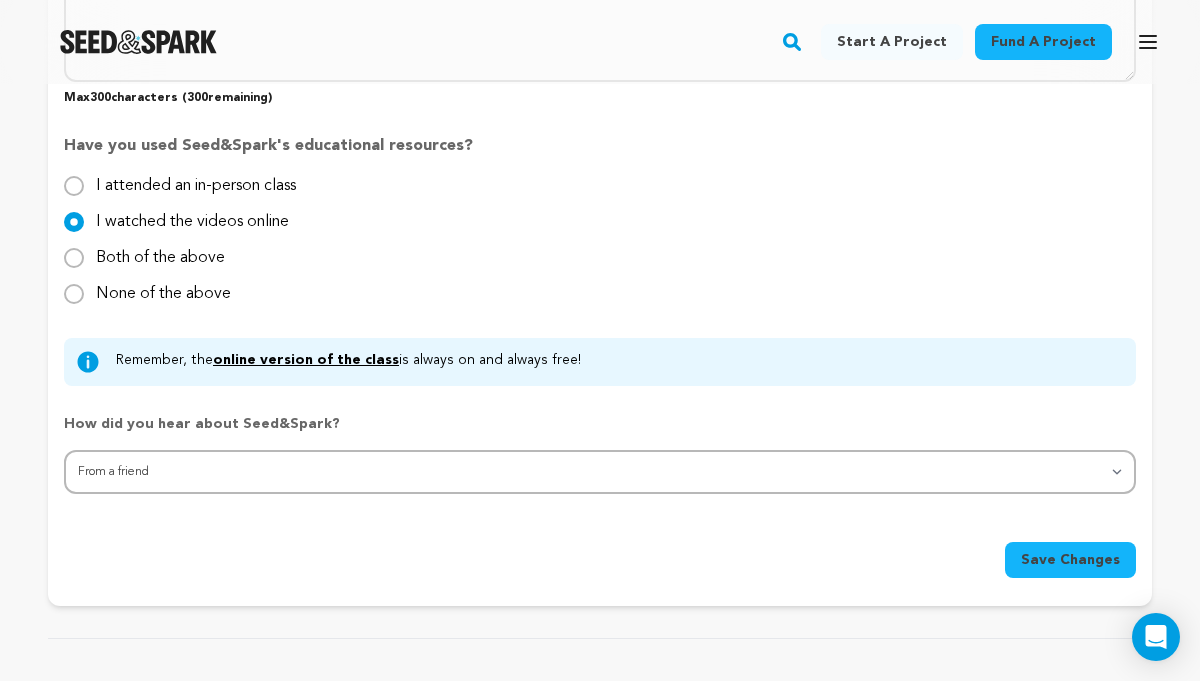 type on "By blending Austen’s timeless wit with modern teen dynamics, we aim to create a film that’s as emotionally resonant as it is entertaining. At its core, this project champions vulnerability, humor, and human connection in a time when those things feel more important than ever." 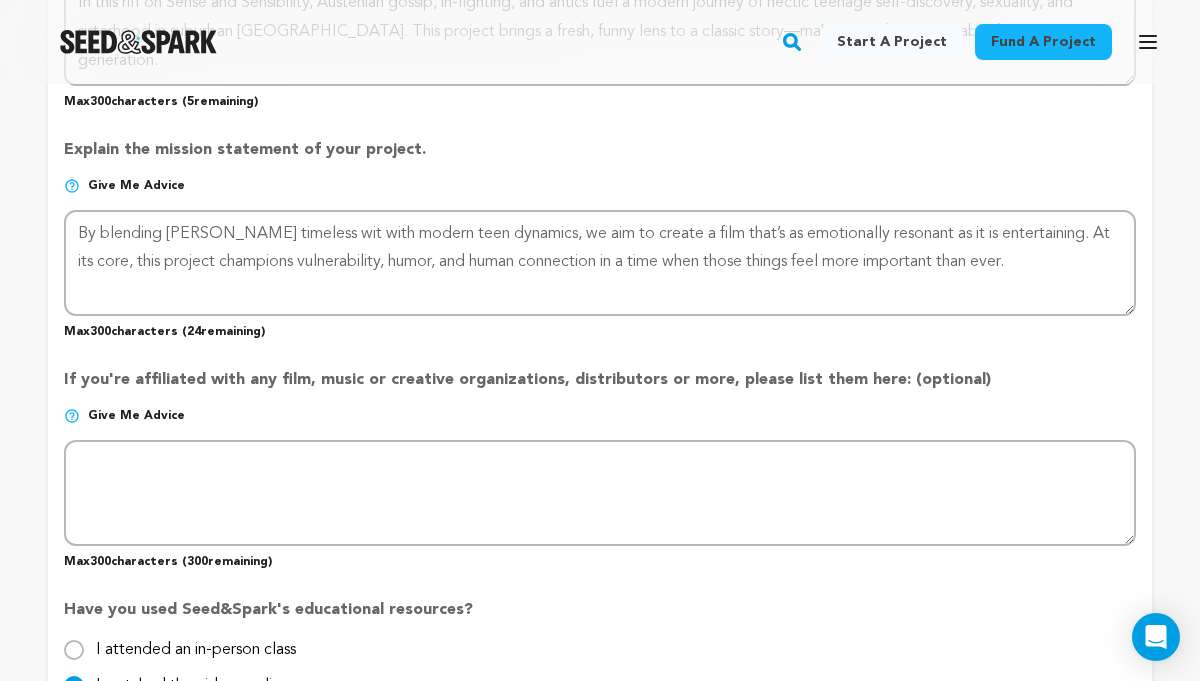 scroll, scrollTop: 1586, scrollLeft: 0, axis: vertical 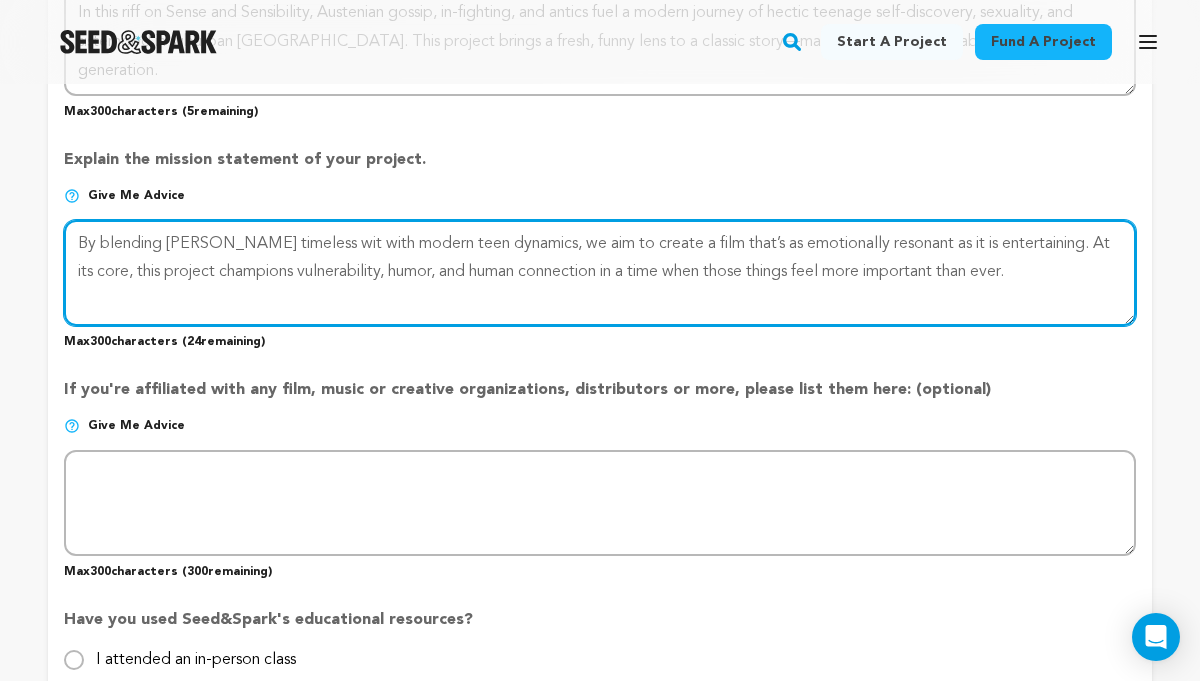 click at bounding box center (600, 273) 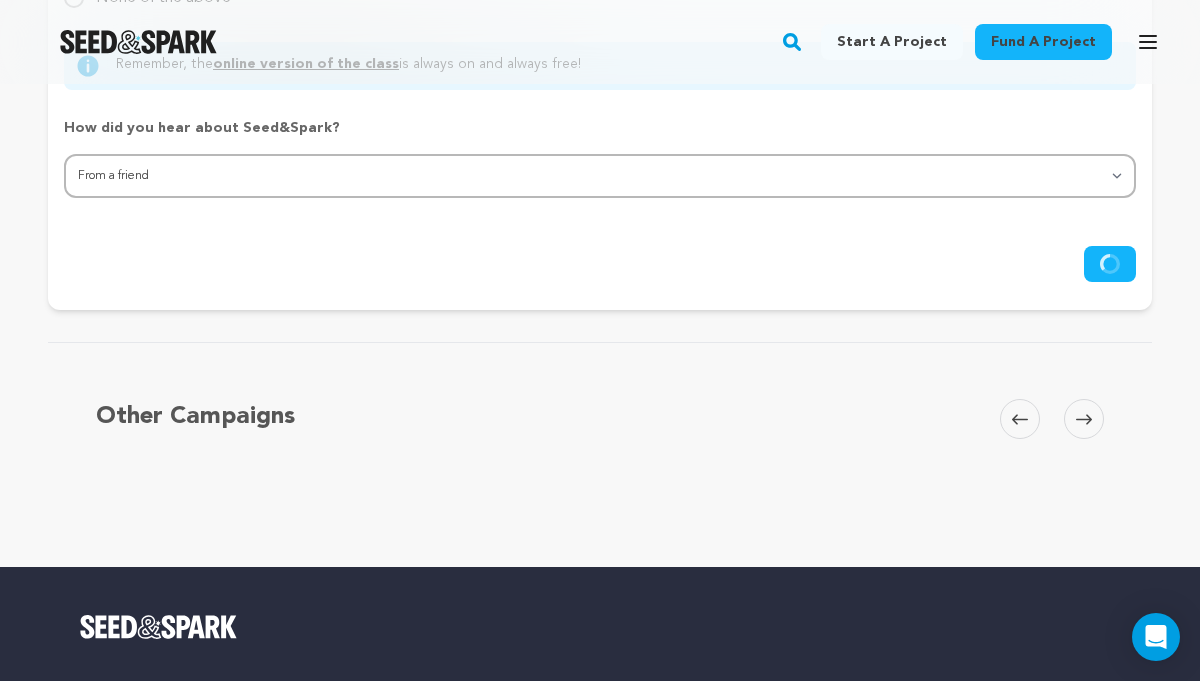 scroll, scrollTop: 2352, scrollLeft: 0, axis: vertical 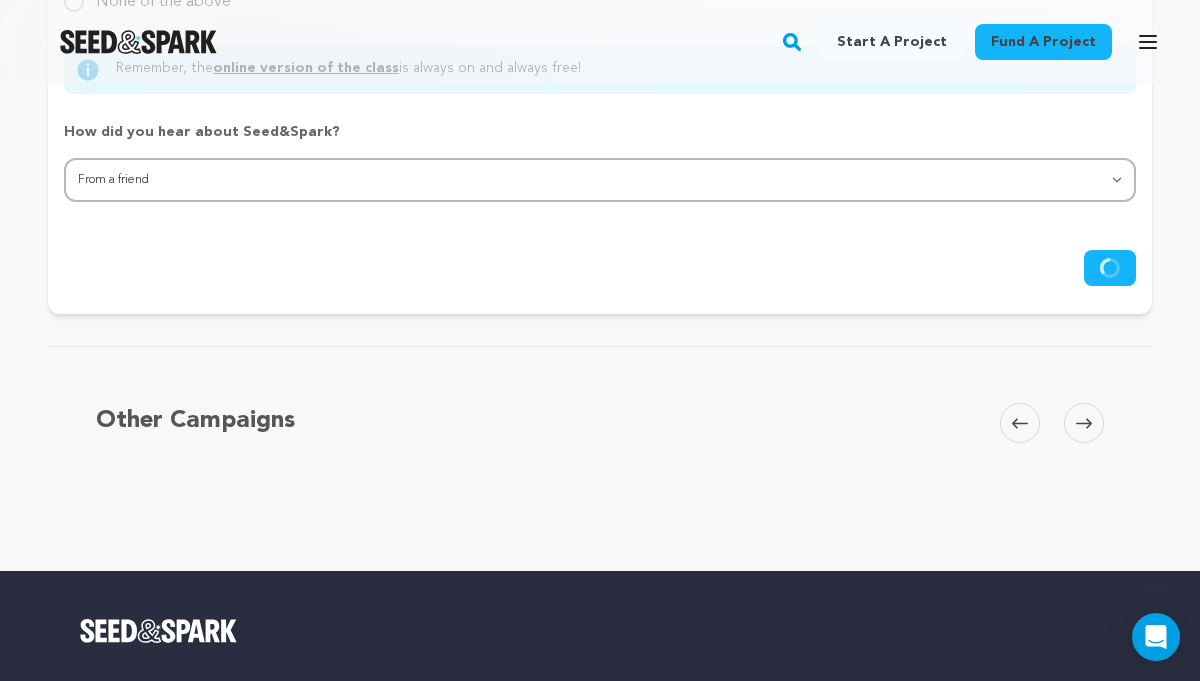 click 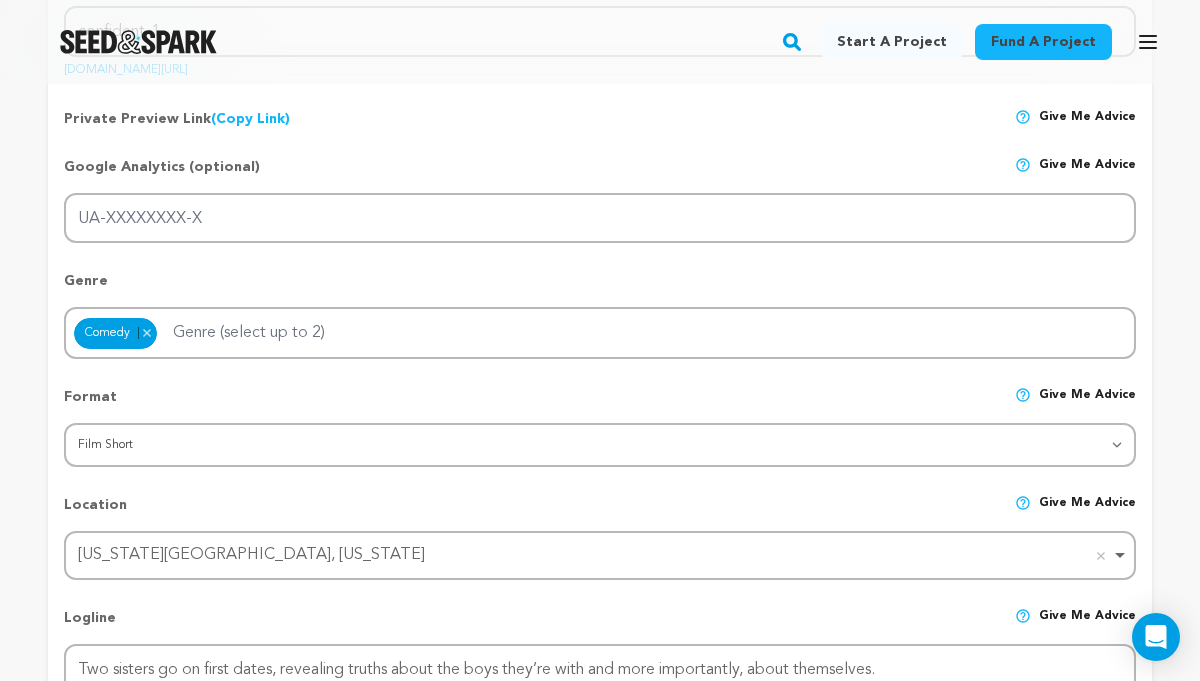 scroll, scrollTop: 0, scrollLeft: 0, axis: both 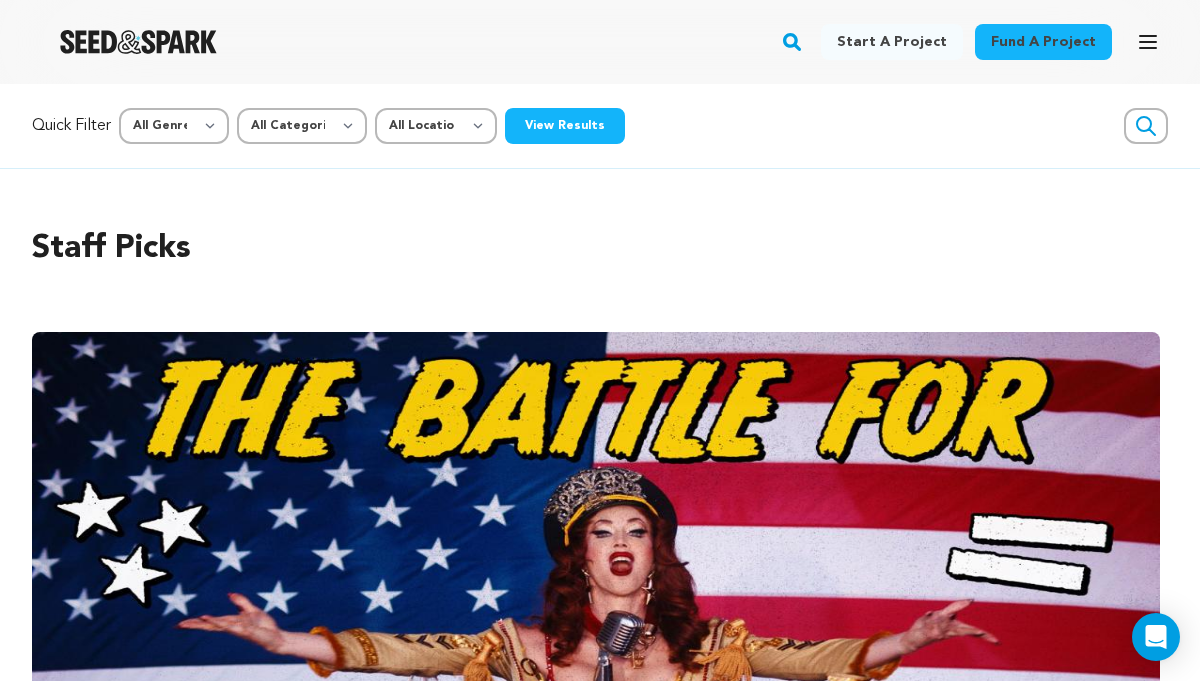 click on "Start a project" at bounding box center (892, 42) 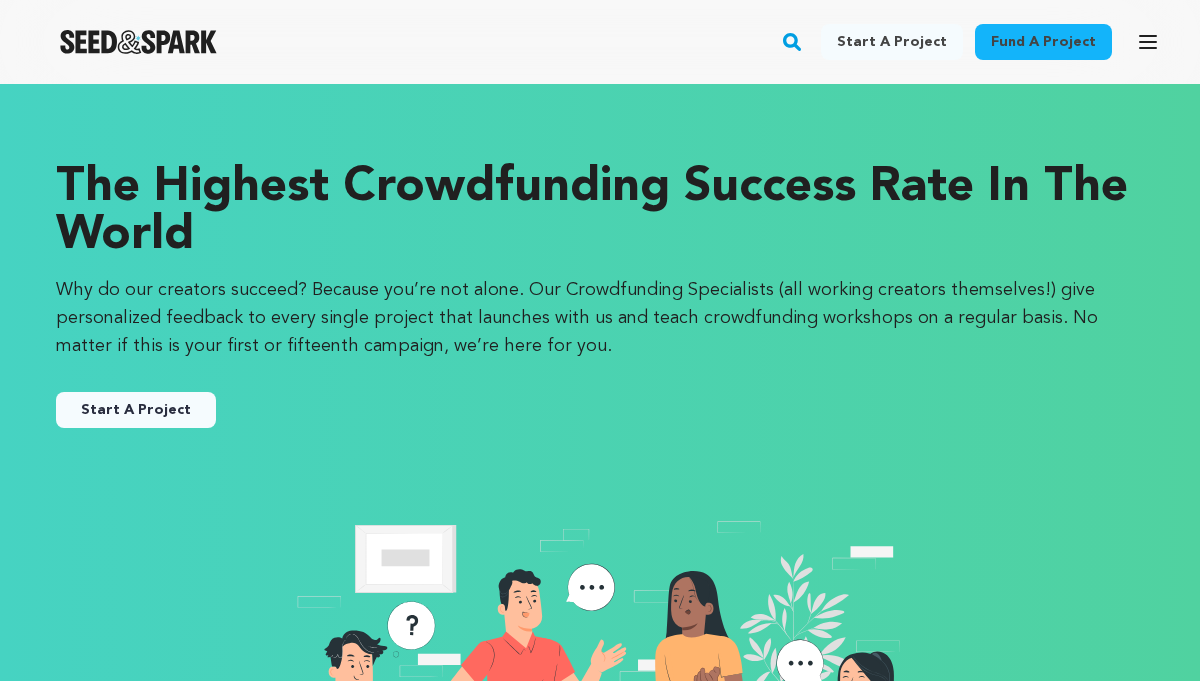 scroll, scrollTop: 0, scrollLeft: 0, axis: both 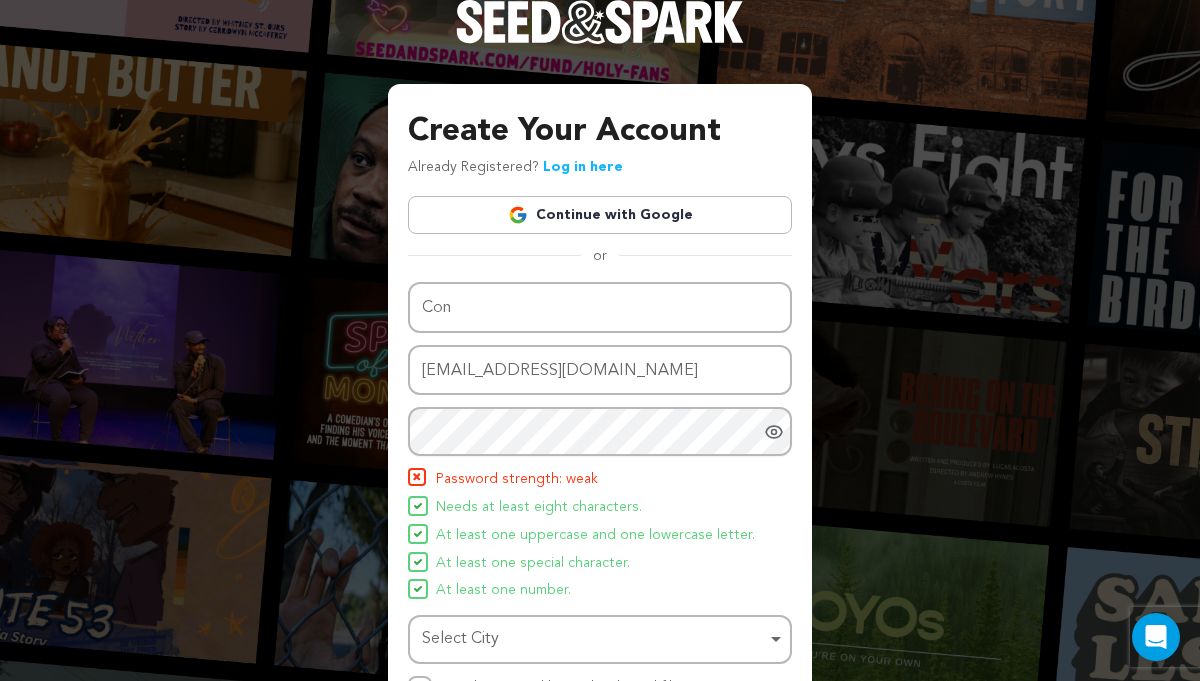 type on "Confident Film" 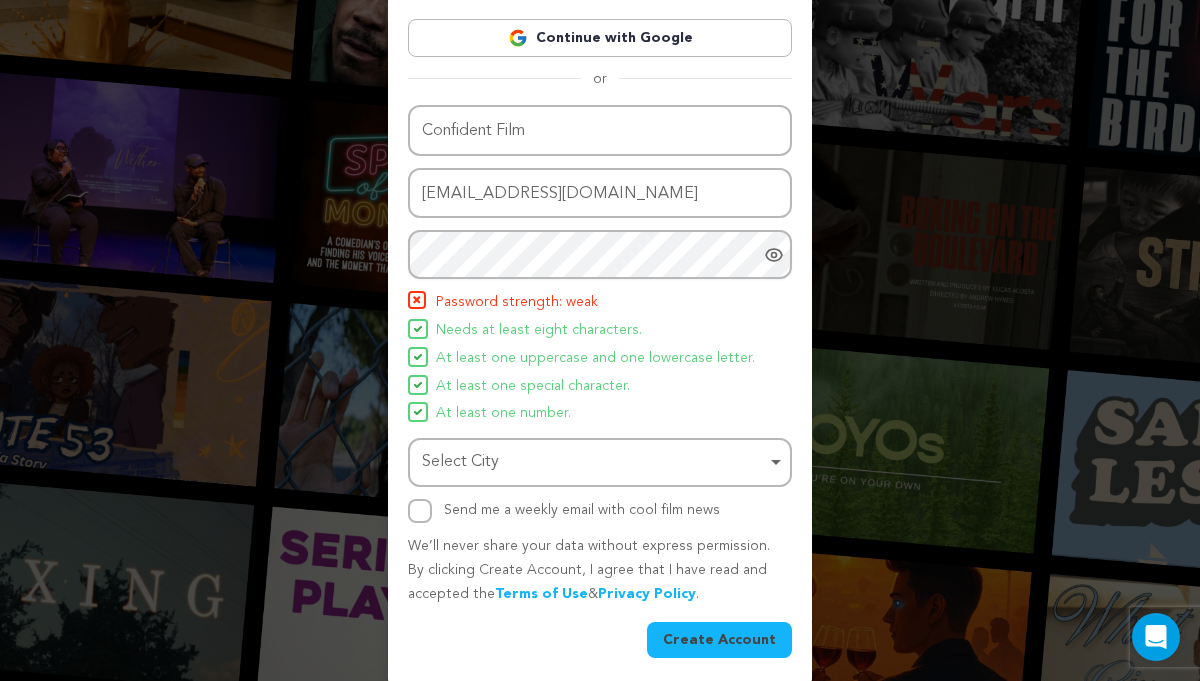 scroll, scrollTop: 186, scrollLeft: 0, axis: vertical 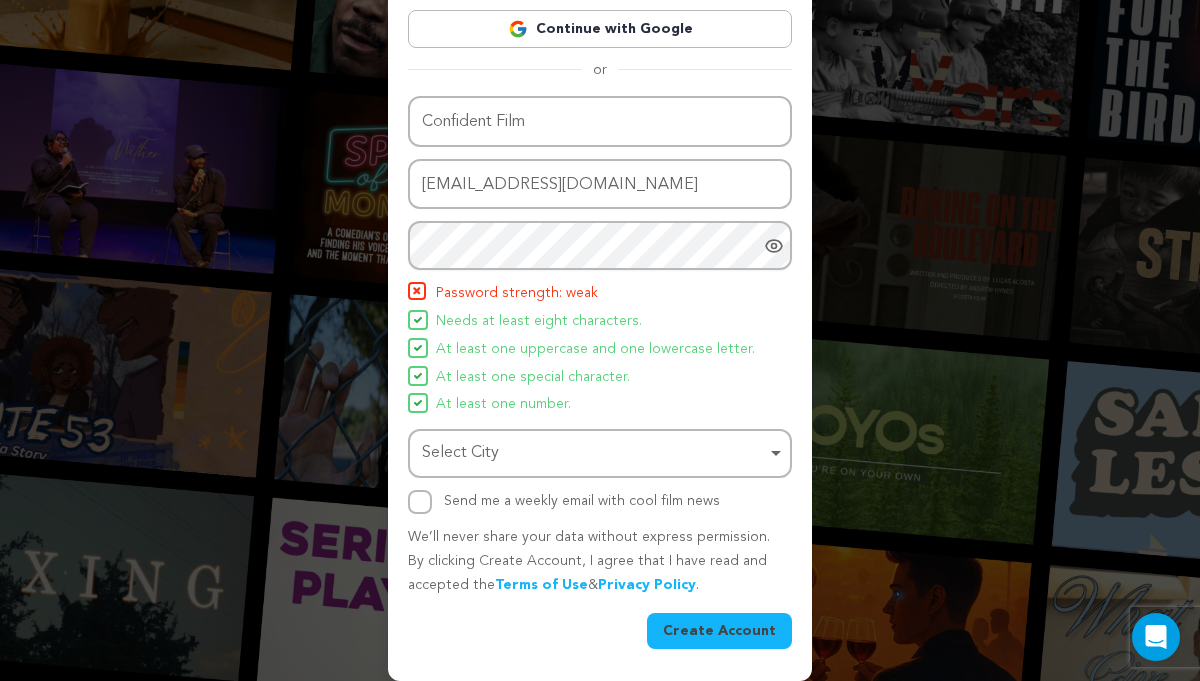 click on "Select City  Select City Remove item" at bounding box center [600, 453] 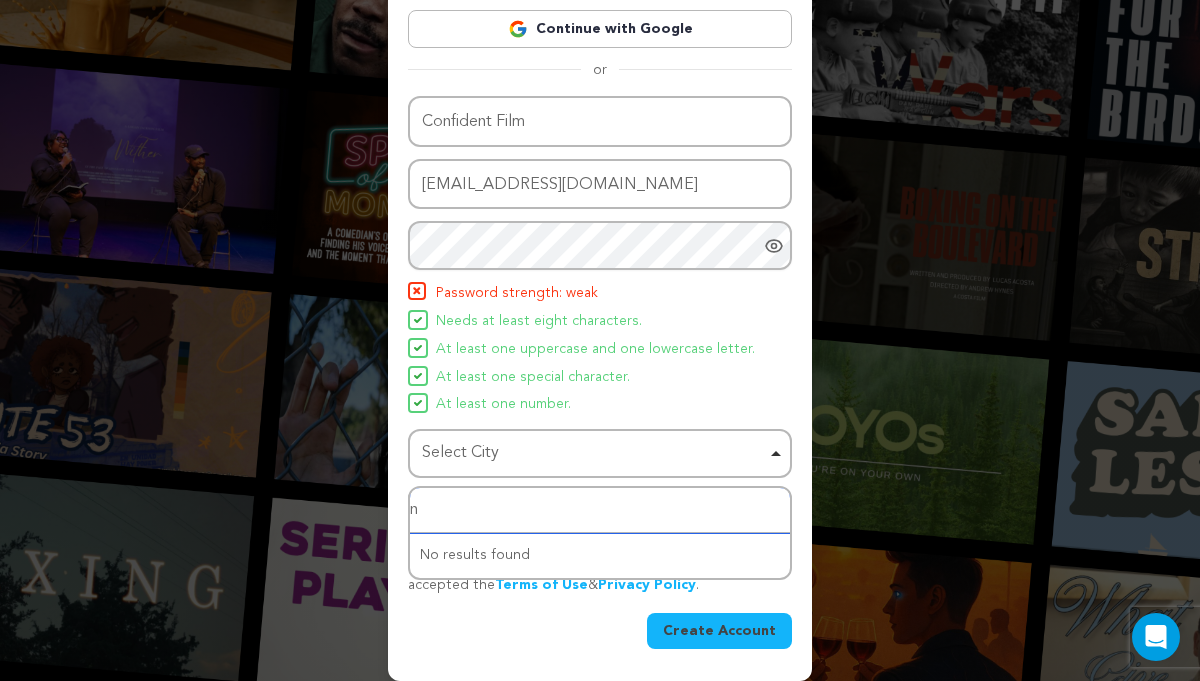 type on "ny" 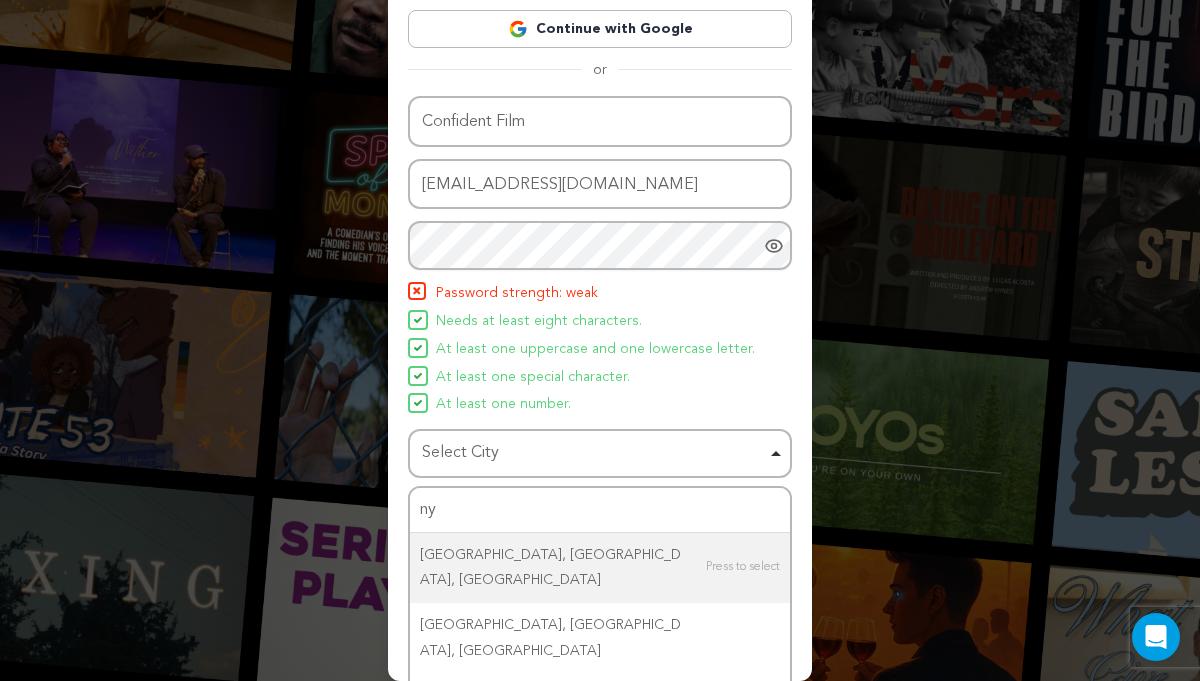 type 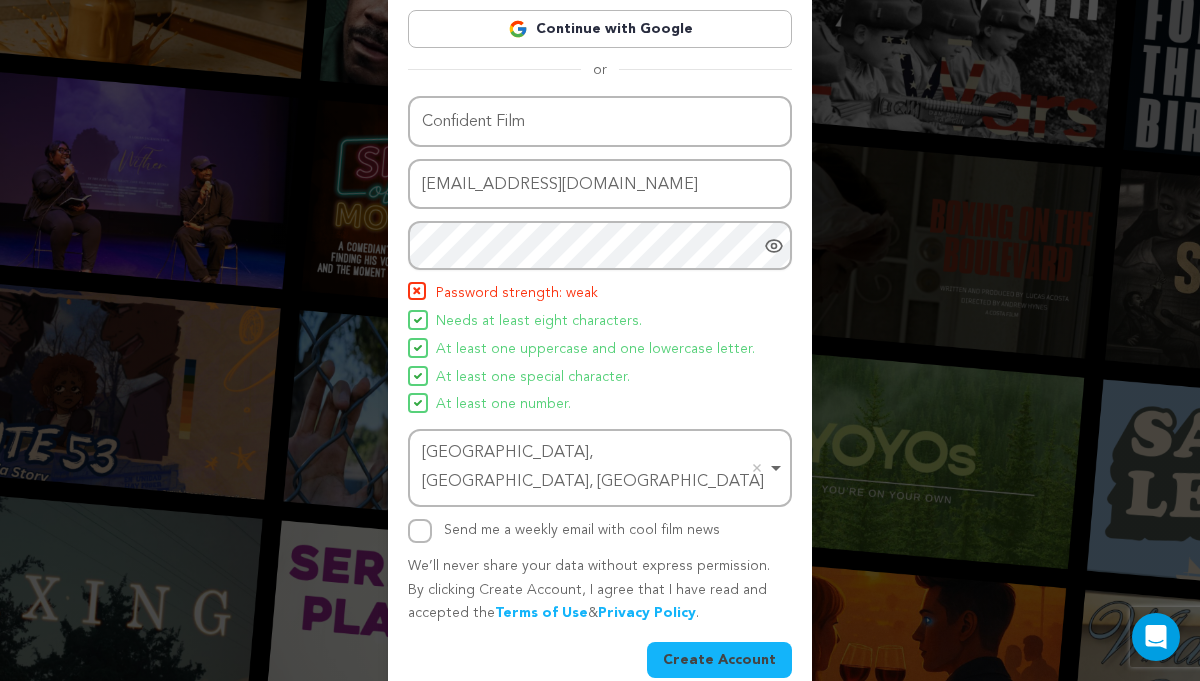 click 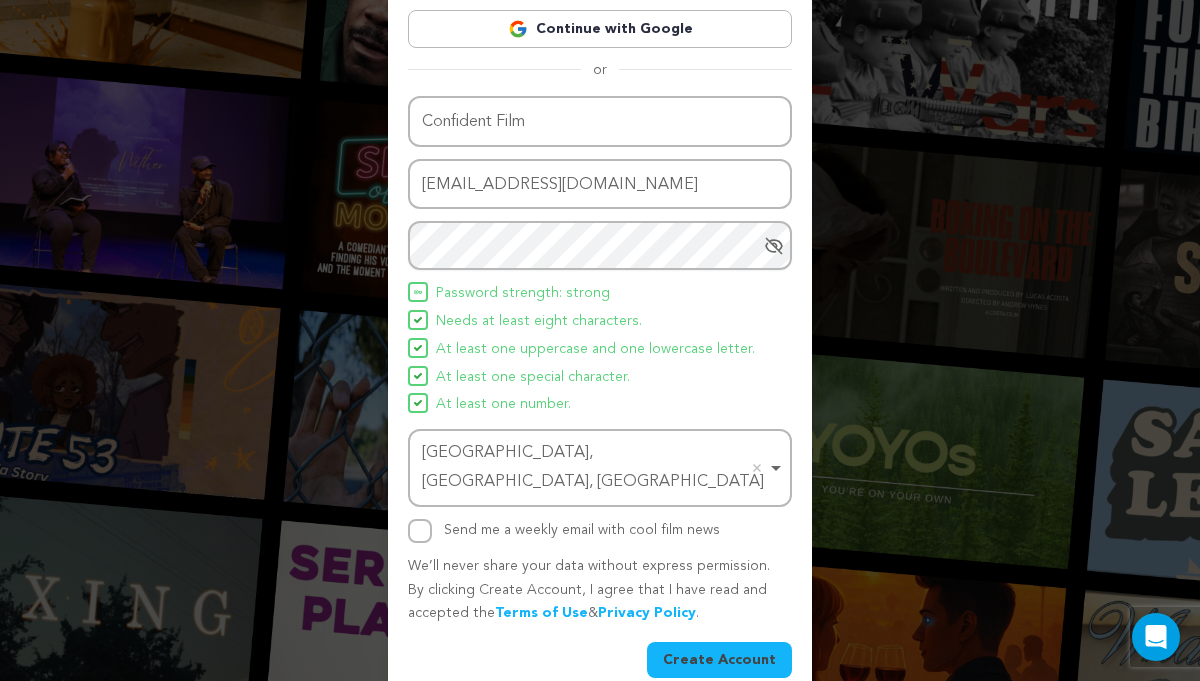 click on "Send me a weekly email with cool film news" at bounding box center (582, 530) 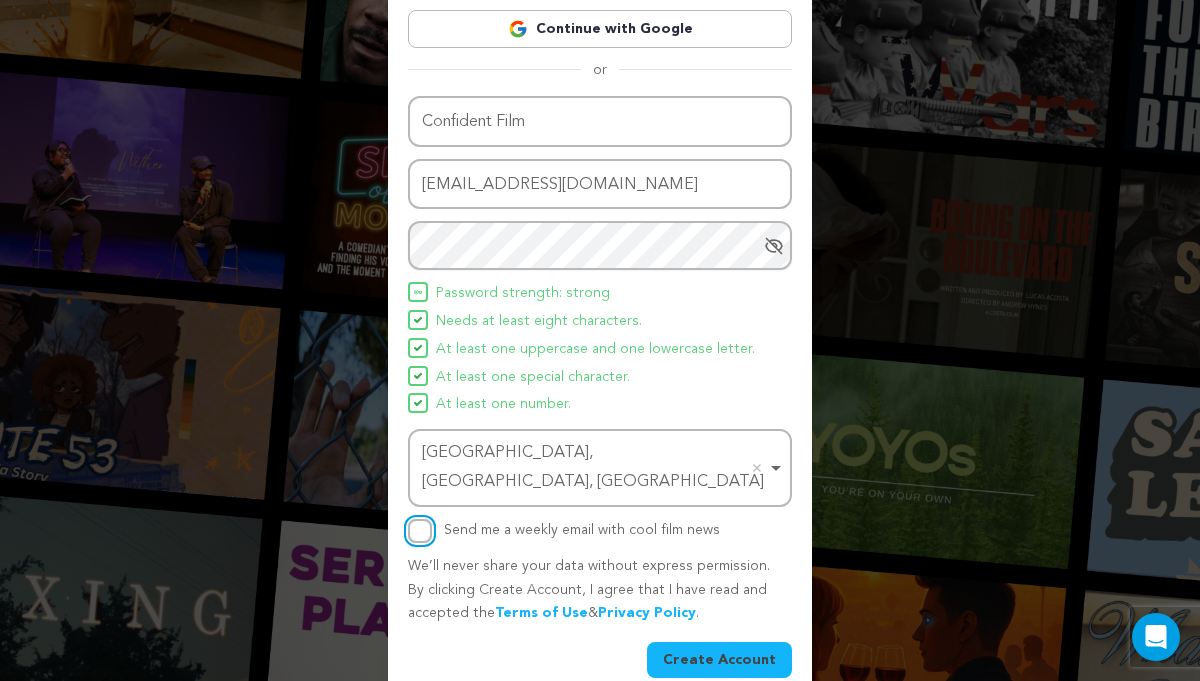 click on "Send me a weekly email with cool film news" at bounding box center [420, 531] 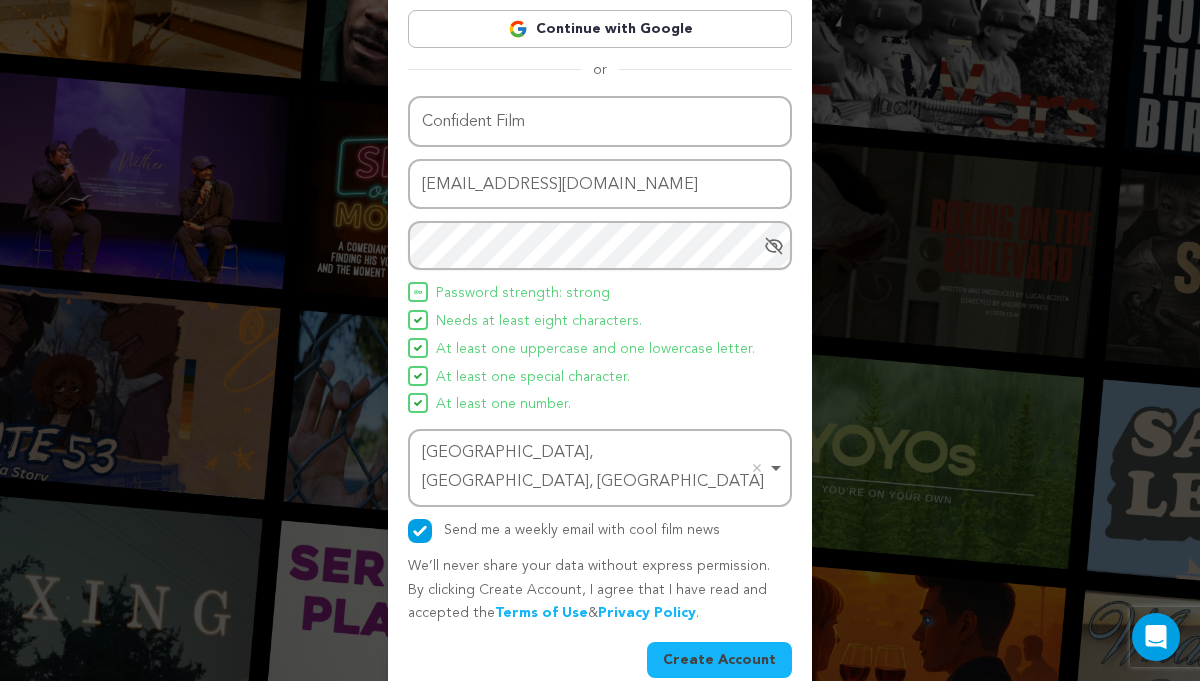 click on "Send me a weekly email with cool film news" at bounding box center (582, 530) 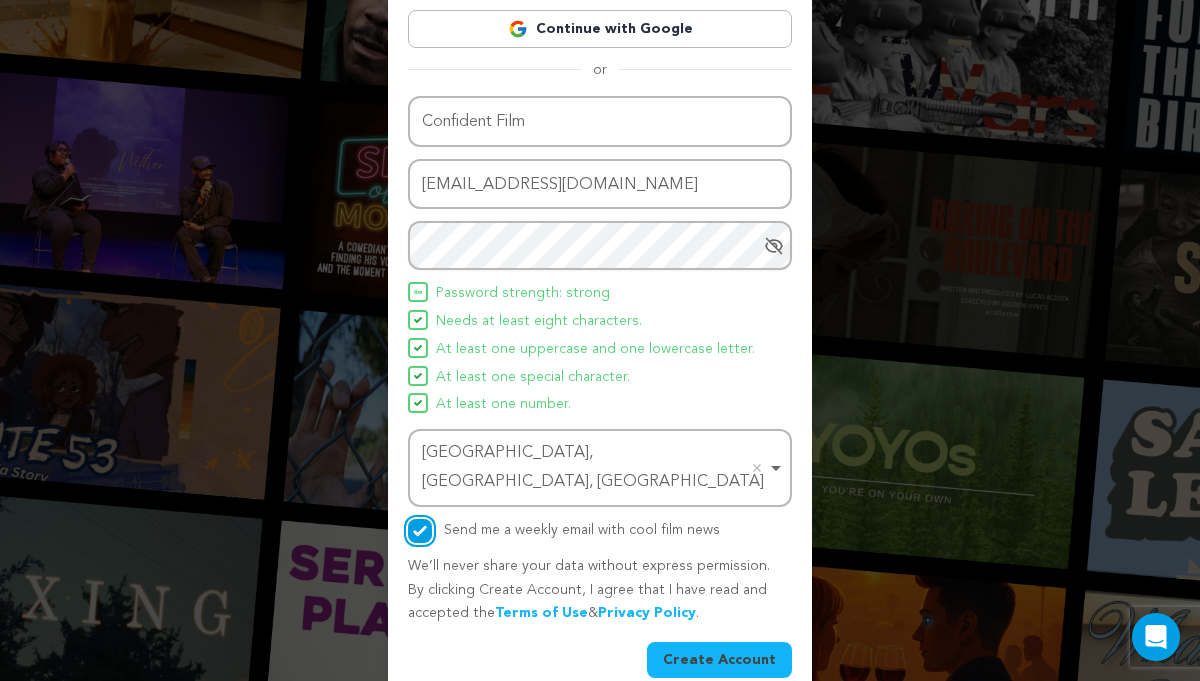 click on "Send me a weekly email with cool film news" at bounding box center (420, 531) 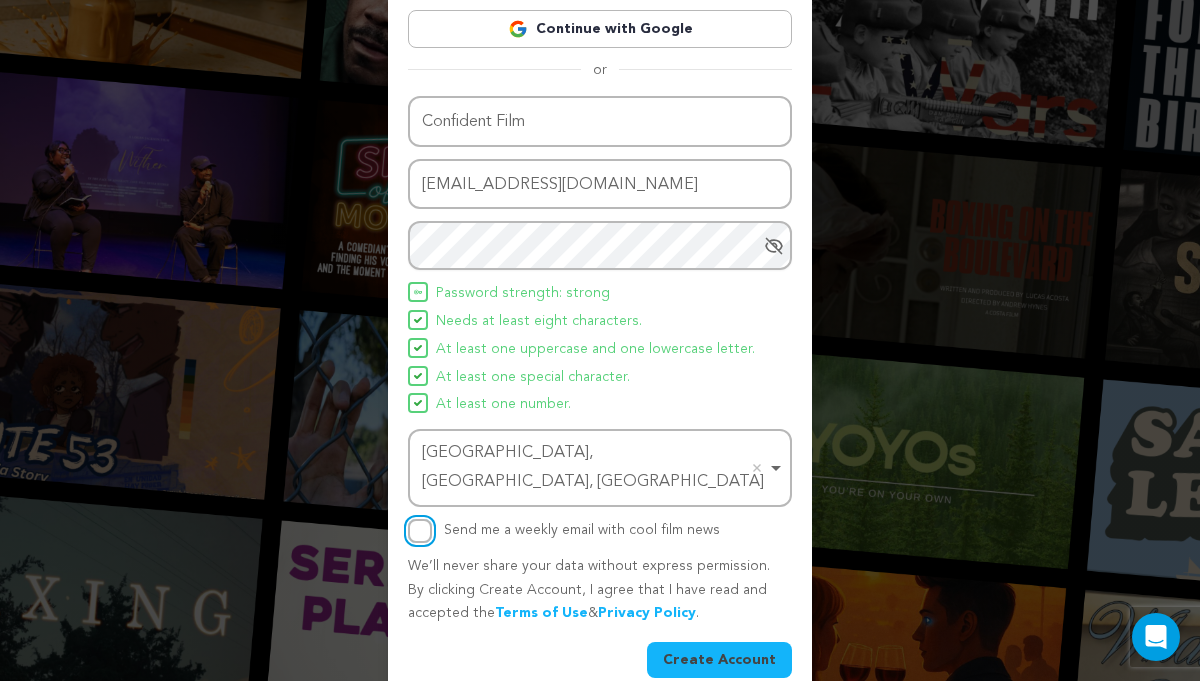 scroll, scrollTop: 0, scrollLeft: 0, axis: both 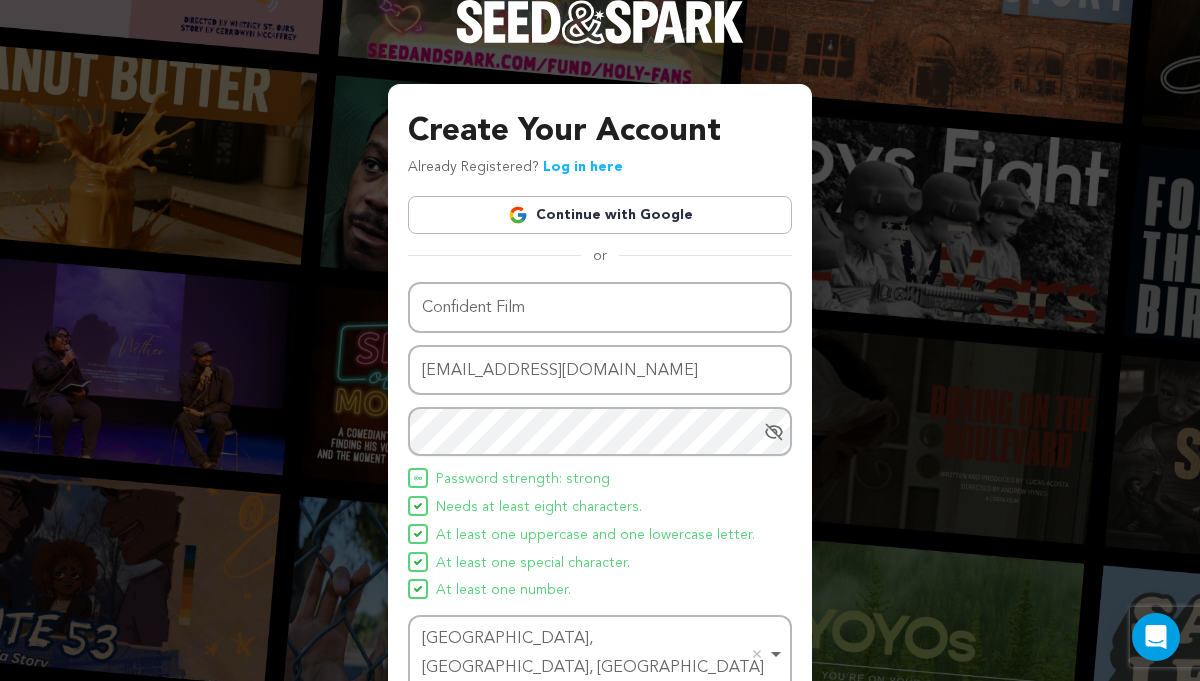 click on "Log in here" at bounding box center (583, 167) 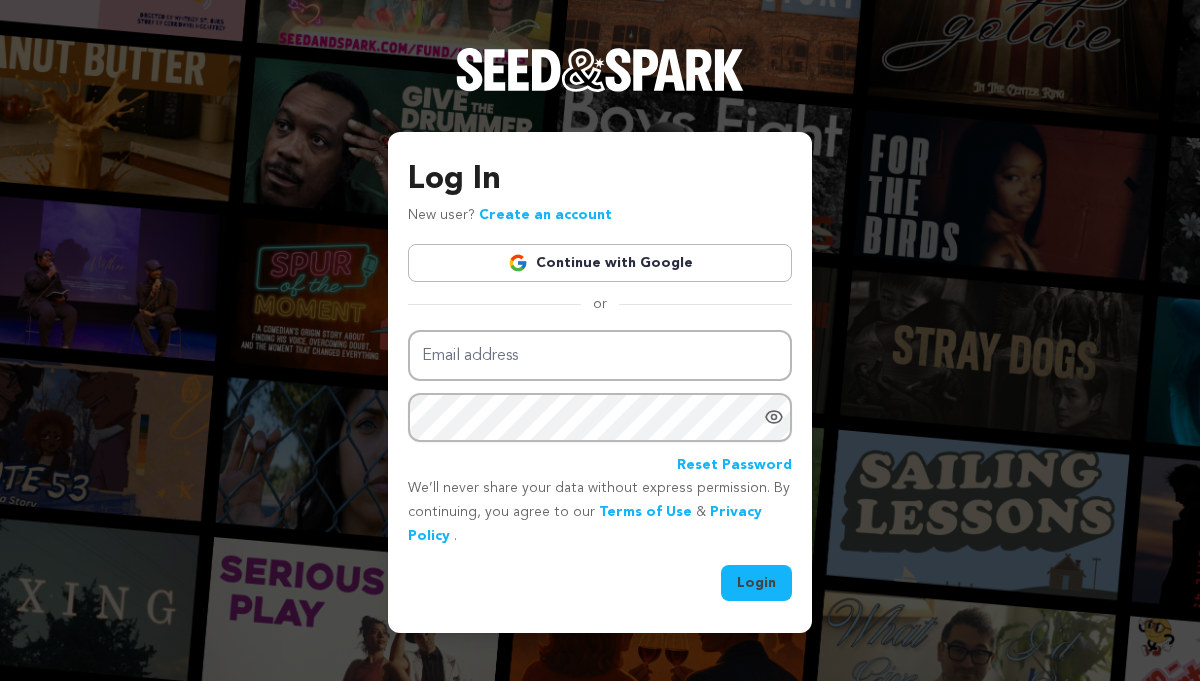 scroll, scrollTop: 0, scrollLeft: 0, axis: both 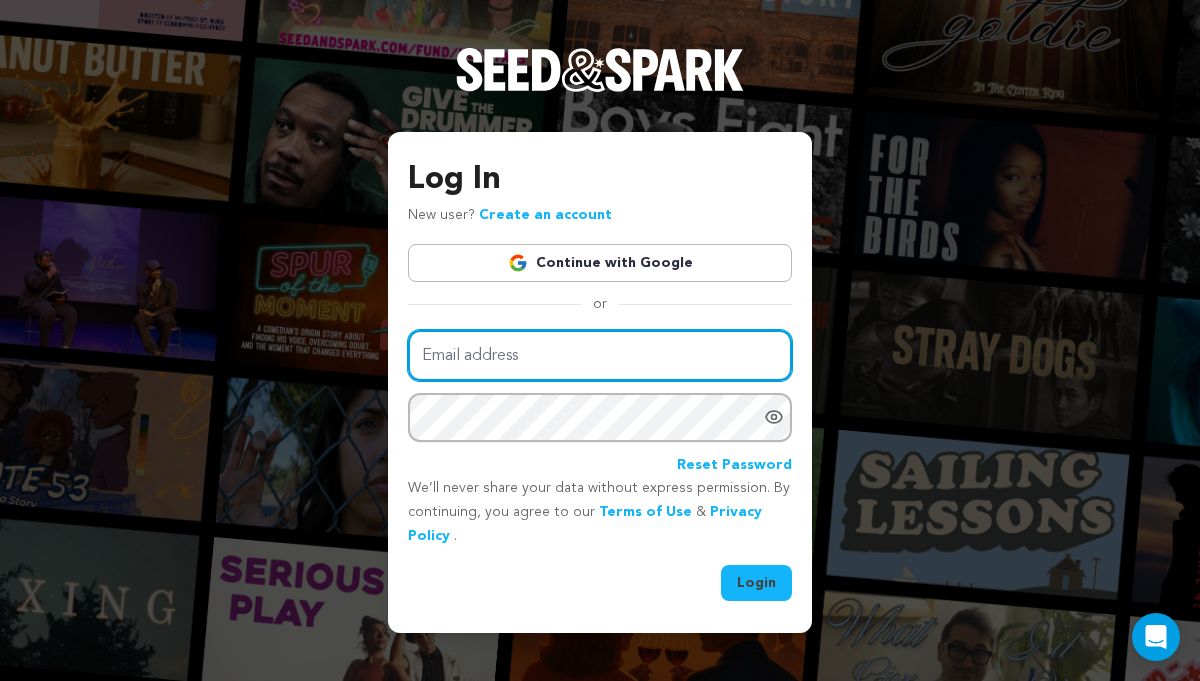 type on "confidentmovie@gmail.com" 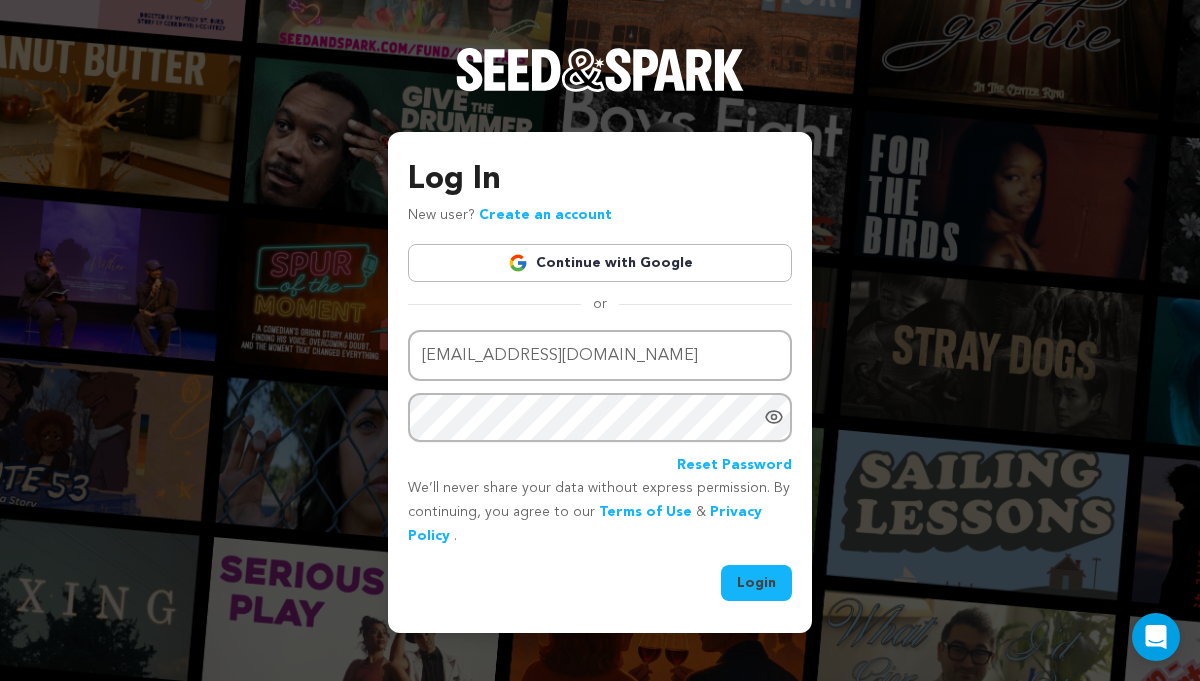 click on "Login" at bounding box center (756, 583) 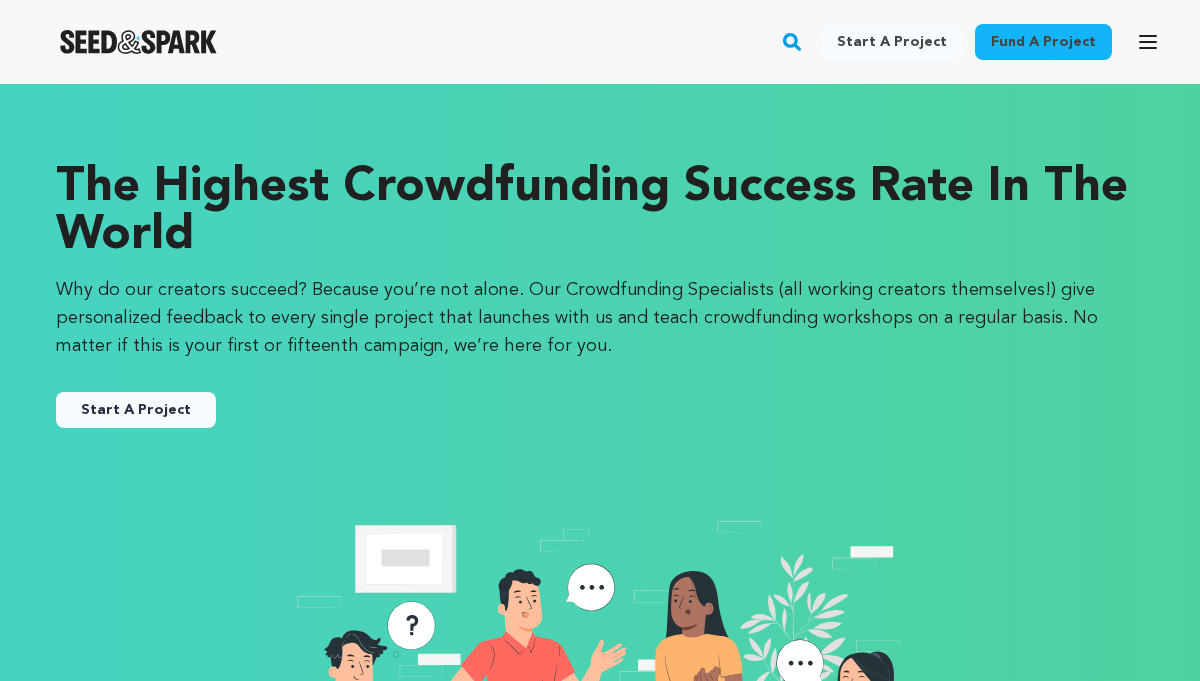 scroll, scrollTop: 0, scrollLeft: 0, axis: both 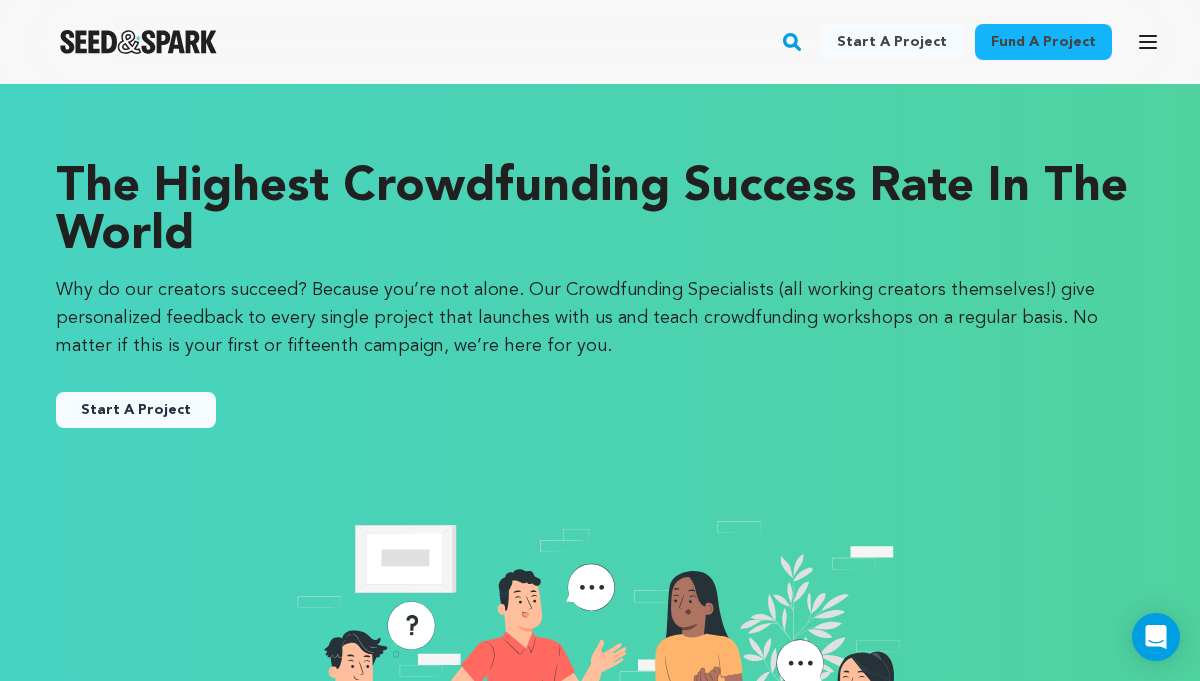 click on "Start A Project" at bounding box center [136, 410] 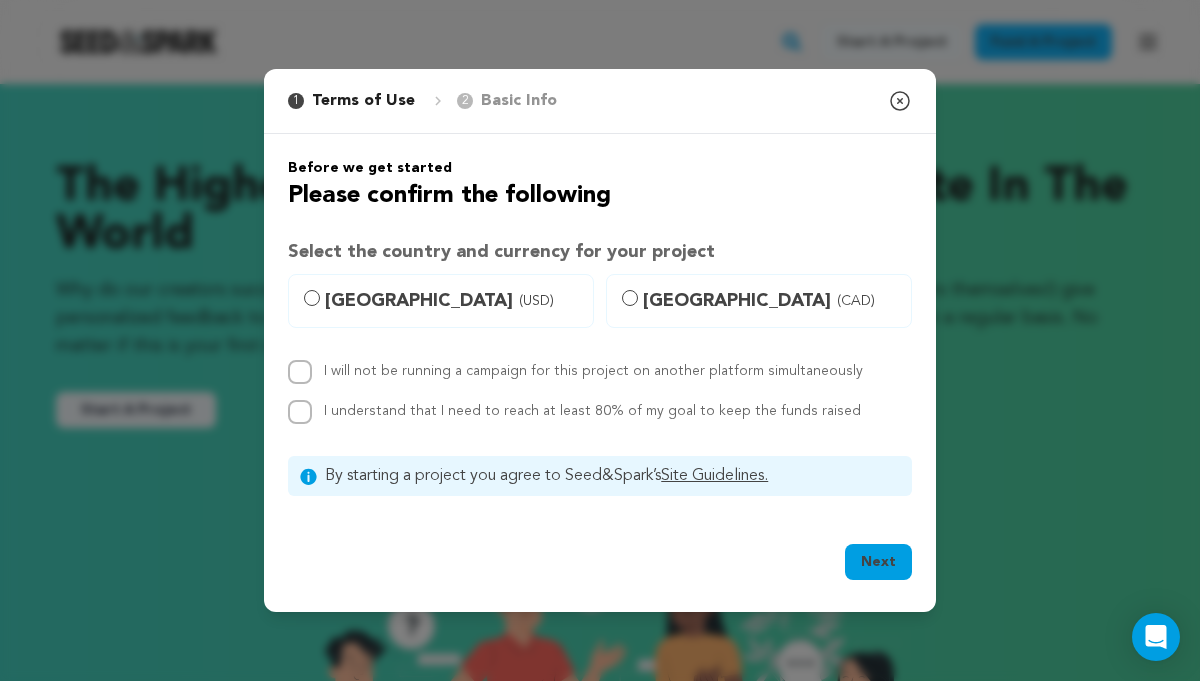 click on "(USD)" at bounding box center (536, 301) 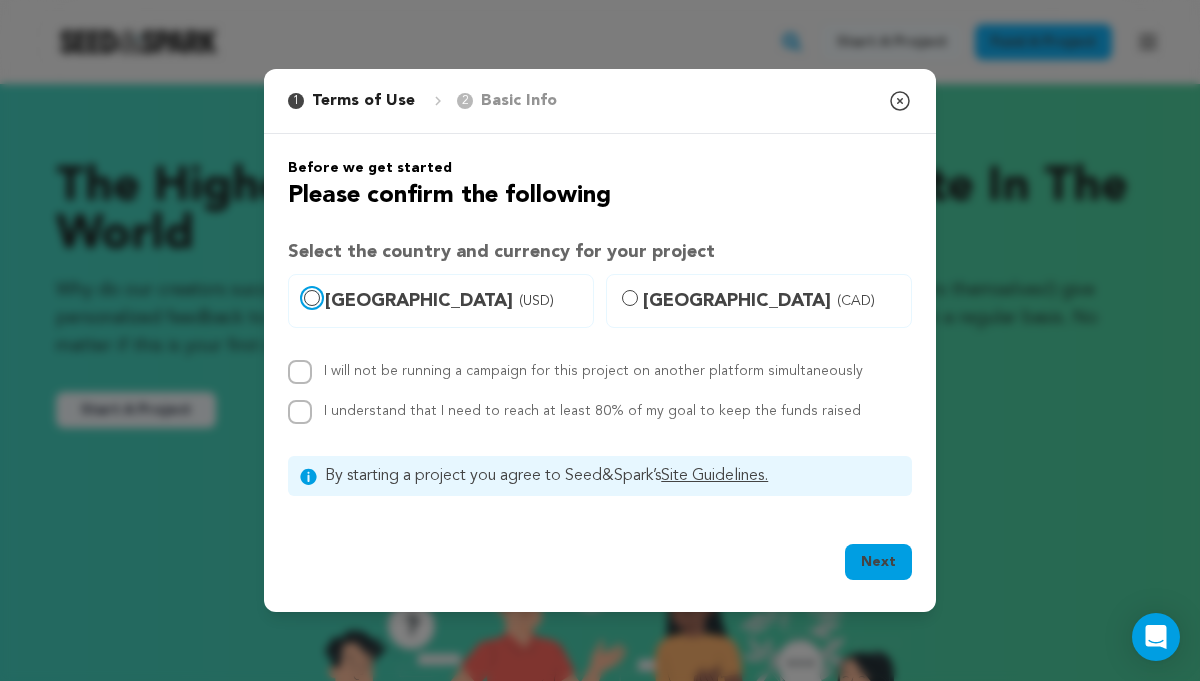 click on "[GEOGRAPHIC_DATA]
(USD)" at bounding box center (312, 298) 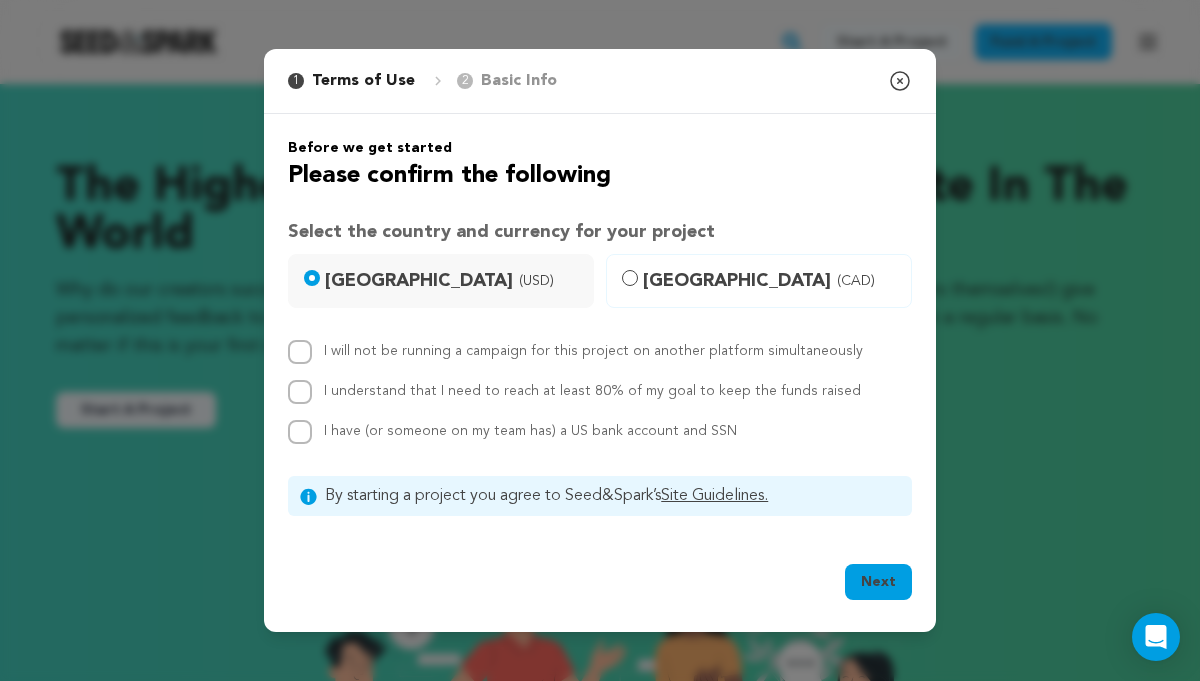 click on "I will not be running a campaign for this project on another platform
simultaneously" at bounding box center (593, 351) 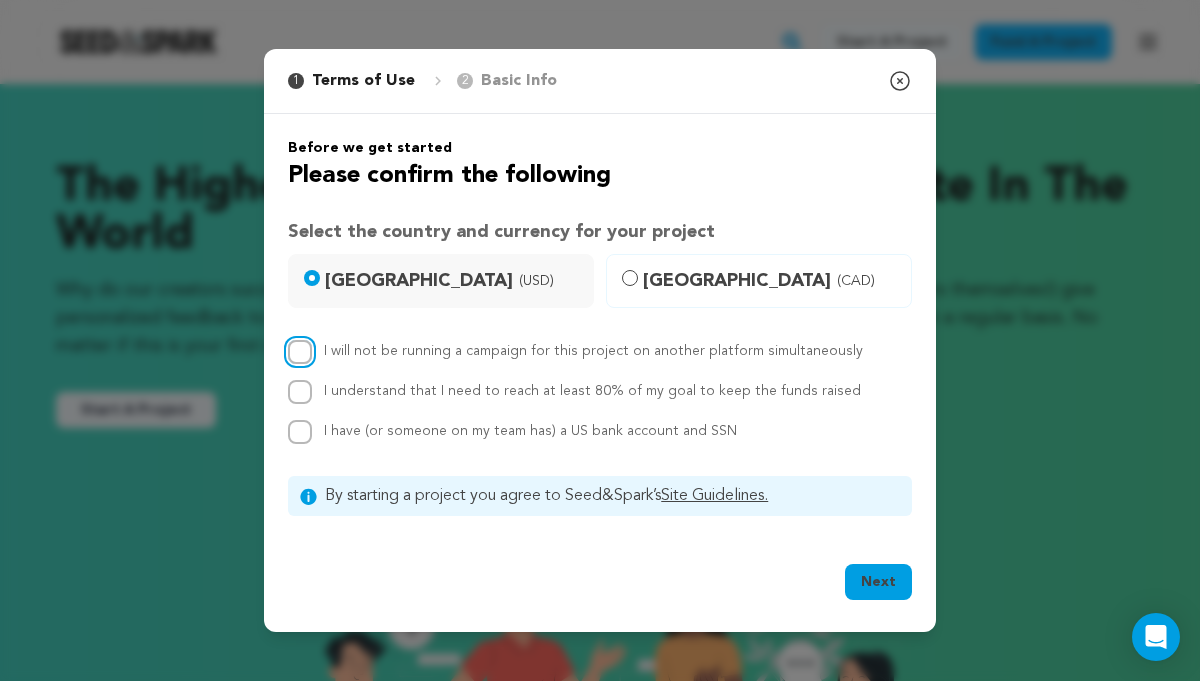 click on "I will not be running a campaign for this project on another platform
simultaneously" at bounding box center (300, 352) 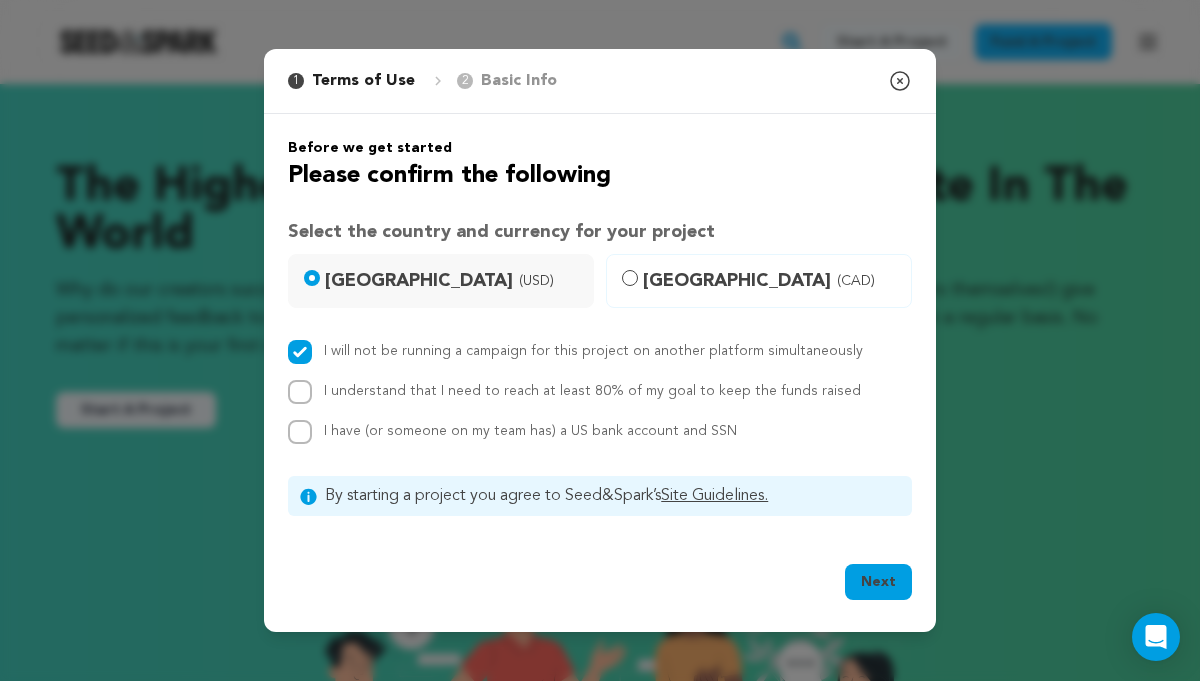 click on "I understand that I need to reach at least 80% of my goal to keep the
funds raised" at bounding box center (592, 391) 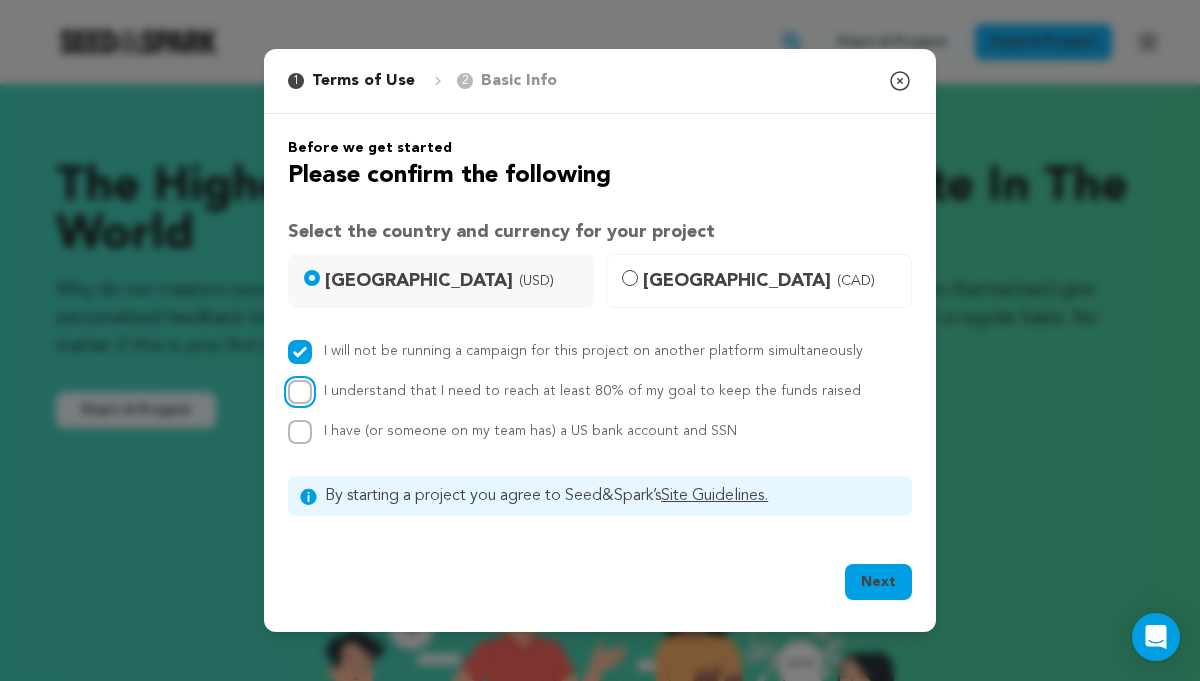 click on "I understand that I need to reach at least 80% of my goal to keep the
funds raised" at bounding box center [300, 392] 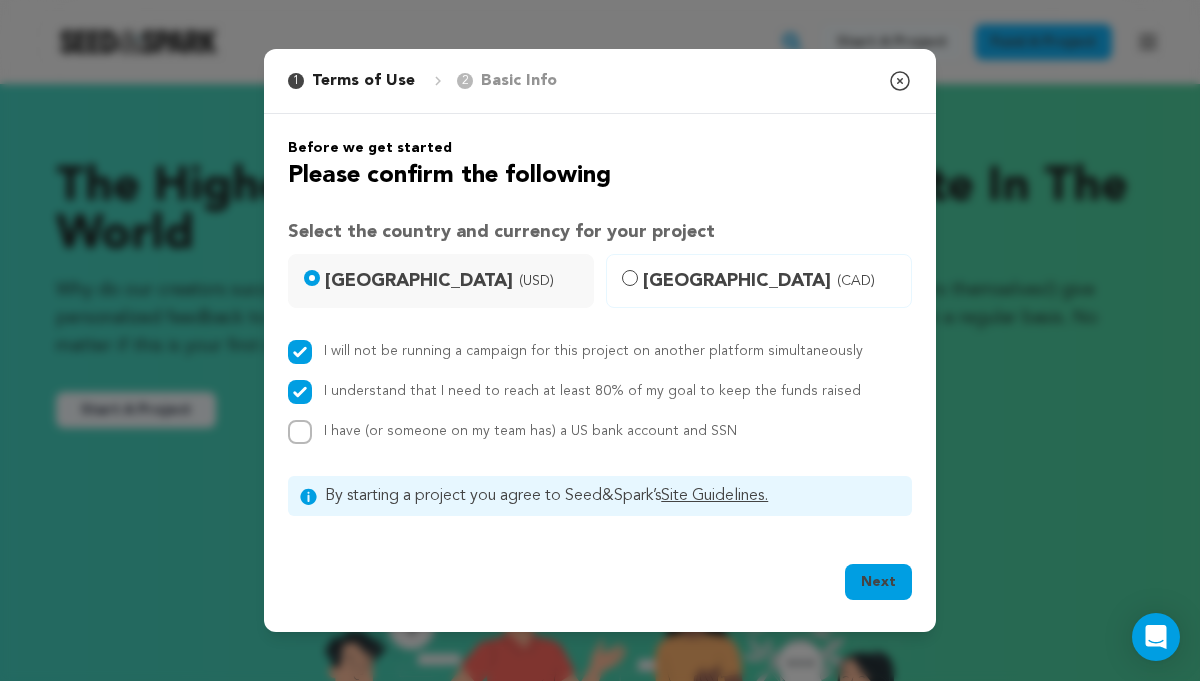 click on "I have (or someone on my team has) a US bank account and SSN" at bounding box center [530, 431] 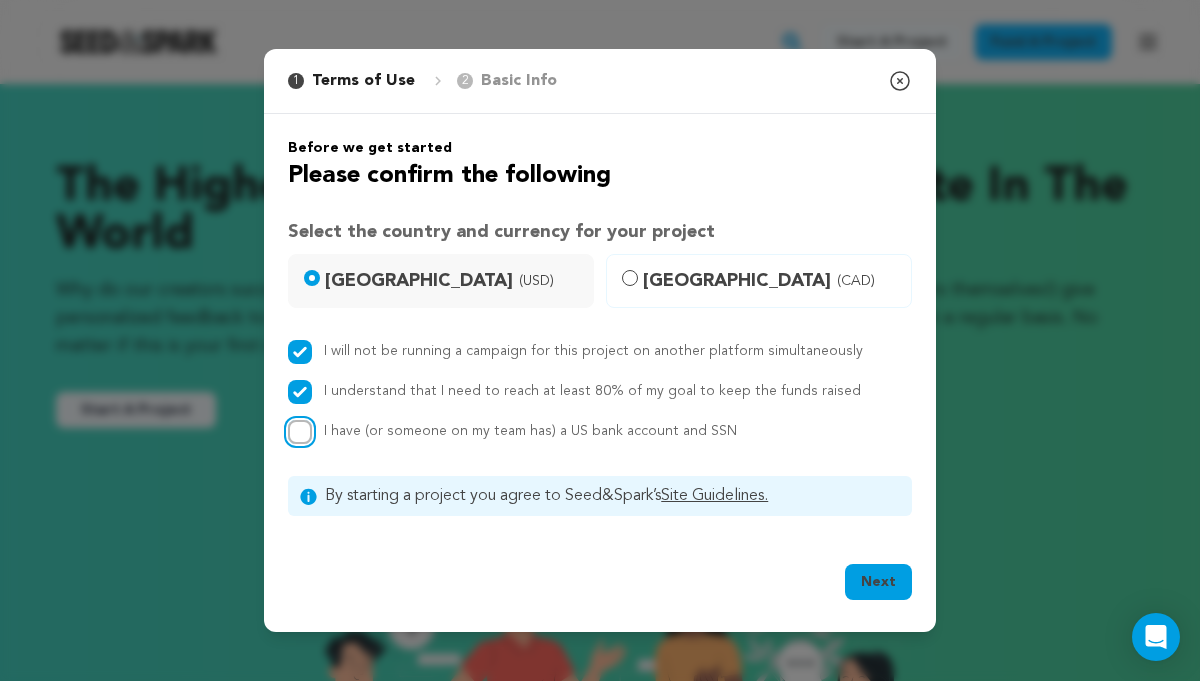 click on "I have (or someone on my team has) a US bank account and SSN" at bounding box center (300, 432) 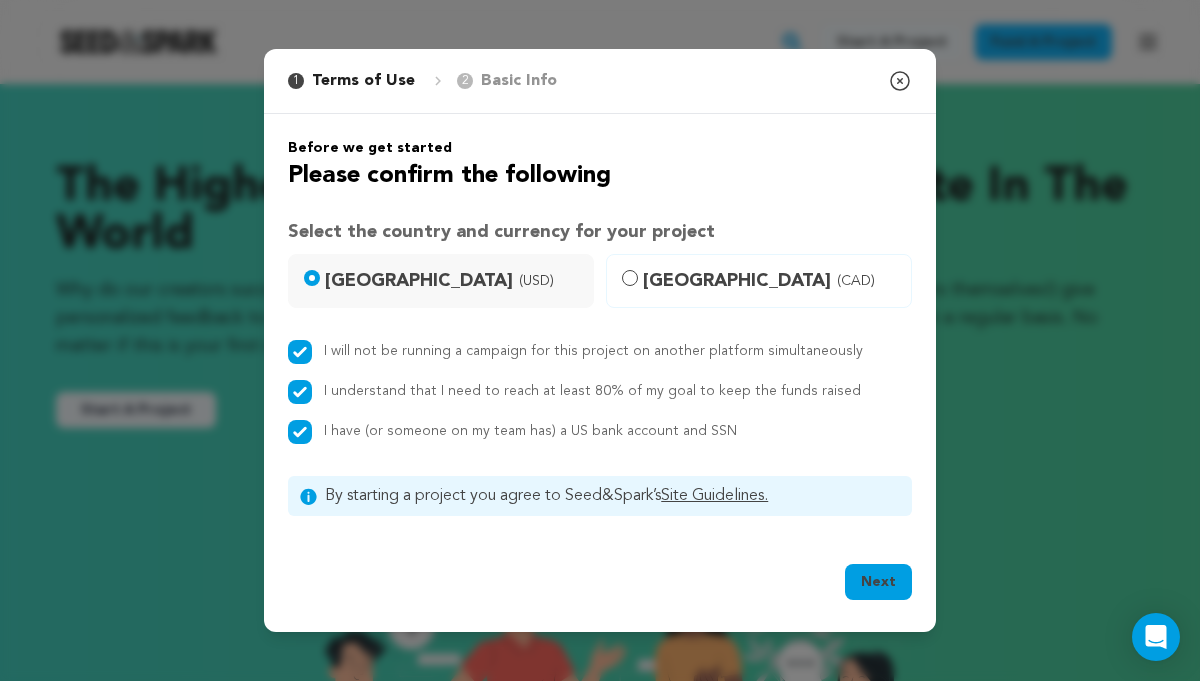 click on "Next" at bounding box center [878, 582] 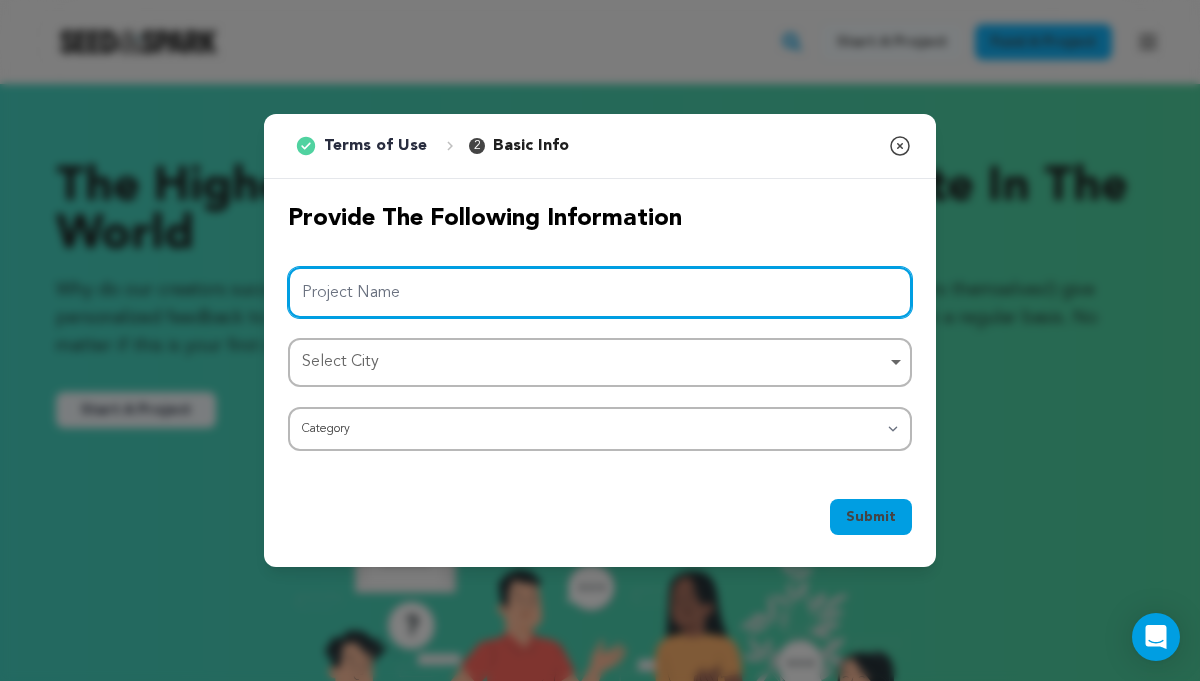 click on "Project Name" at bounding box center (600, 292) 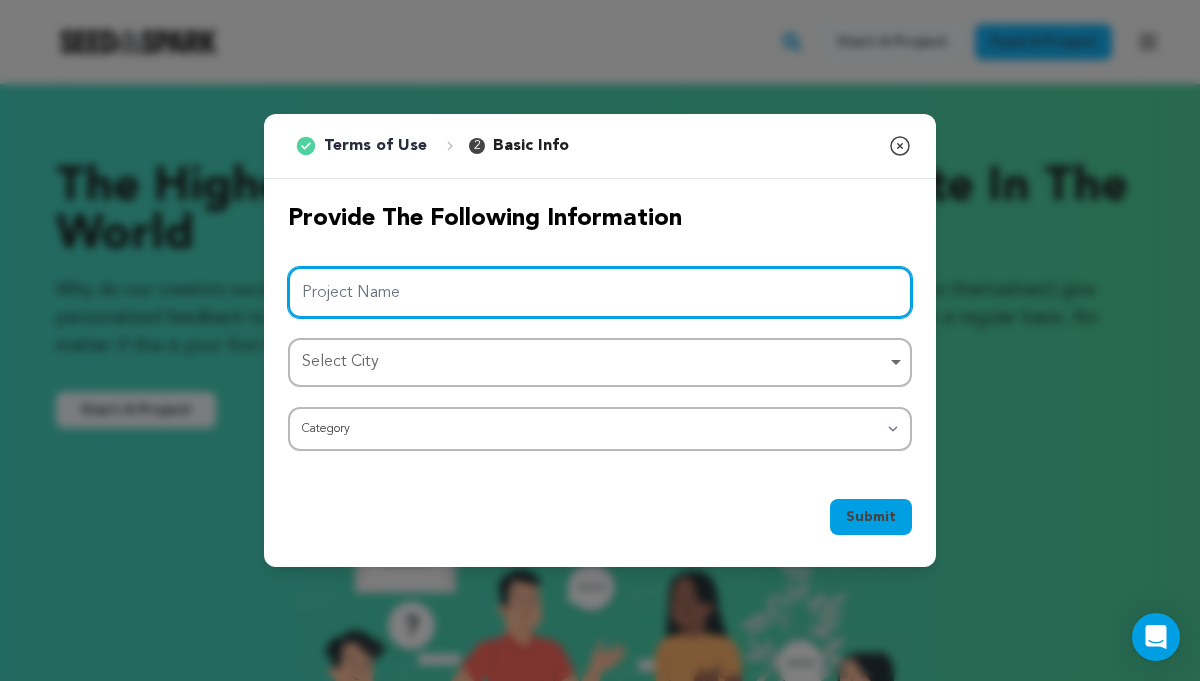 type on "Confident" 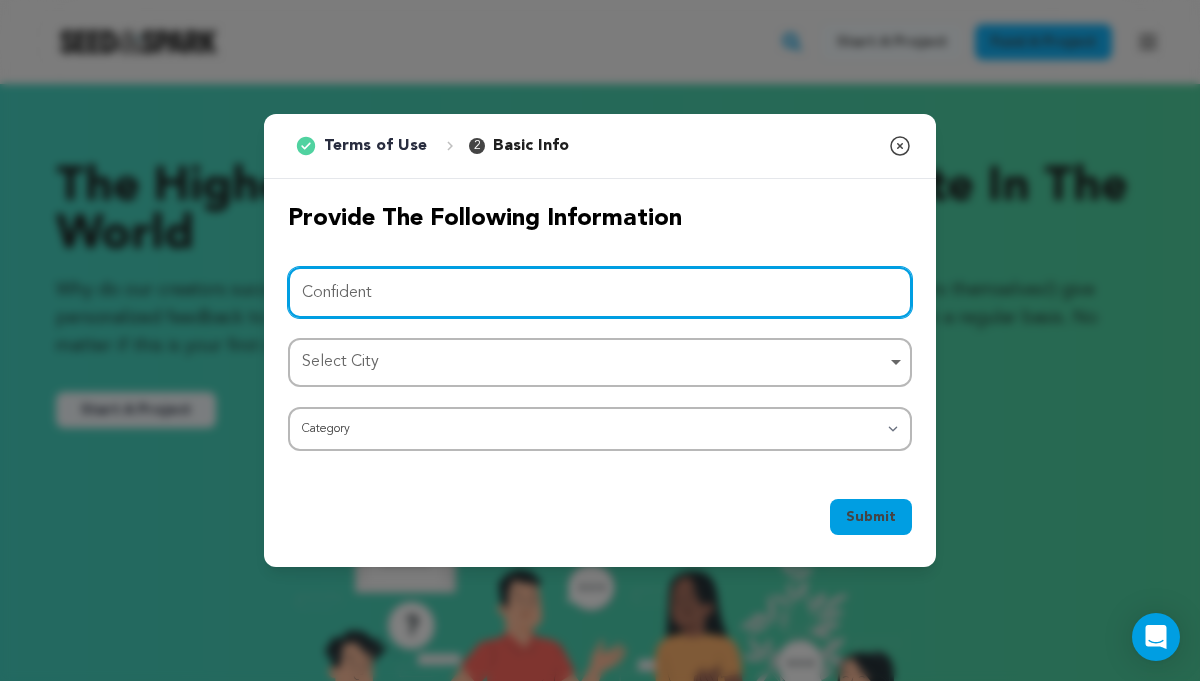 click on "Select City Remove item" at bounding box center [594, 362] 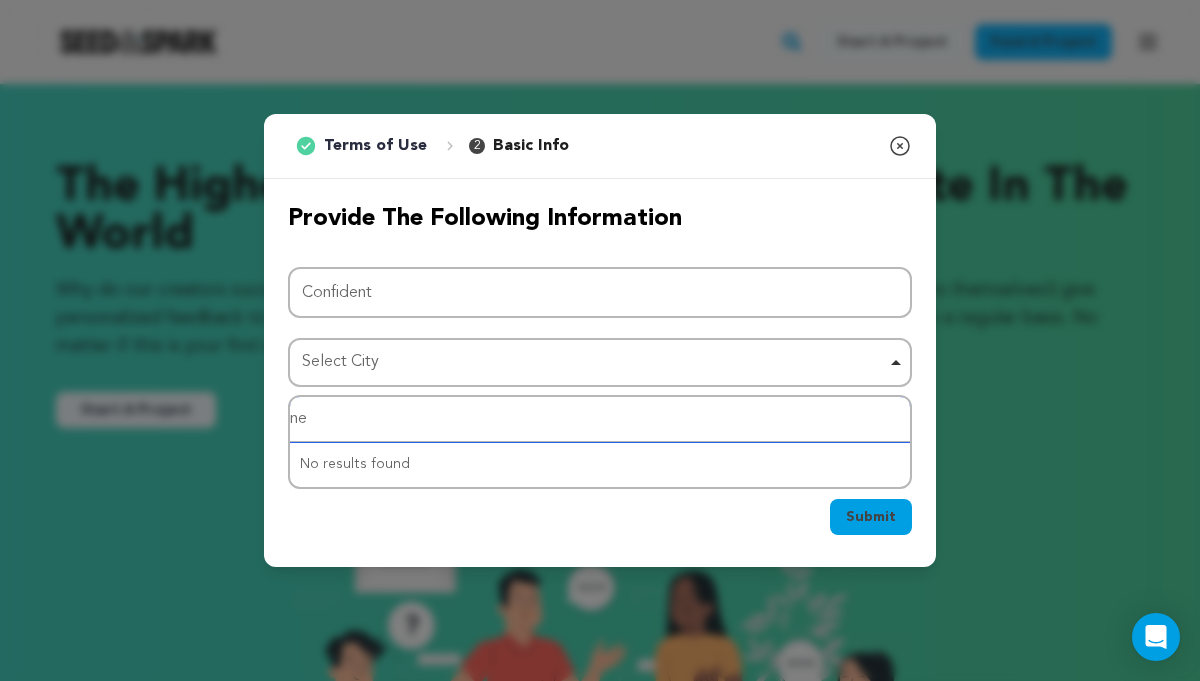 type on "new" 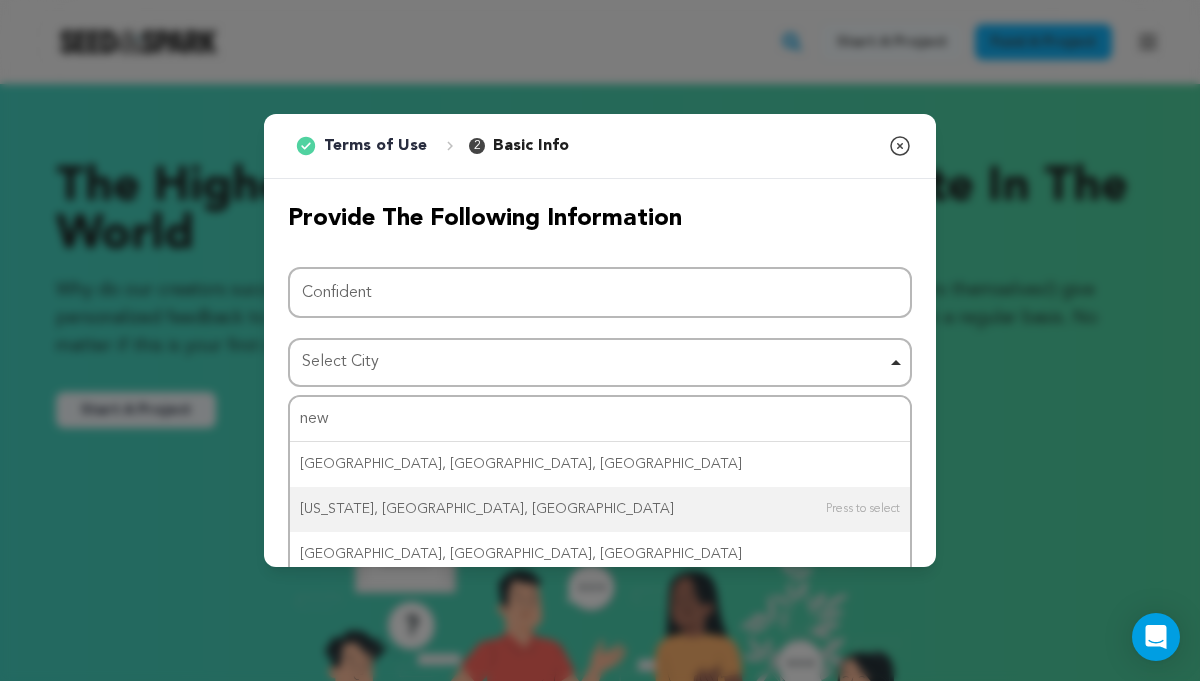 type 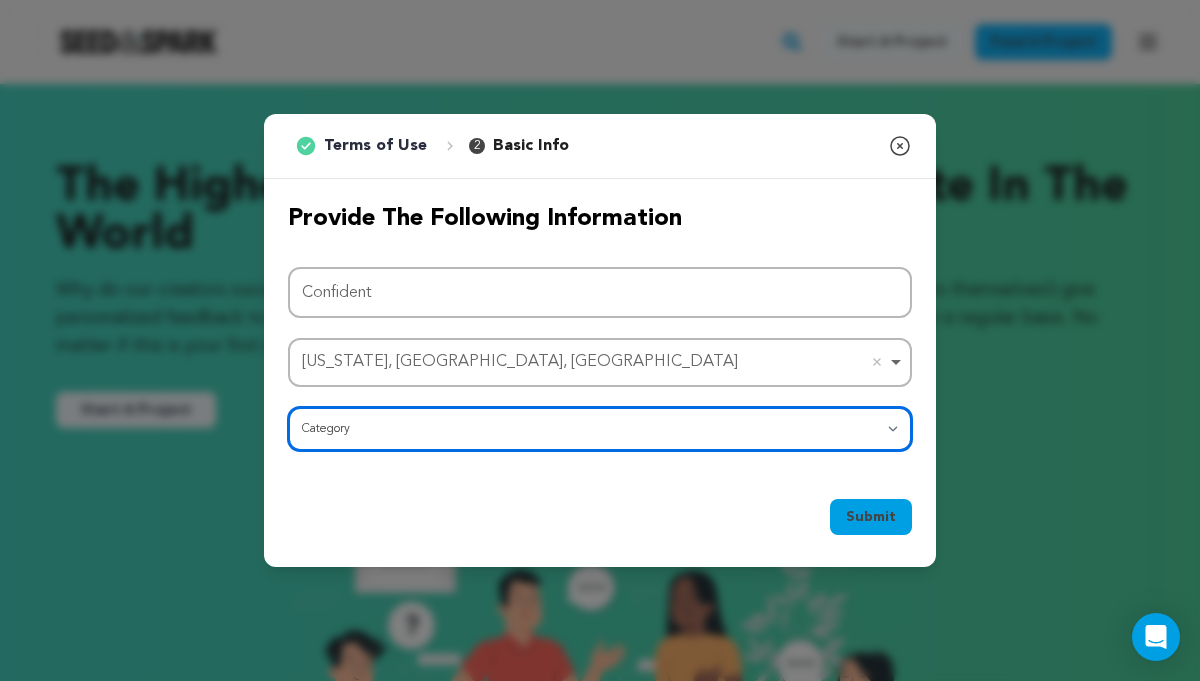 click on "Category
Film Feature
Film Short
Series
Film Festival
Company
Music Video
VR Experience
Comics
Artist Residency
Art & Photography
Collective
Dance
Games
Music
Radio & Podcasts
Orgs & Companies
Writing & Publishing
Venue & Spaces
Theatre" at bounding box center (600, 429) 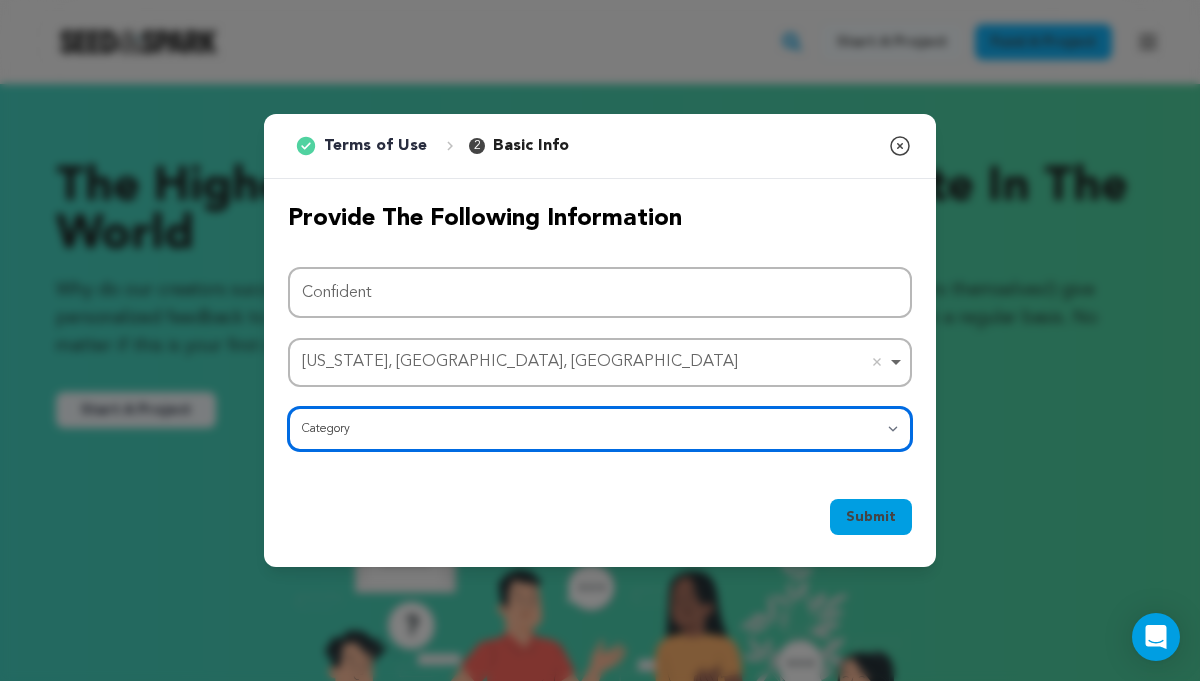 select on "383" 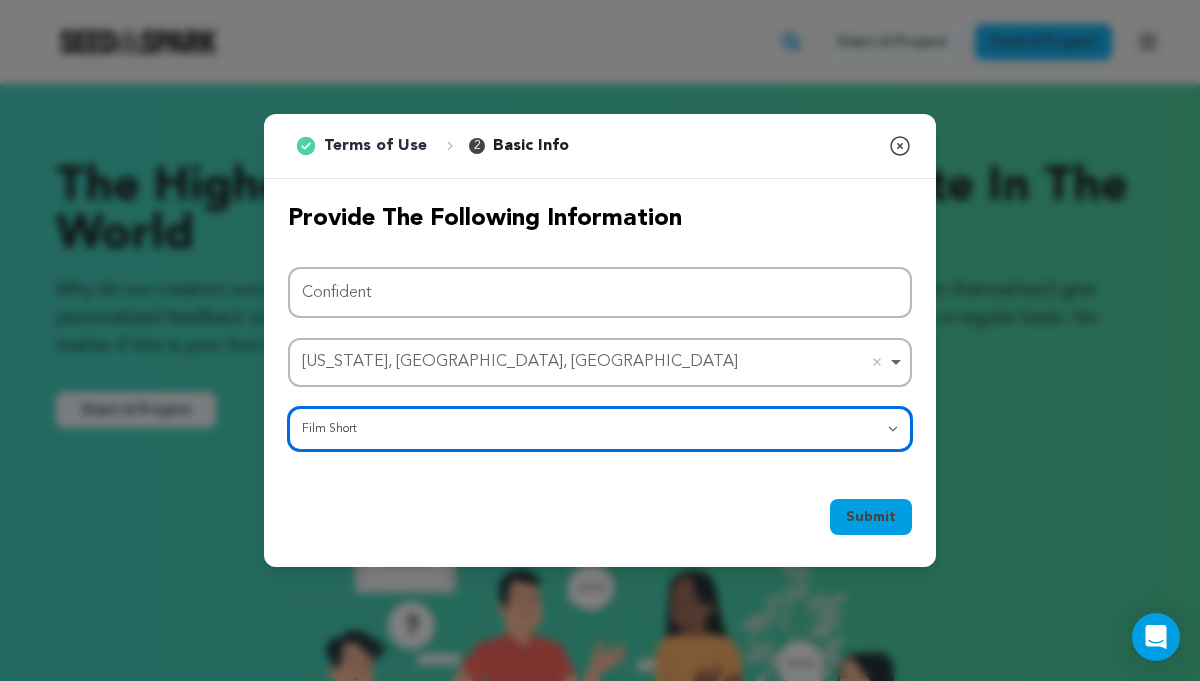 click on "Category
Film Feature
Film Short
Series
Film Festival
Company
Music Video
VR Experience
Comics
Artist Residency
Art & Photography
Collective
Dance
Games
Music
Radio & Podcasts
Orgs & Companies
Writing & Publishing
Venue & Spaces
Theatre" at bounding box center [600, 429] 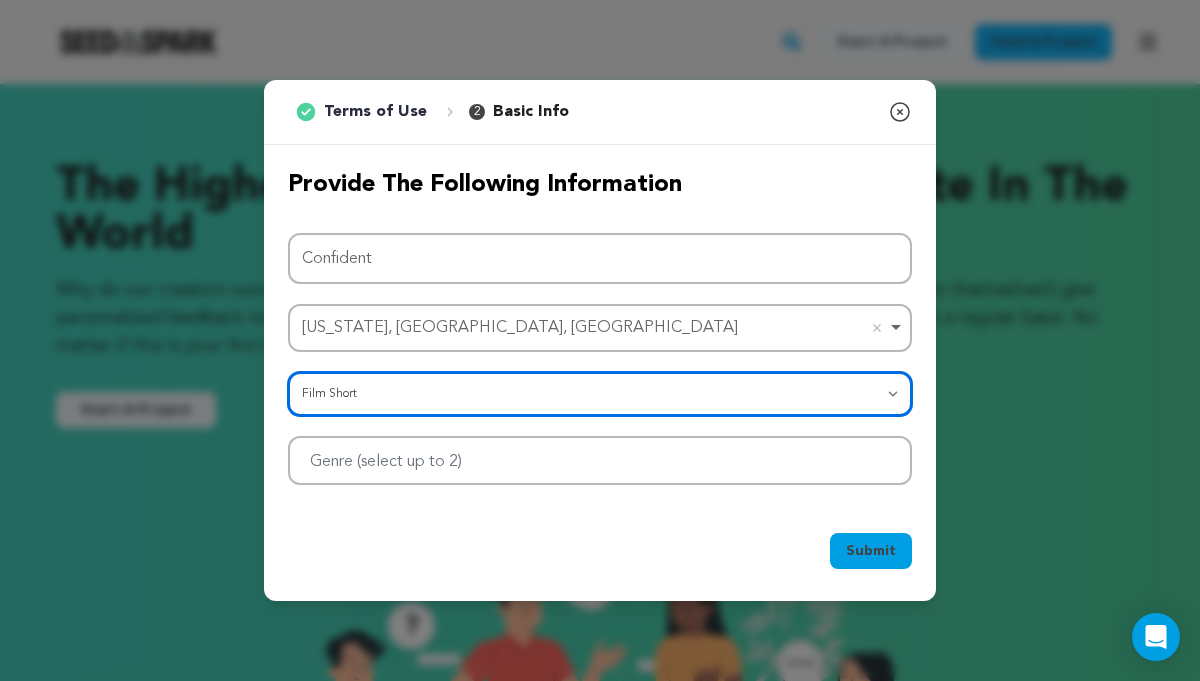 click at bounding box center [600, 460] 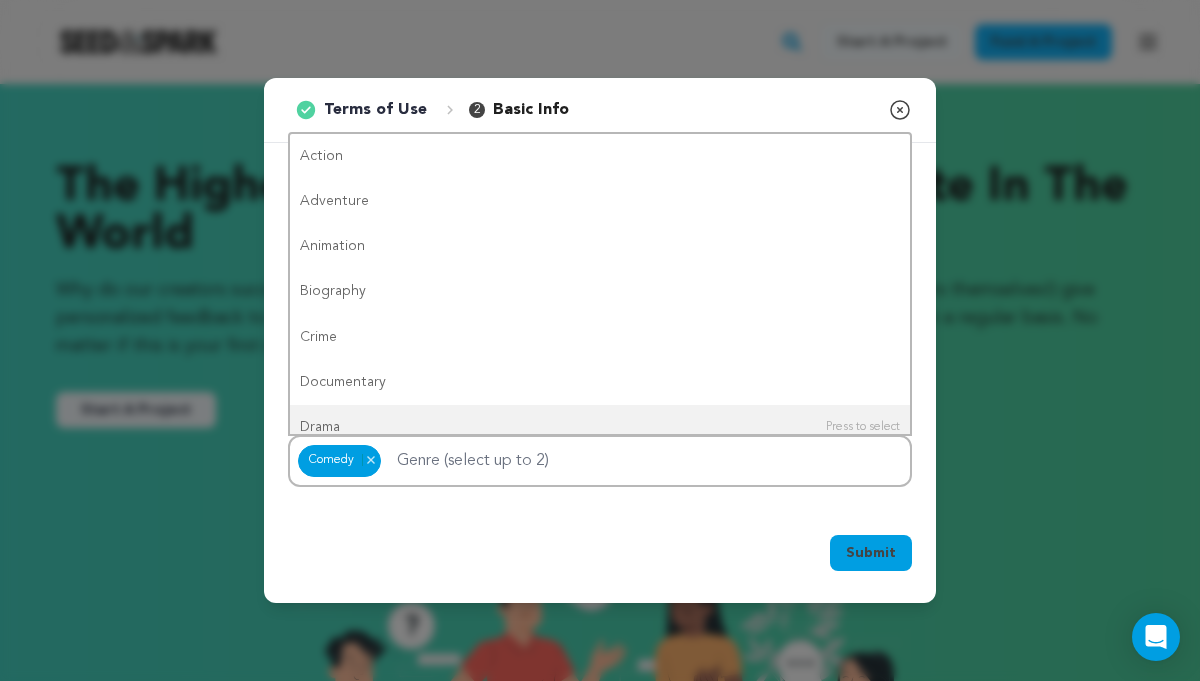 click on "Submit" at bounding box center (871, 553) 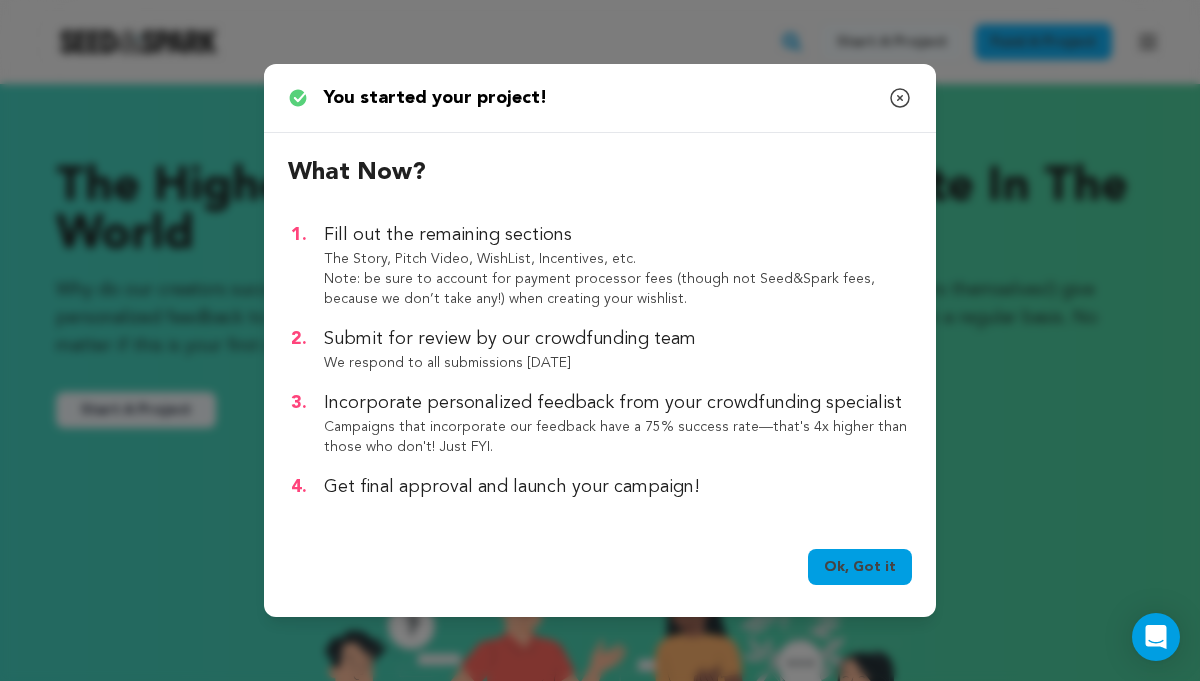 click on "Ok, Got it" at bounding box center [860, 567] 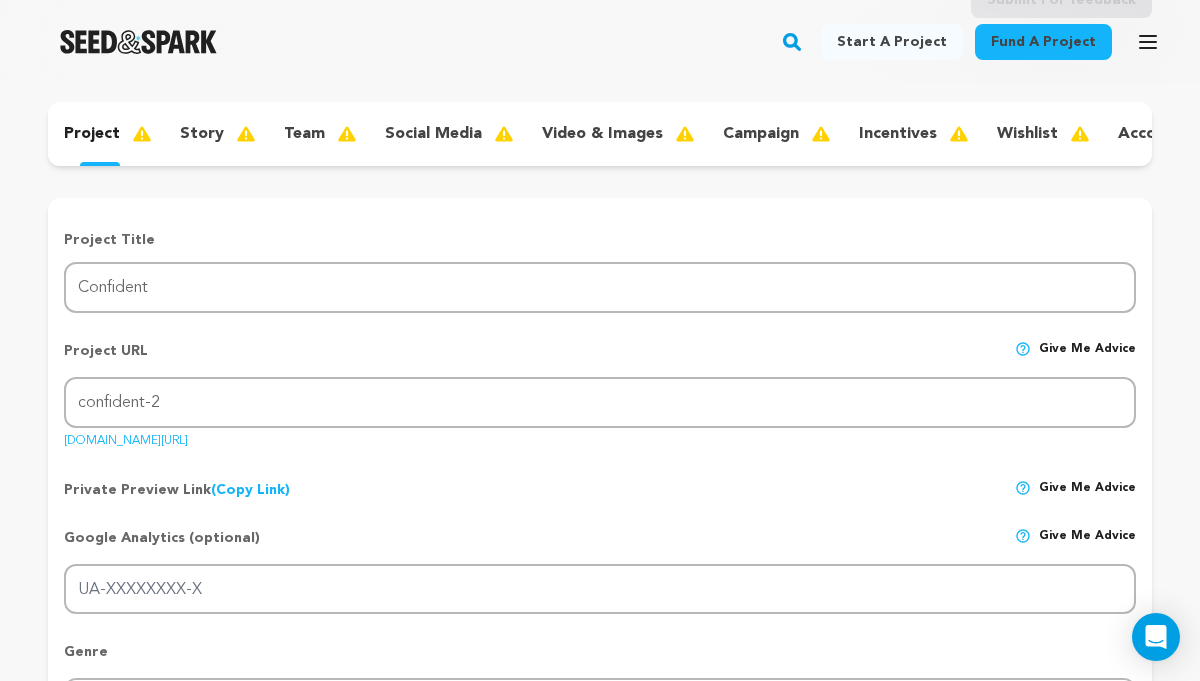 scroll, scrollTop: 162, scrollLeft: 0, axis: vertical 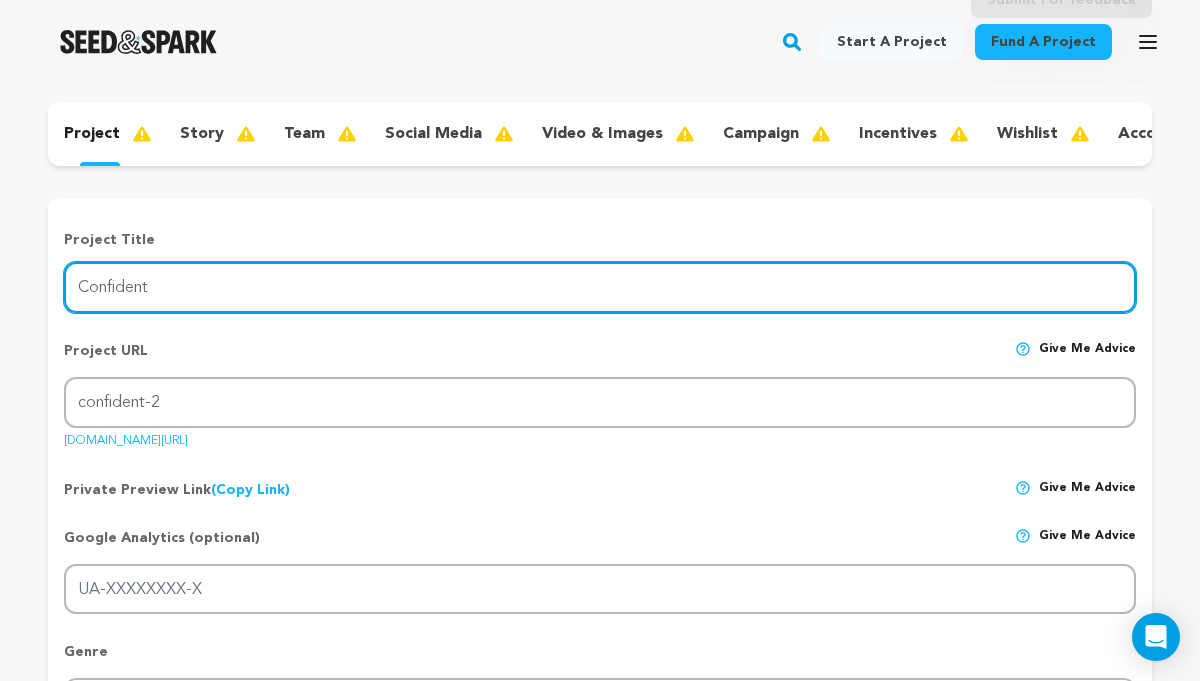 click on "Confident" at bounding box center [600, 287] 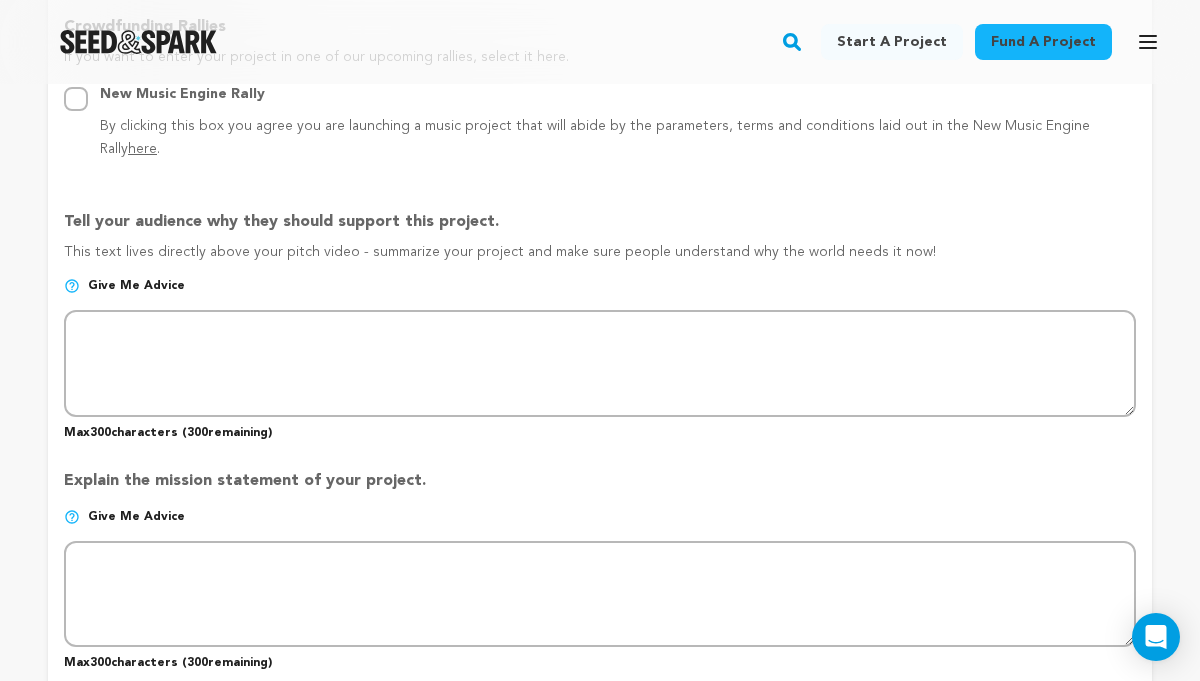 scroll, scrollTop: 1282, scrollLeft: 0, axis: vertical 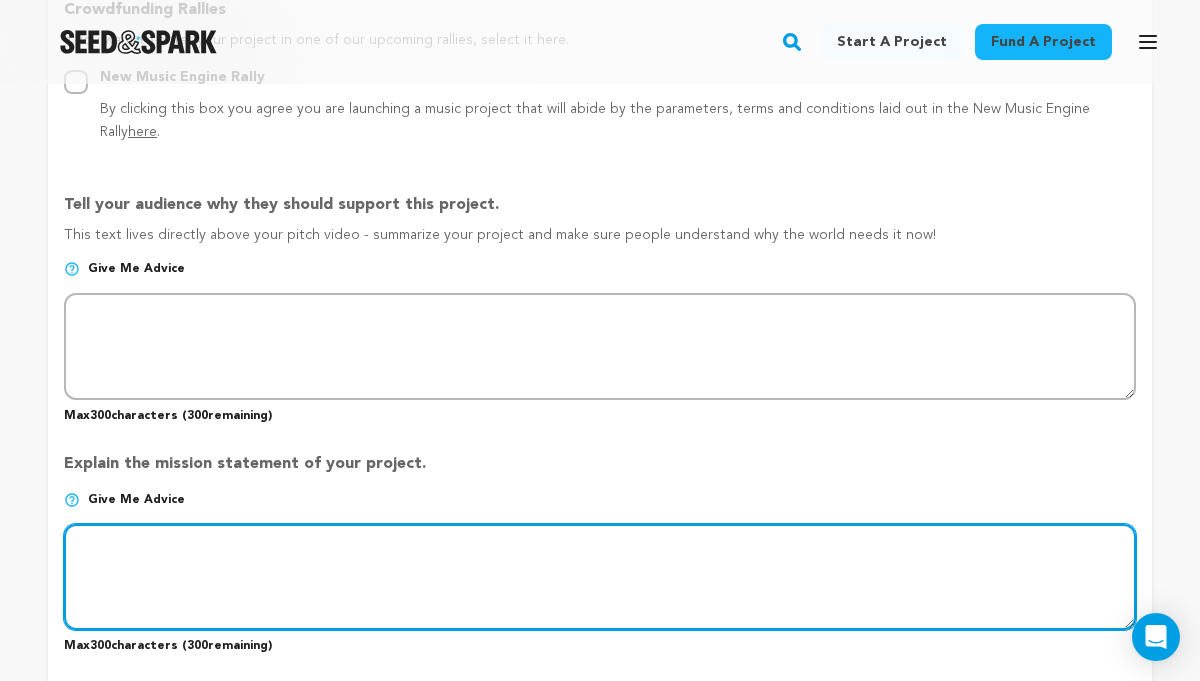 click at bounding box center [600, 577] 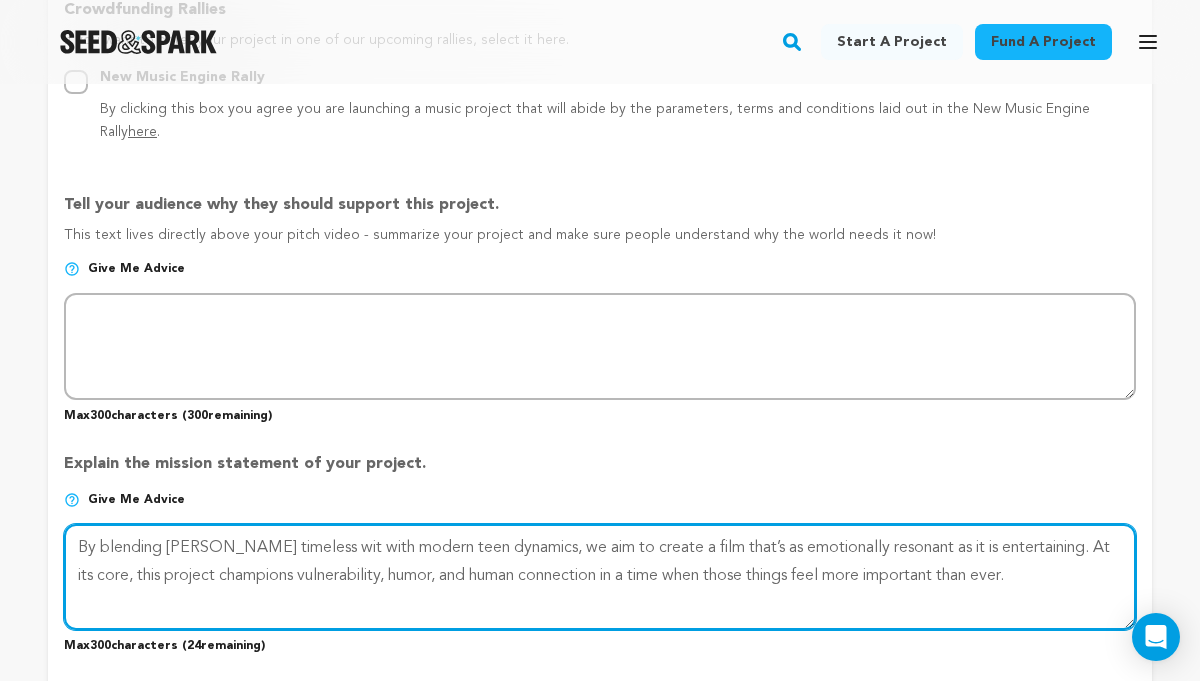 type on "By blending [PERSON_NAME] timeless wit with modern teen dynamics, we aim to create a film that’s as emotionally resonant as it is entertaining. At its core, this project champions vulnerability, humor, and human connection in a time when those things feel more important than ever." 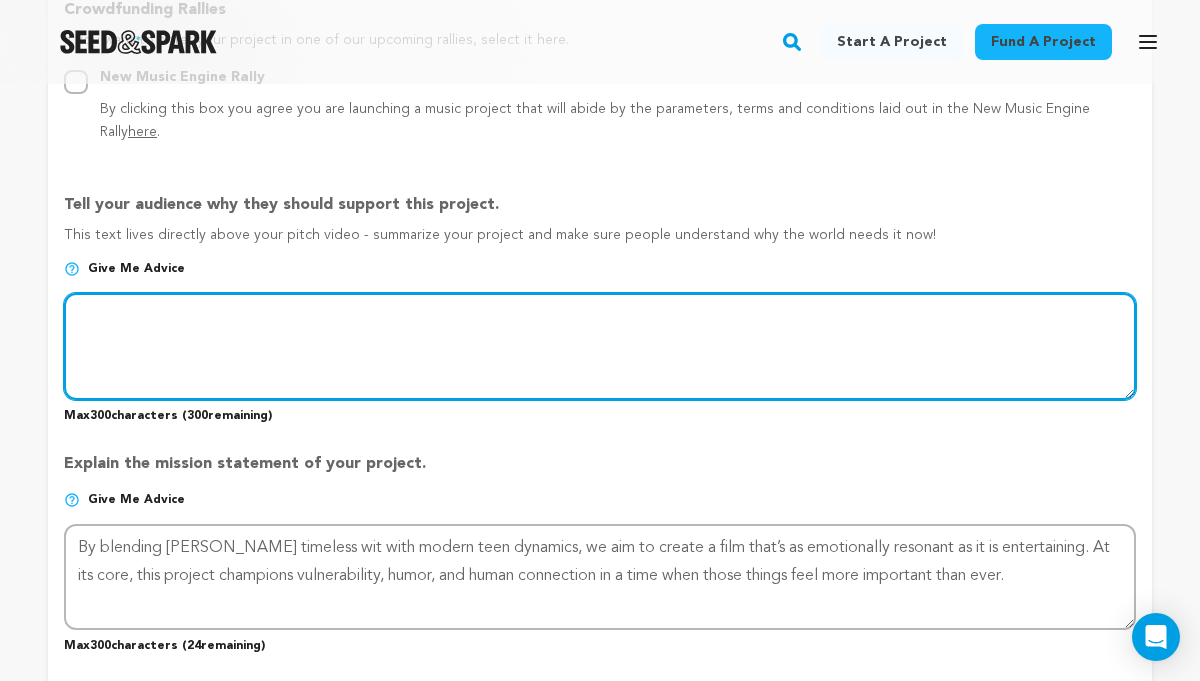 click at bounding box center (600, 346) 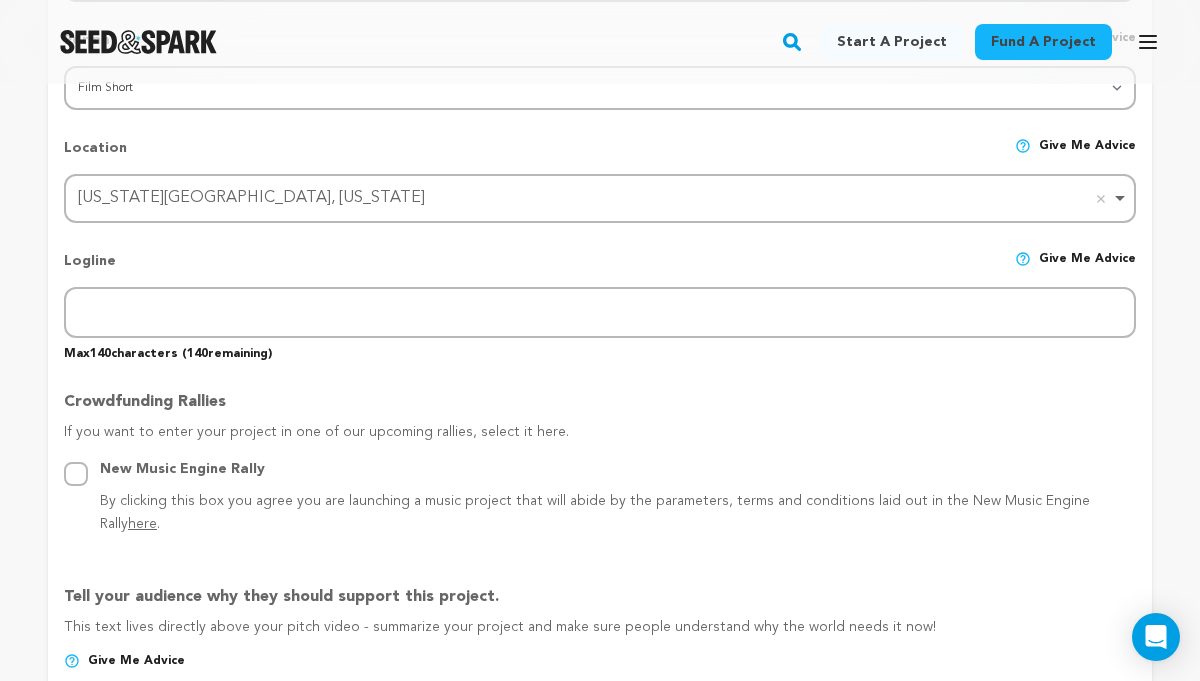 scroll, scrollTop: 885, scrollLeft: 0, axis: vertical 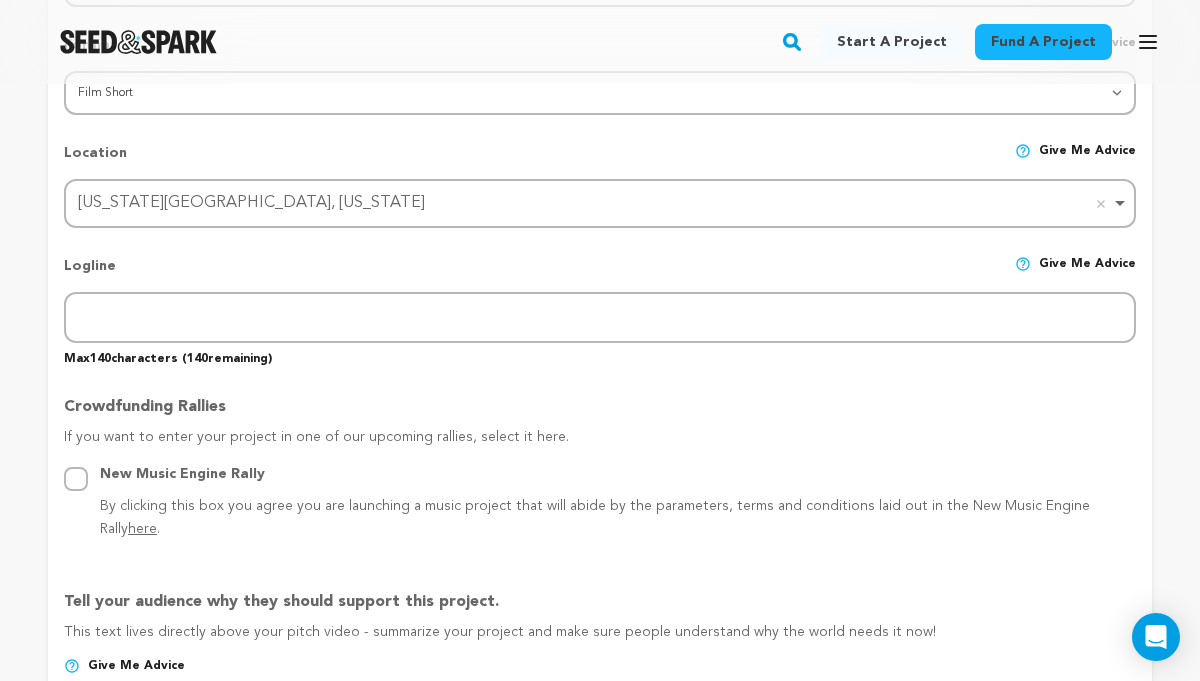 type on "In this riff on Sense and Sensibility, Austenian gossip, in-fighting, and antics fuel a modern journey of hectic teenage self-discovery, sexuality, and sisterhood in suburban America. This project brings a fresh, funny lens to a classic story—making it radically relatable for a new generation." 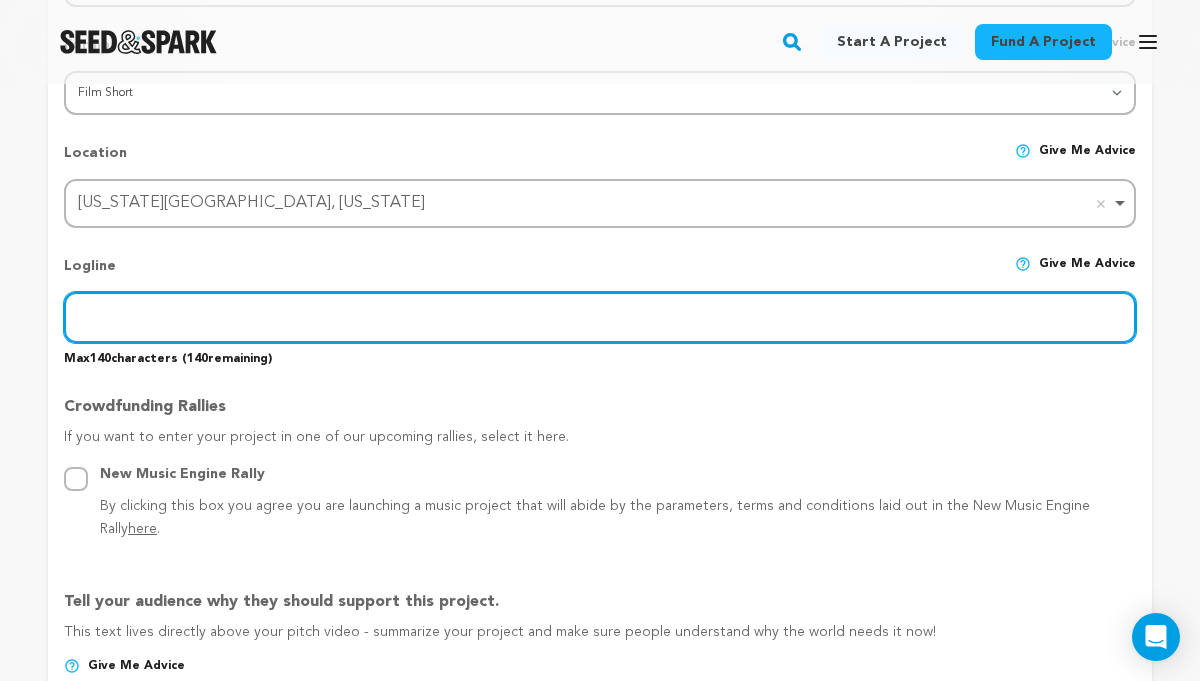 click at bounding box center [600, 317] 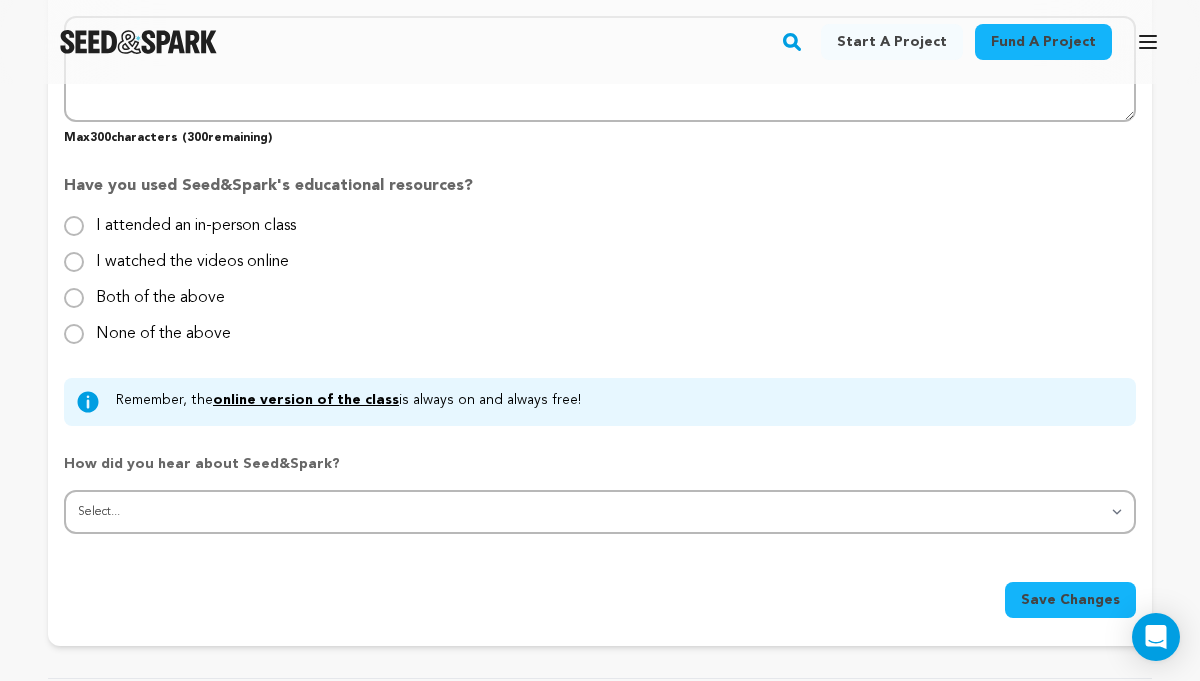 scroll, scrollTop: 2024, scrollLeft: 0, axis: vertical 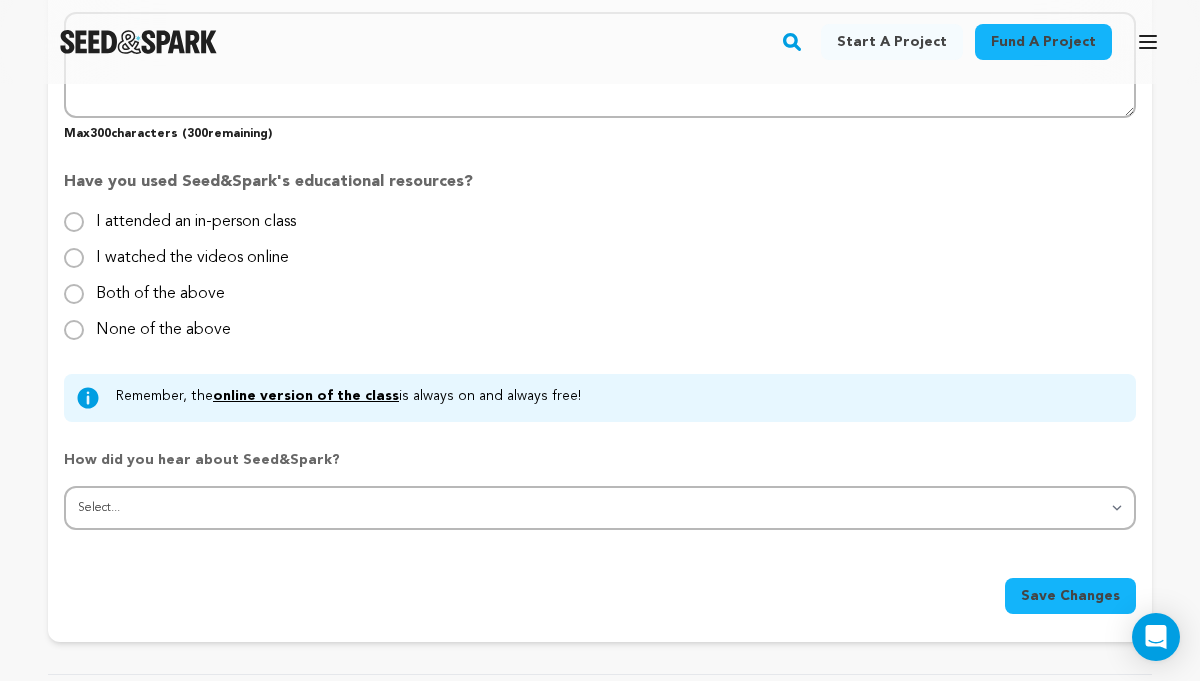 click on "I watched the videos online" at bounding box center [192, 250] 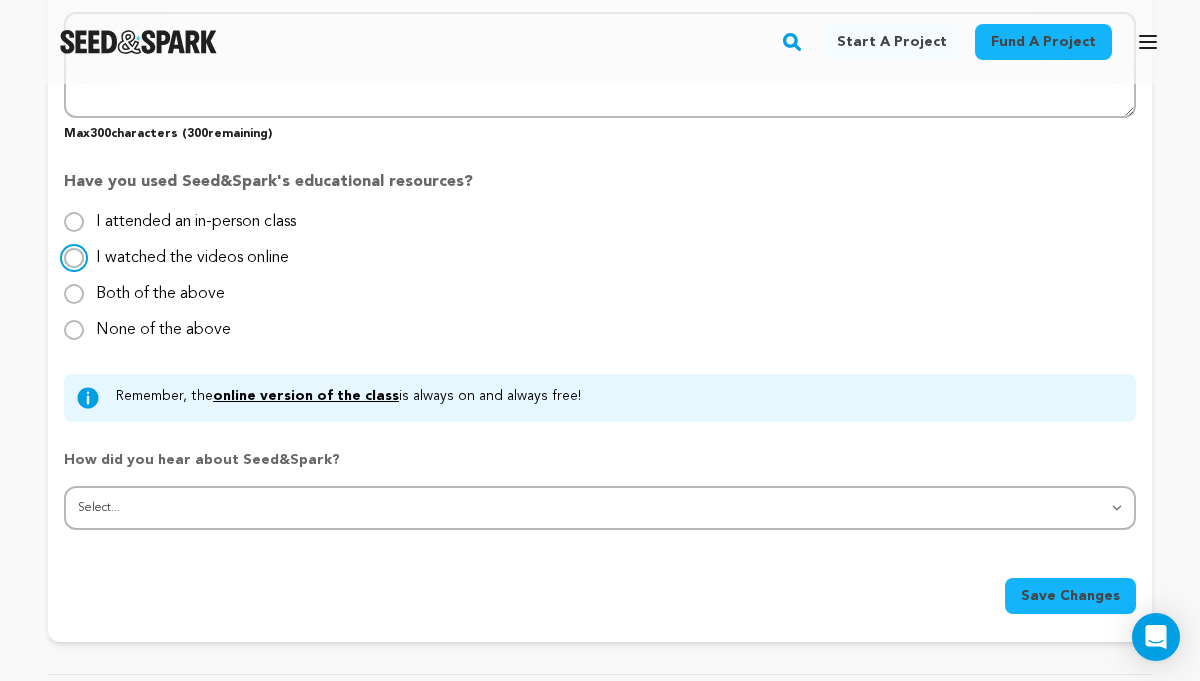 click on "I watched the videos online" at bounding box center [74, 258] 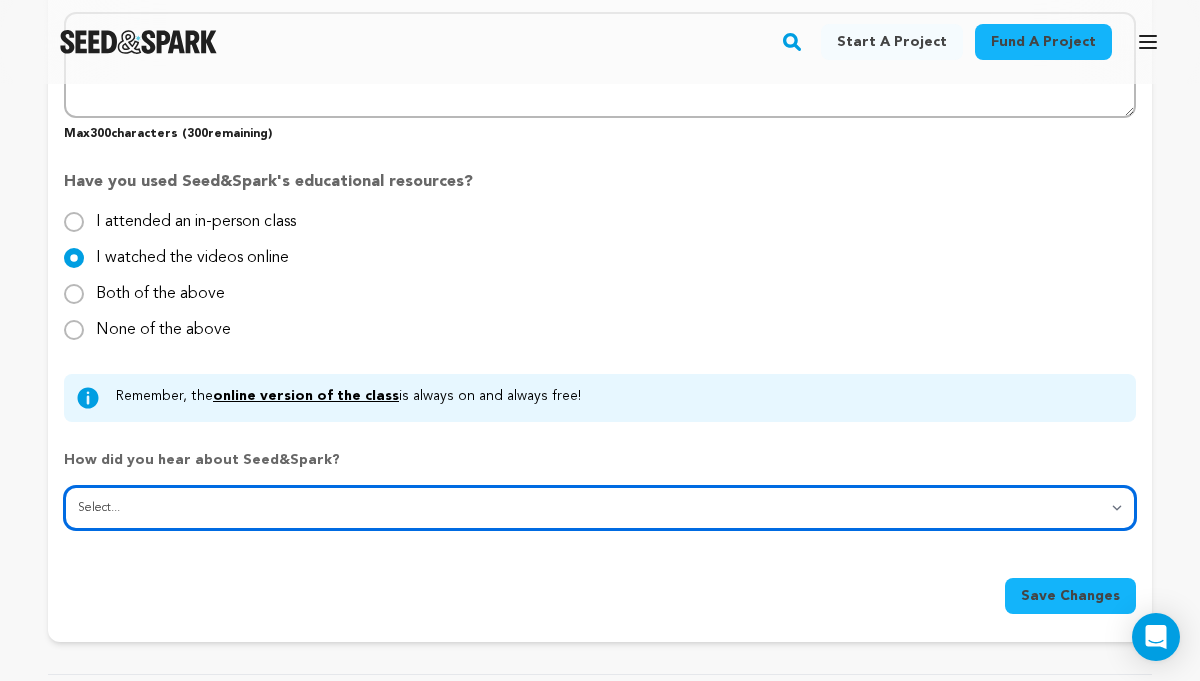 click on "Select...
From a friend Social media Film festival or film organization Took an in-person class Online search Article or podcast Email Other" at bounding box center (600, 508) 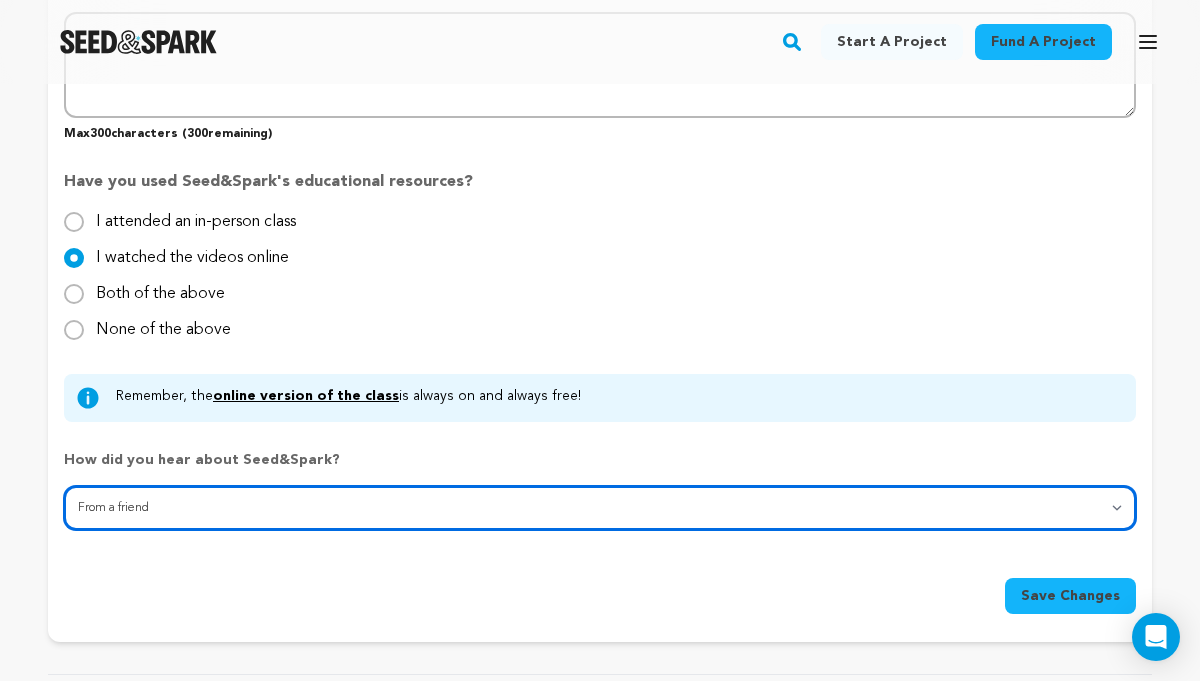 click on "Select...
From a friend Social media Film festival or film organization Took an in-person class Online search Article or podcast Email Other" at bounding box center (600, 508) 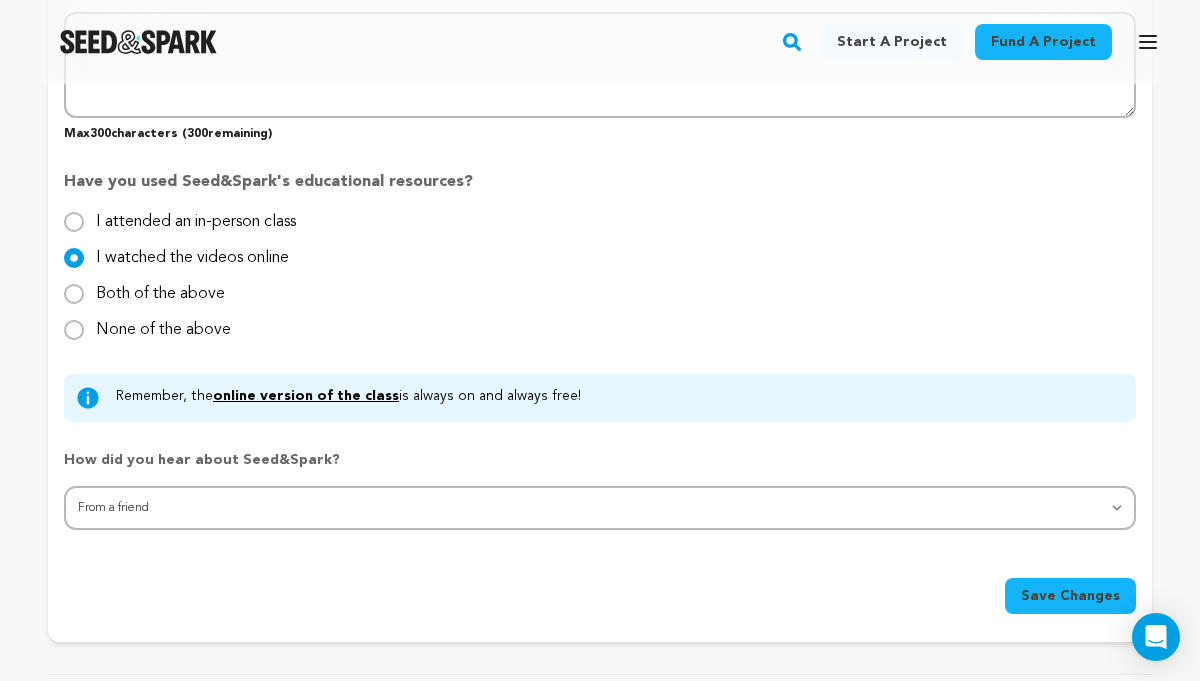 click on "Save Changes" at bounding box center (1070, 596) 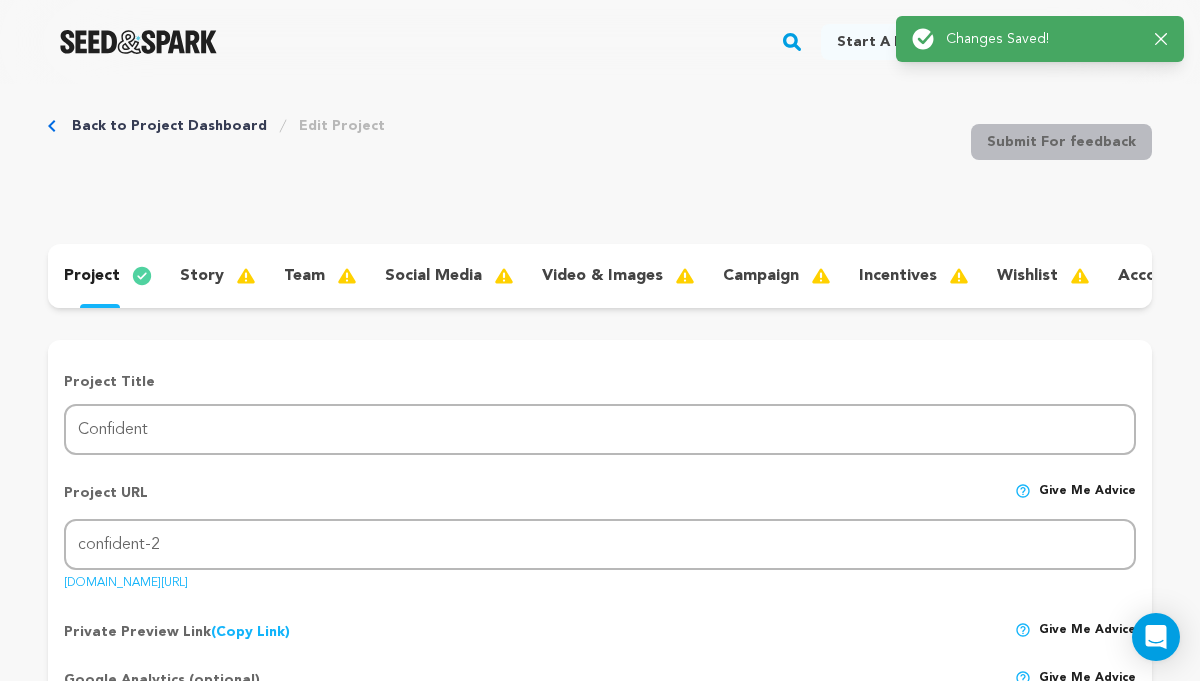 scroll, scrollTop: 0, scrollLeft: 0, axis: both 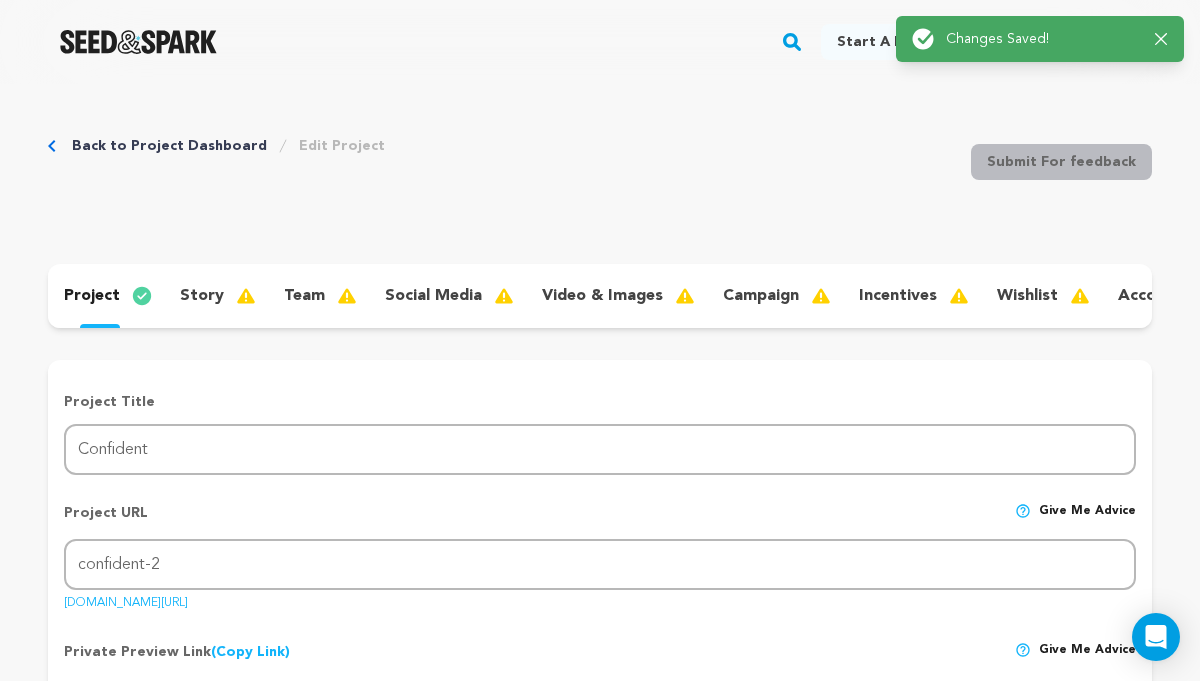 click on "story" at bounding box center (202, 296) 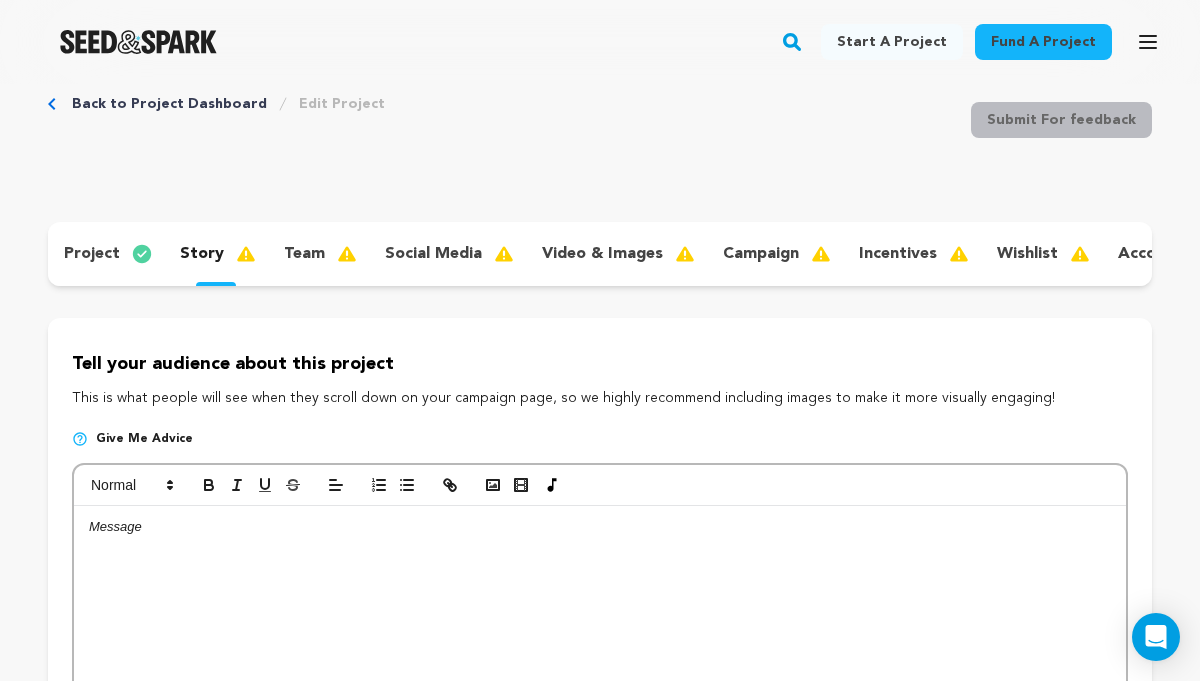 scroll, scrollTop: 33, scrollLeft: 0, axis: vertical 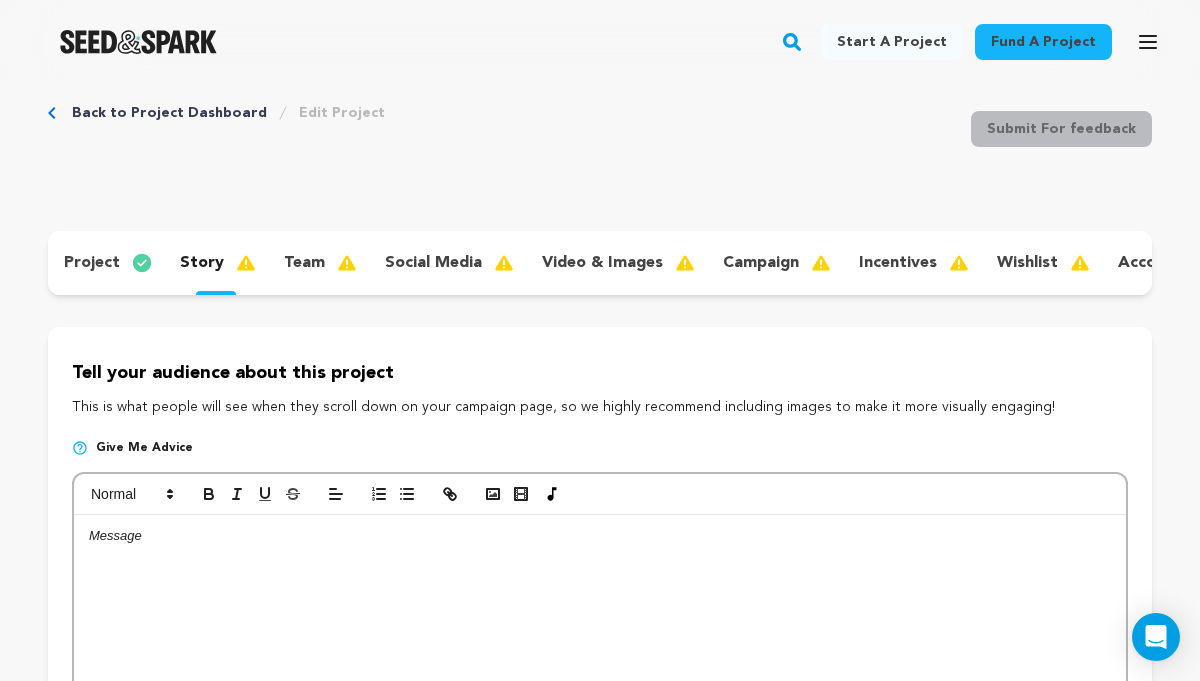 click on "team" at bounding box center (304, 263) 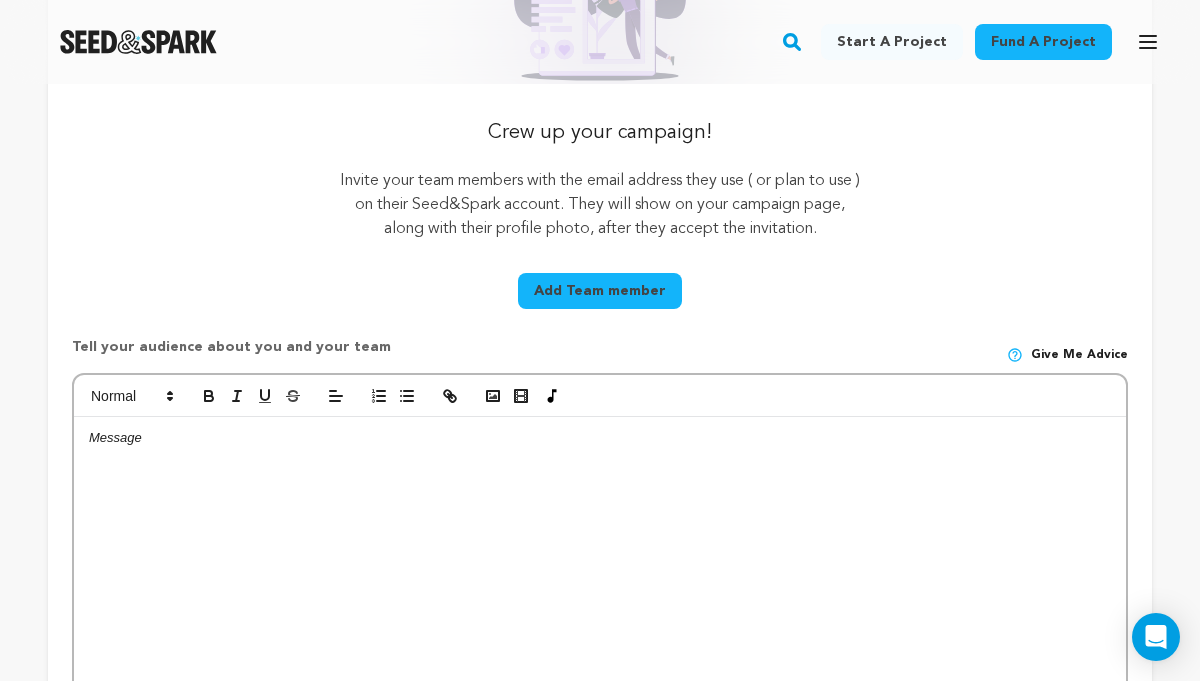 scroll, scrollTop: 489, scrollLeft: 0, axis: vertical 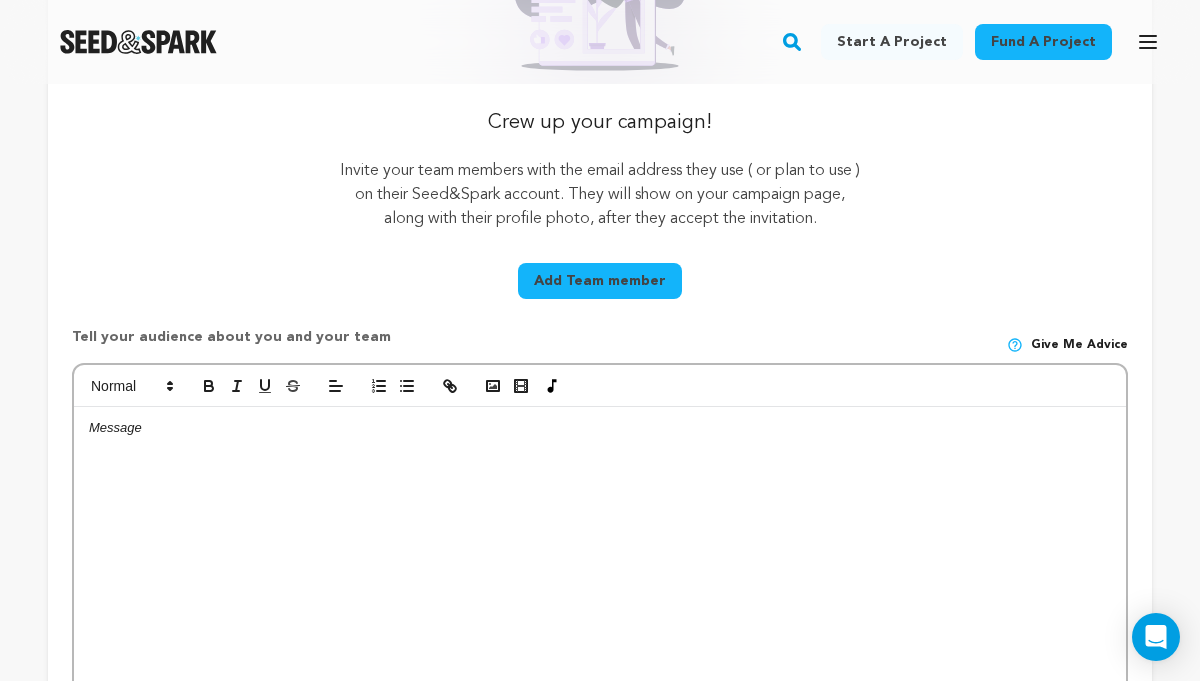 click on "Add Team member" at bounding box center [600, 281] 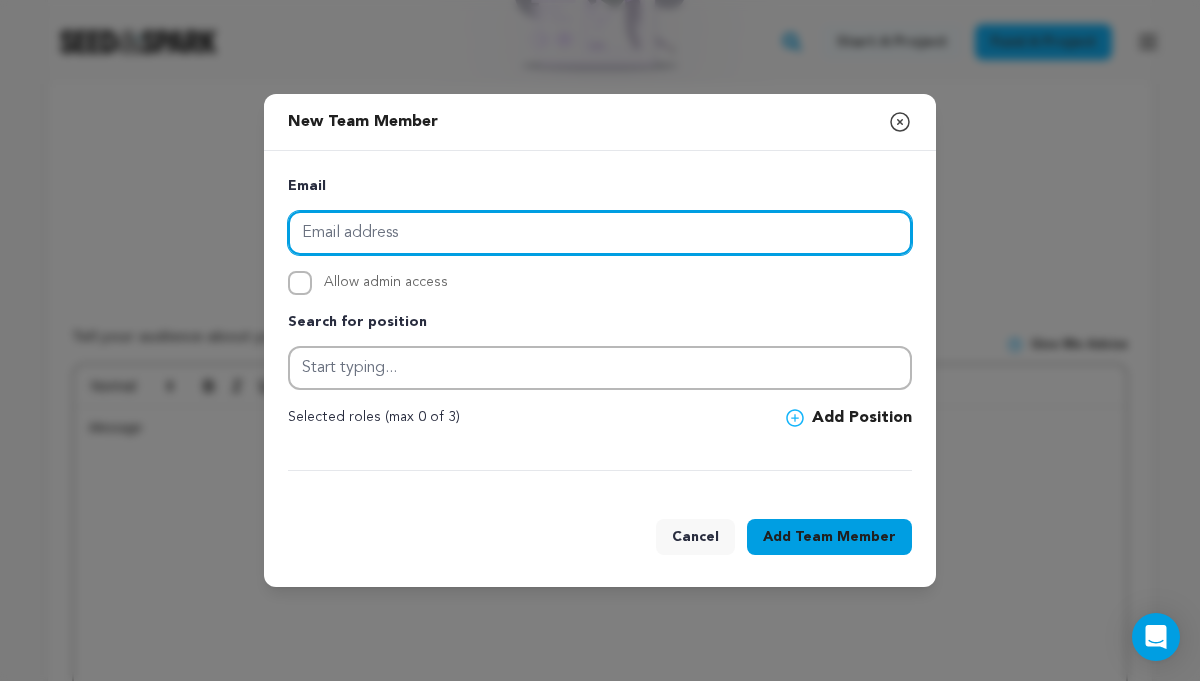 click at bounding box center [600, 233] 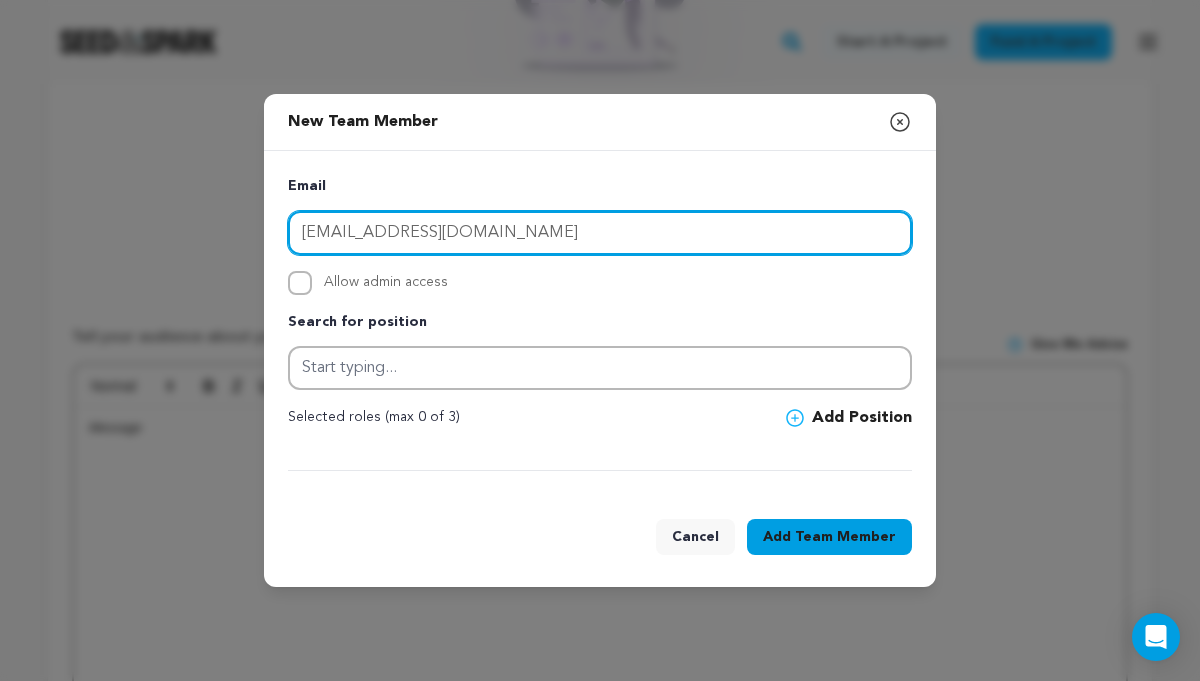 type on "[EMAIL_ADDRESS][DOMAIN_NAME]" 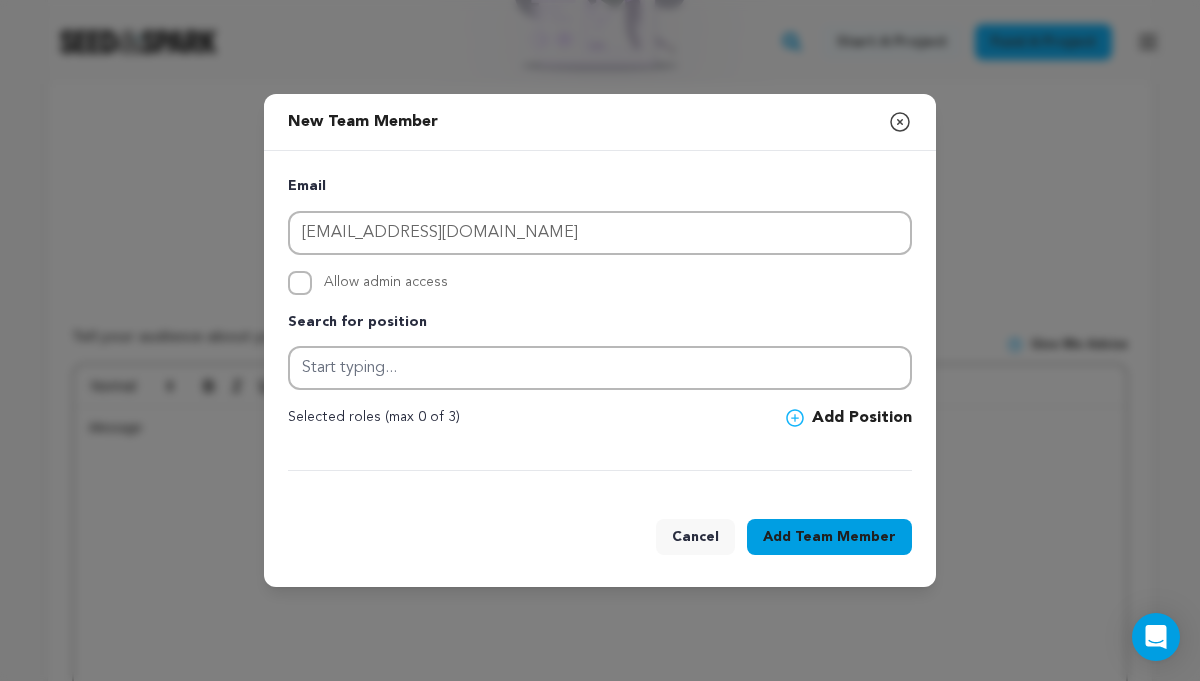 click on "Allow admin access" at bounding box center [386, 283] 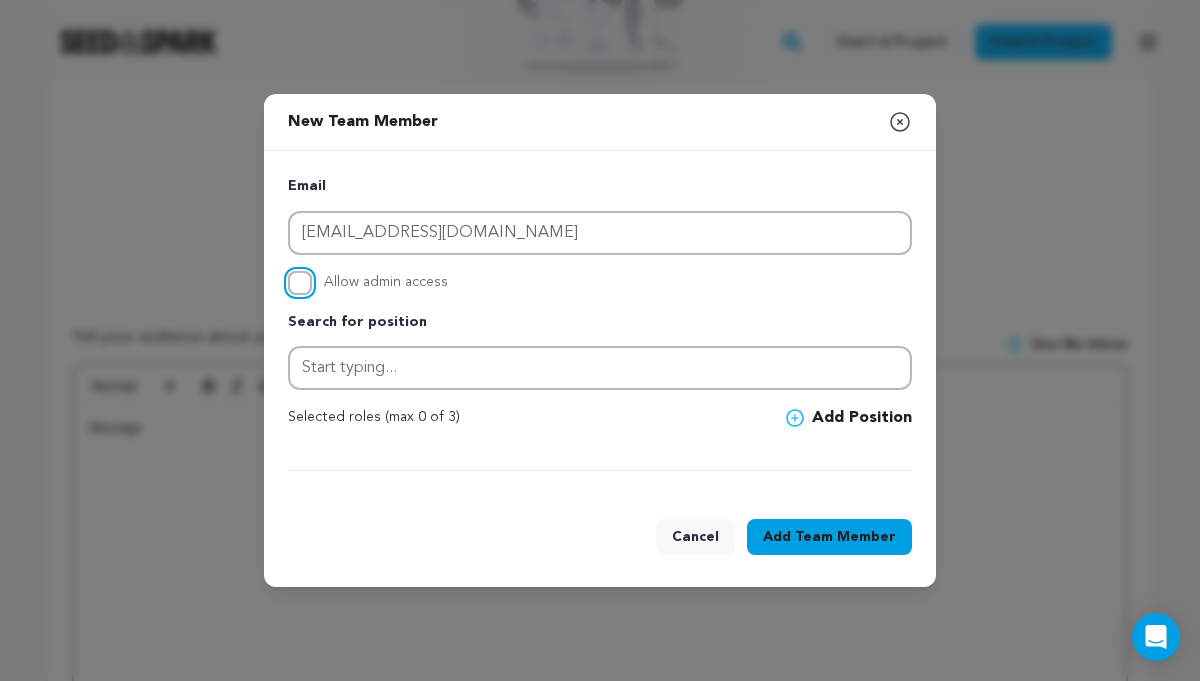 click on "Allow admin access" at bounding box center (300, 283) 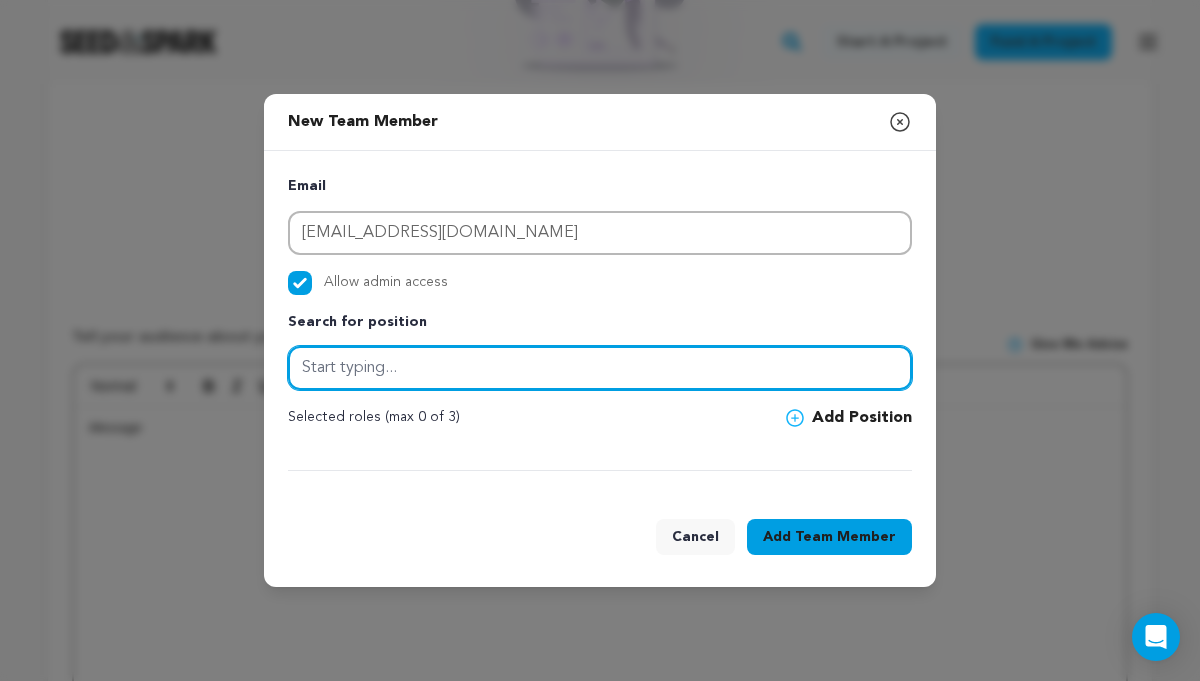 click at bounding box center (600, 368) 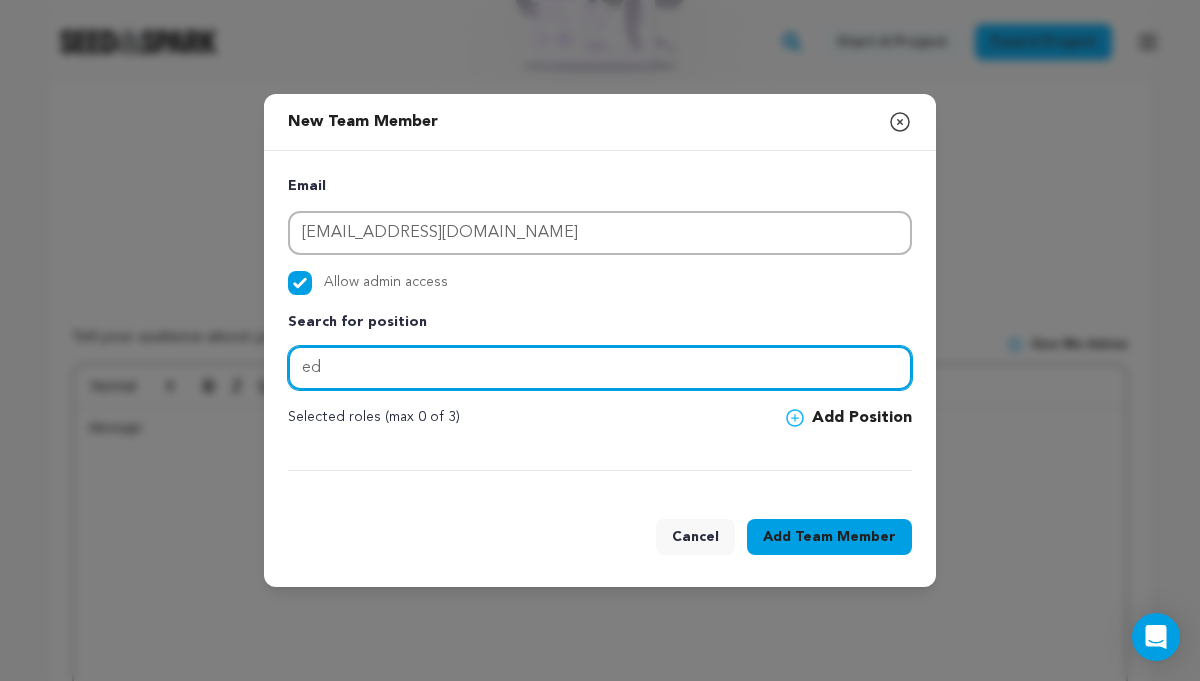 type on "e" 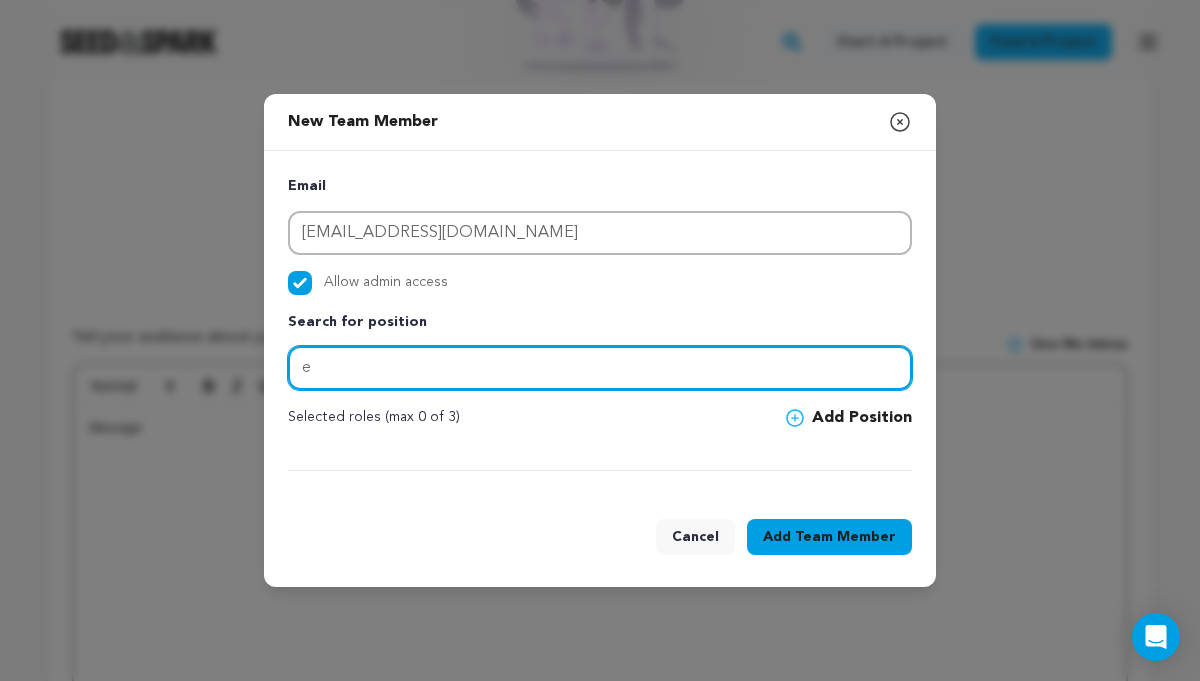 type 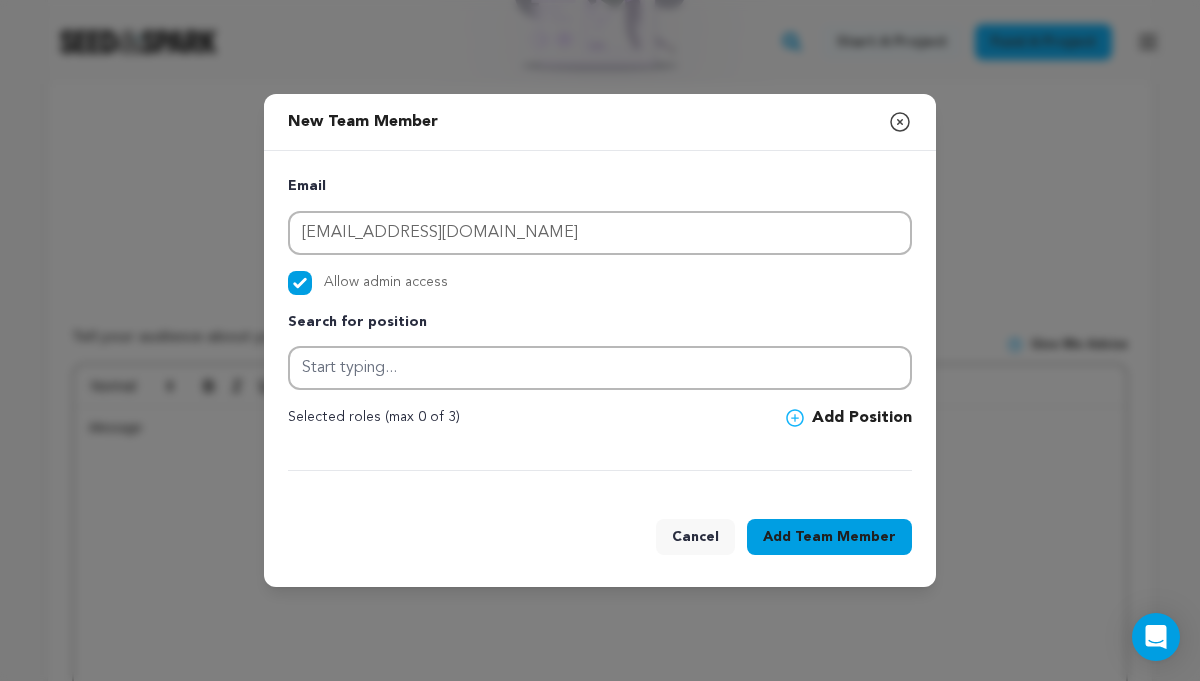 click on "Allow admin access" at bounding box center (600, 283) 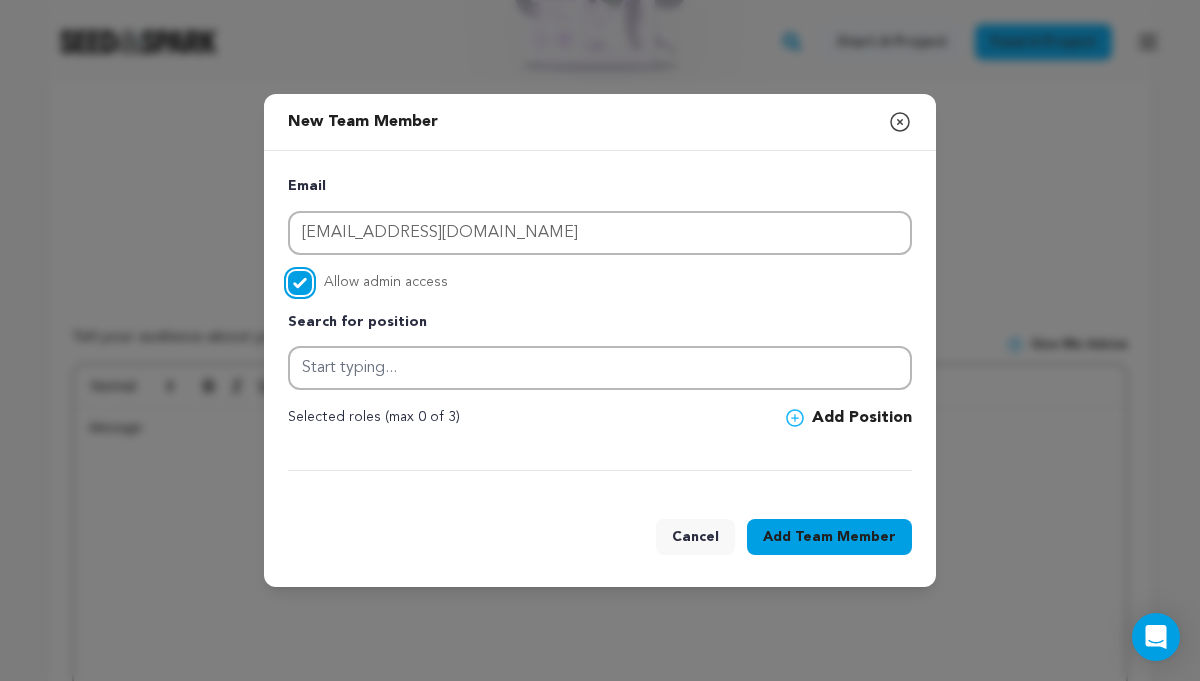 click on "Allow admin access" at bounding box center [300, 283] 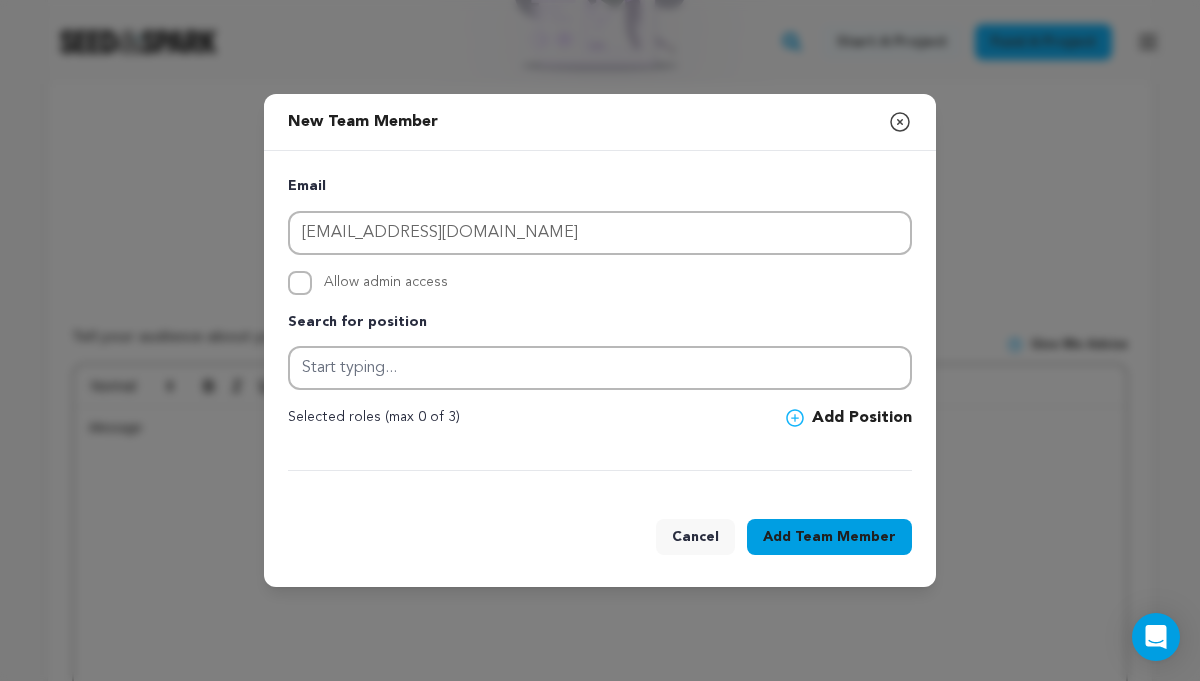 click on "Team Member" at bounding box center [845, 537] 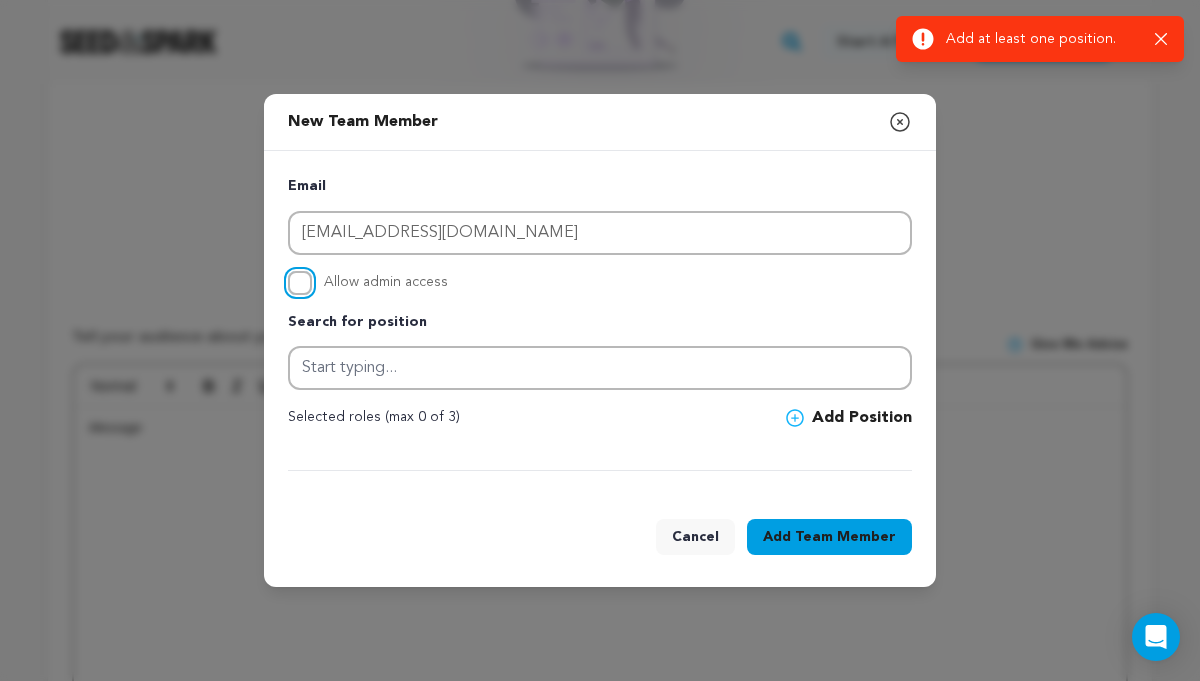 click on "Allow admin access" at bounding box center [300, 283] 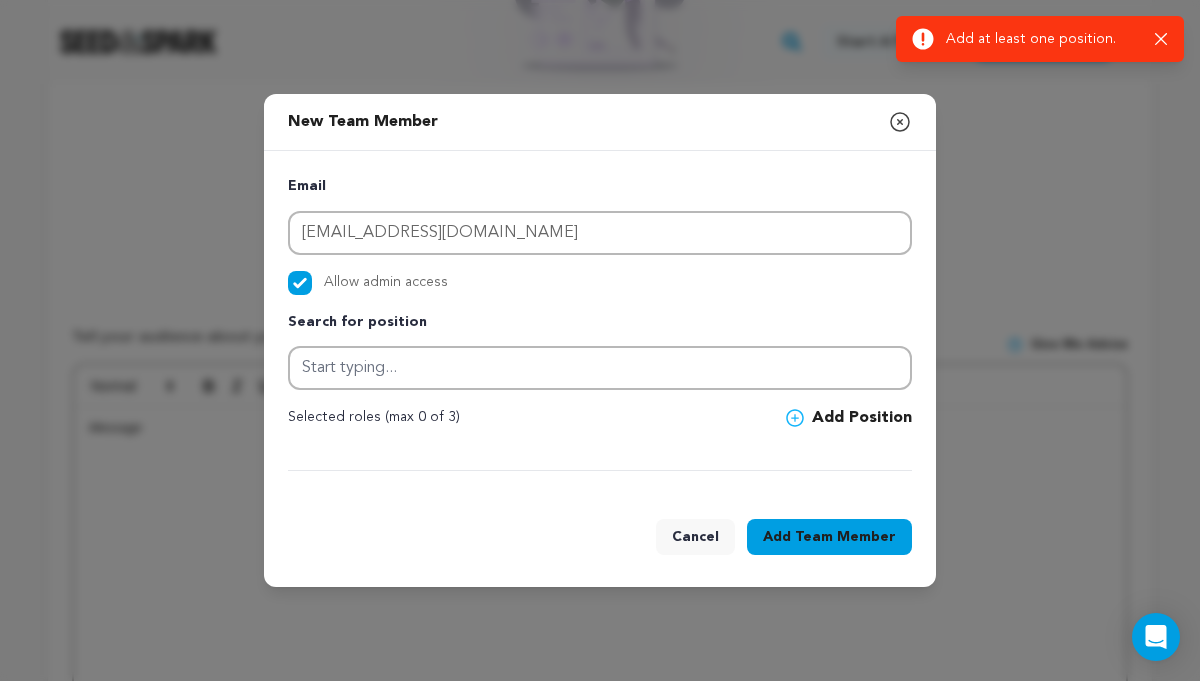 click 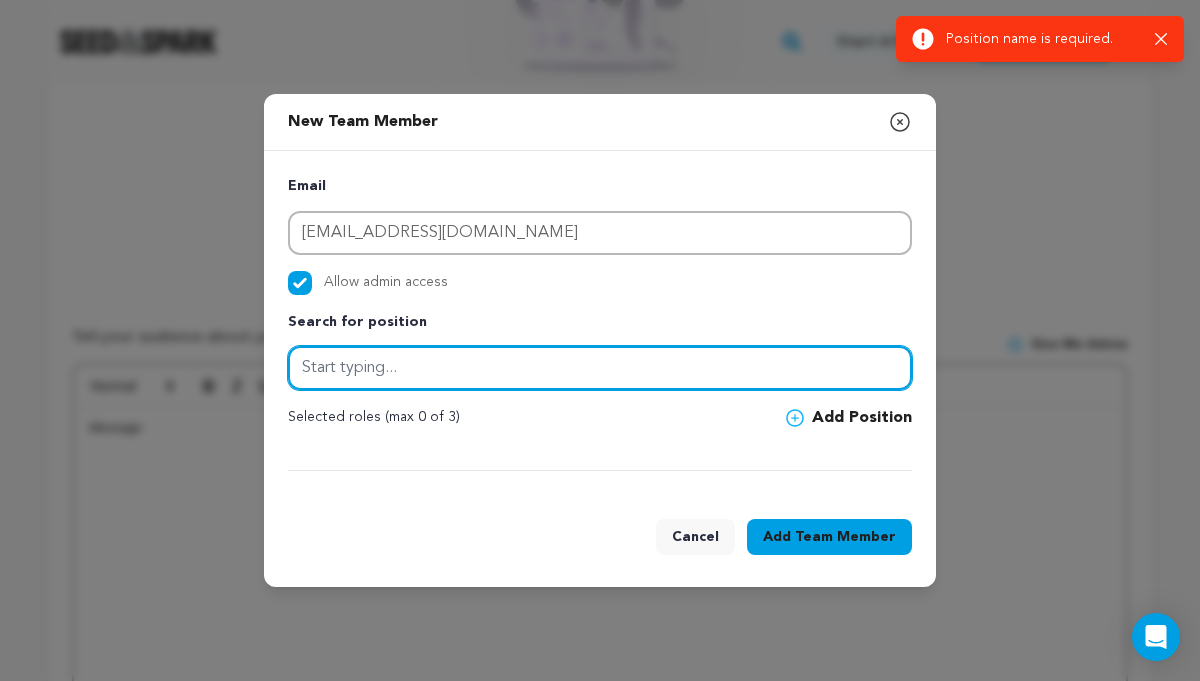 click at bounding box center [600, 368] 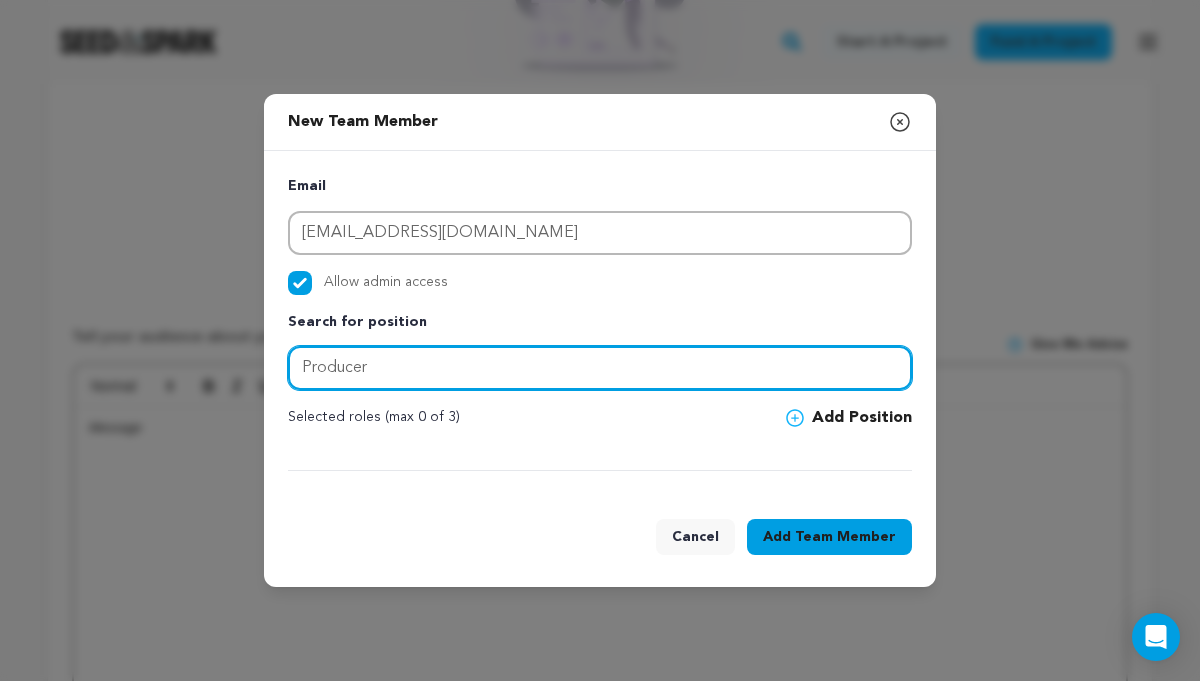 type on "Producer" 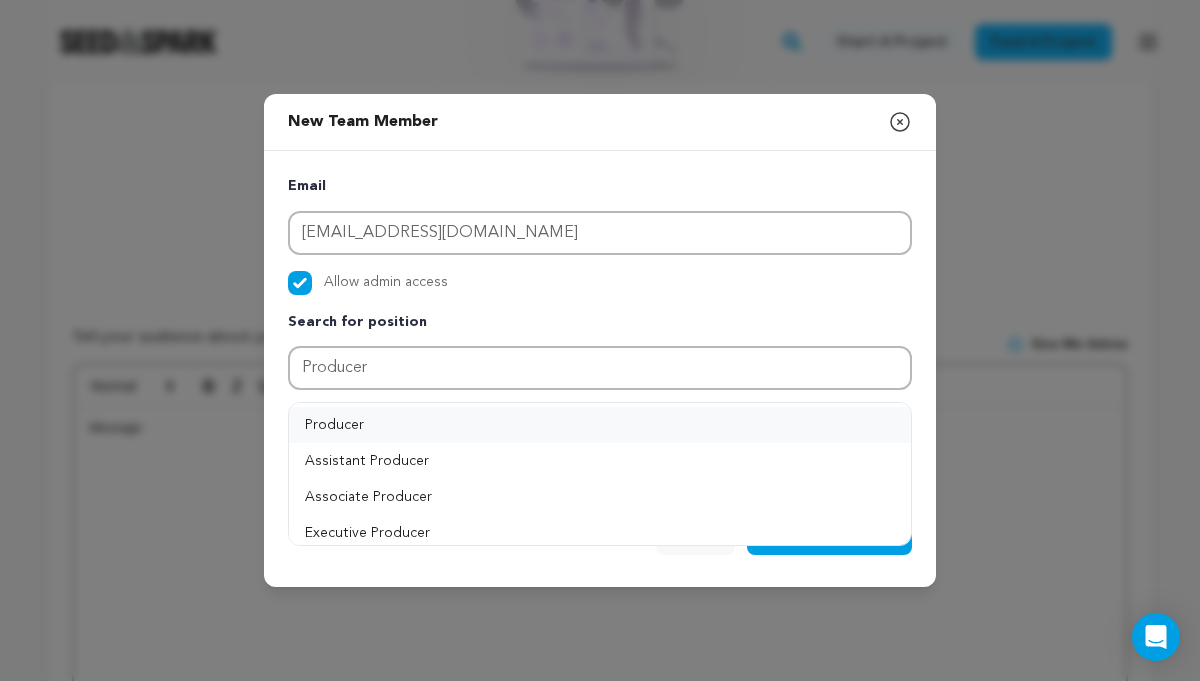 click on "Producer" at bounding box center (600, 425) 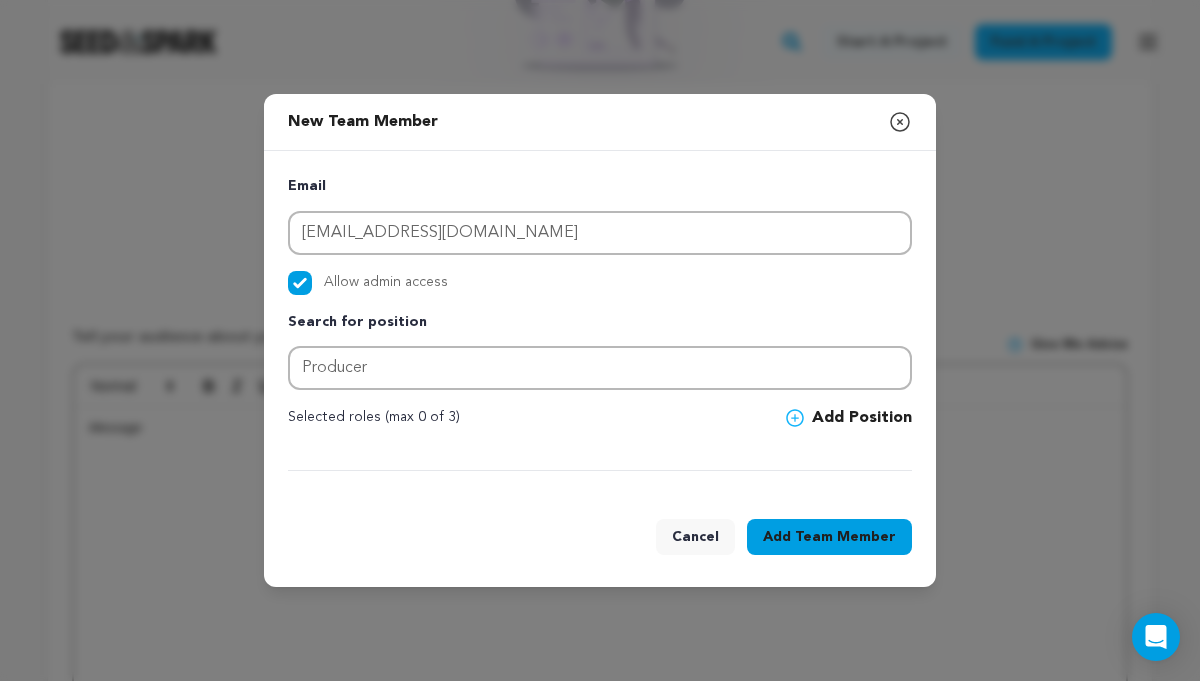 click on "Add  Team Member" at bounding box center (829, 537) 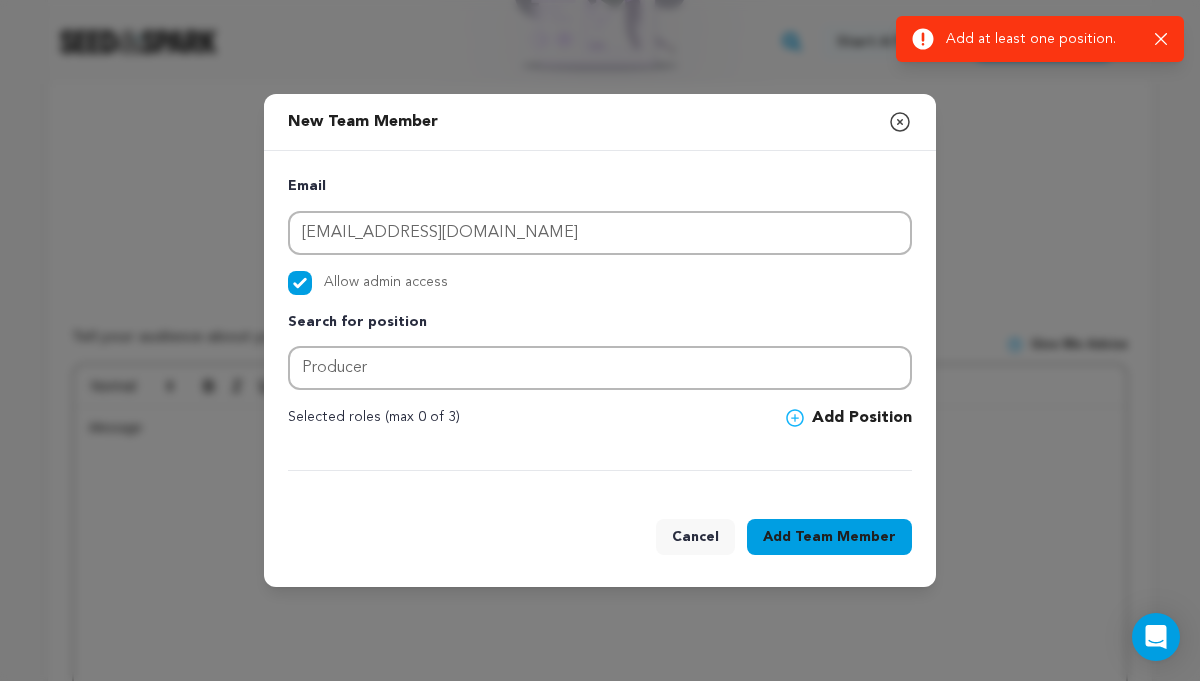 click 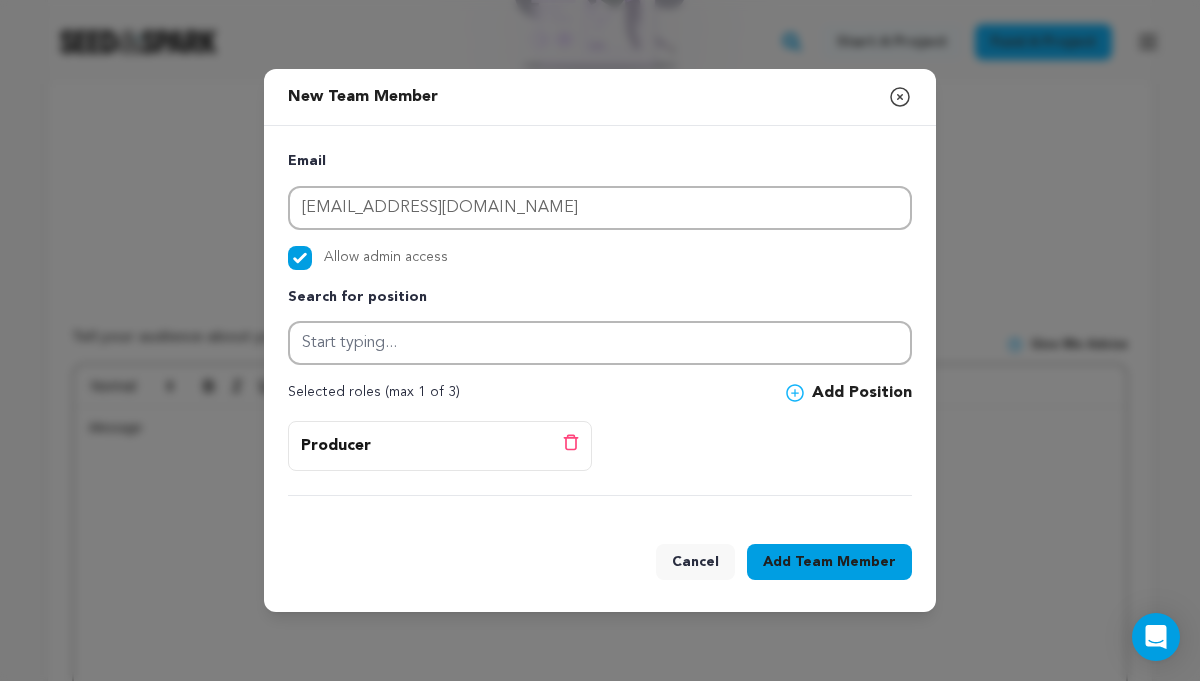click on "Team Member" at bounding box center [845, 562] 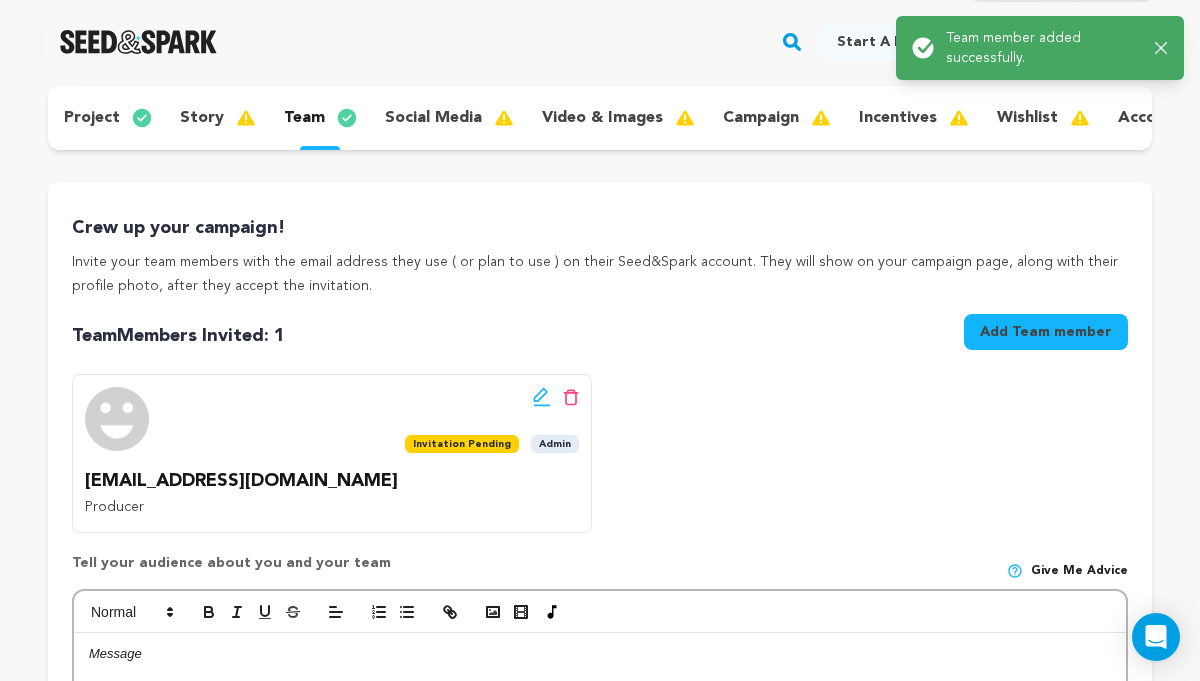 scroll, scrollTop: 184, scrollLeft: 0, axis: vertical 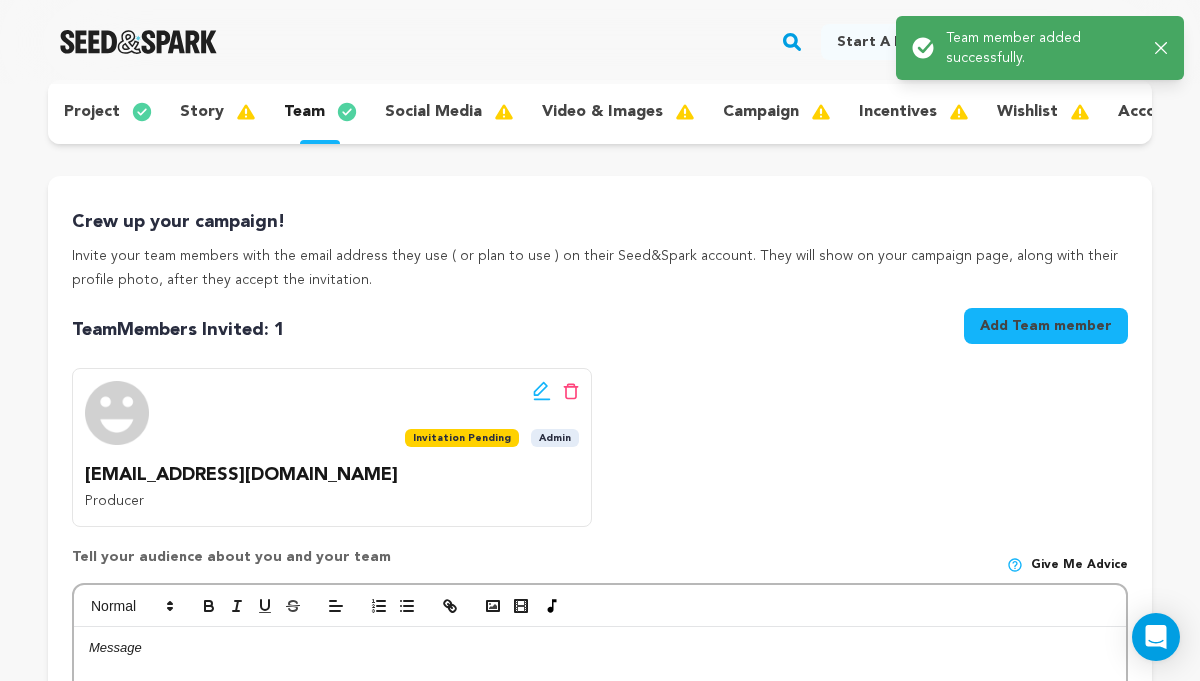 click on "Add Team member" at bounding box center [1046, 326] 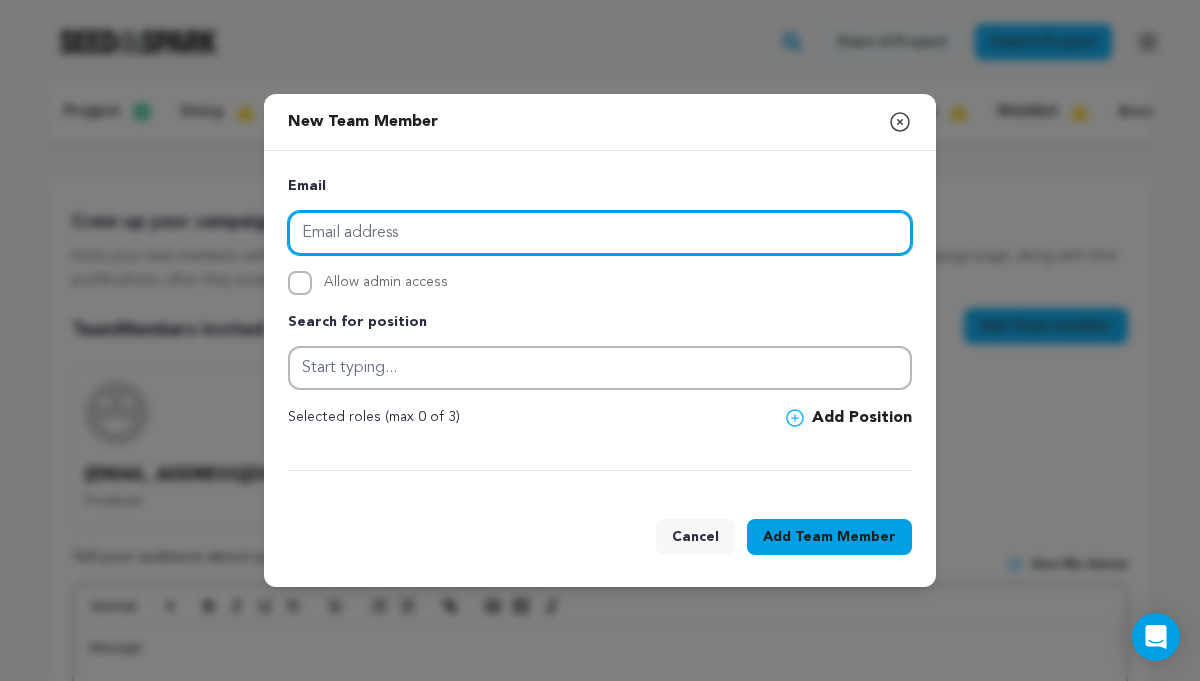 click at bounding box center [600, 233] 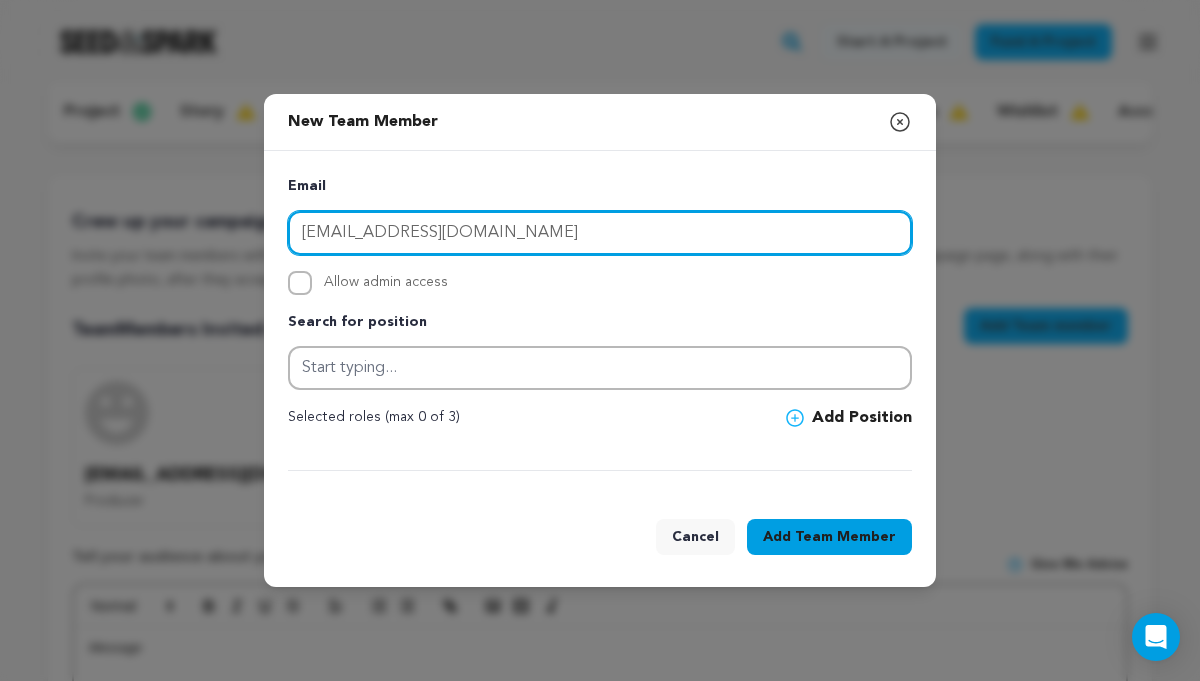 type on "daraweinstein1@gmail.com" 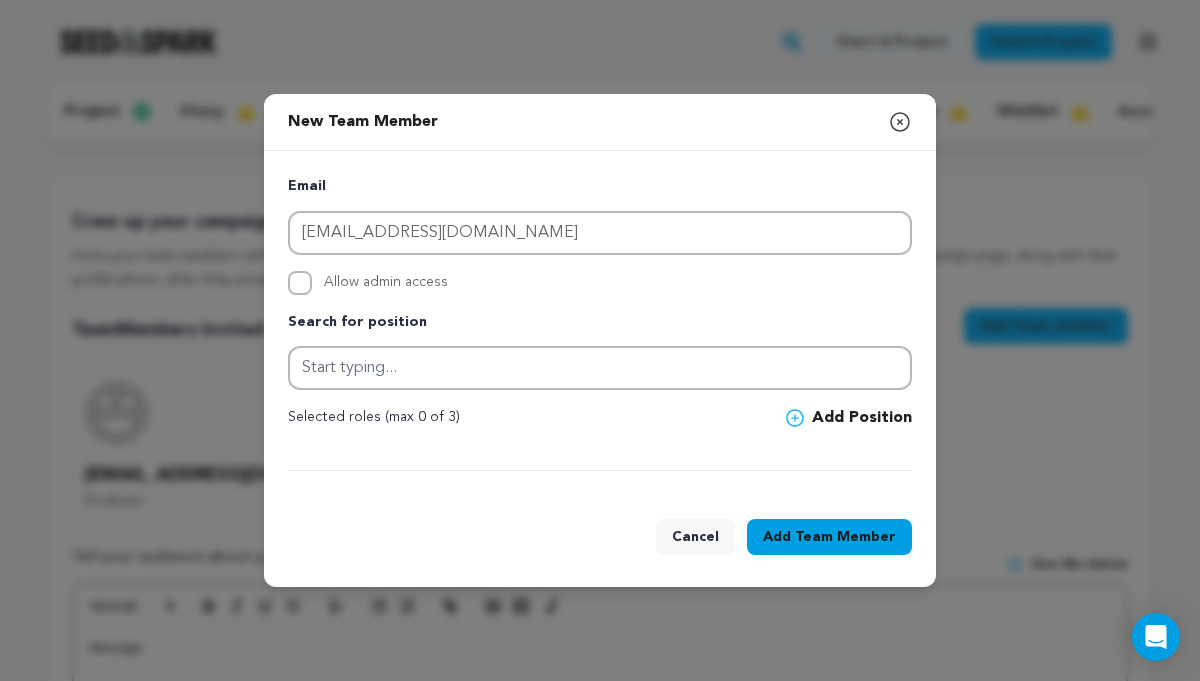 click on "Allow admin access" at bounding box center (600, 283) 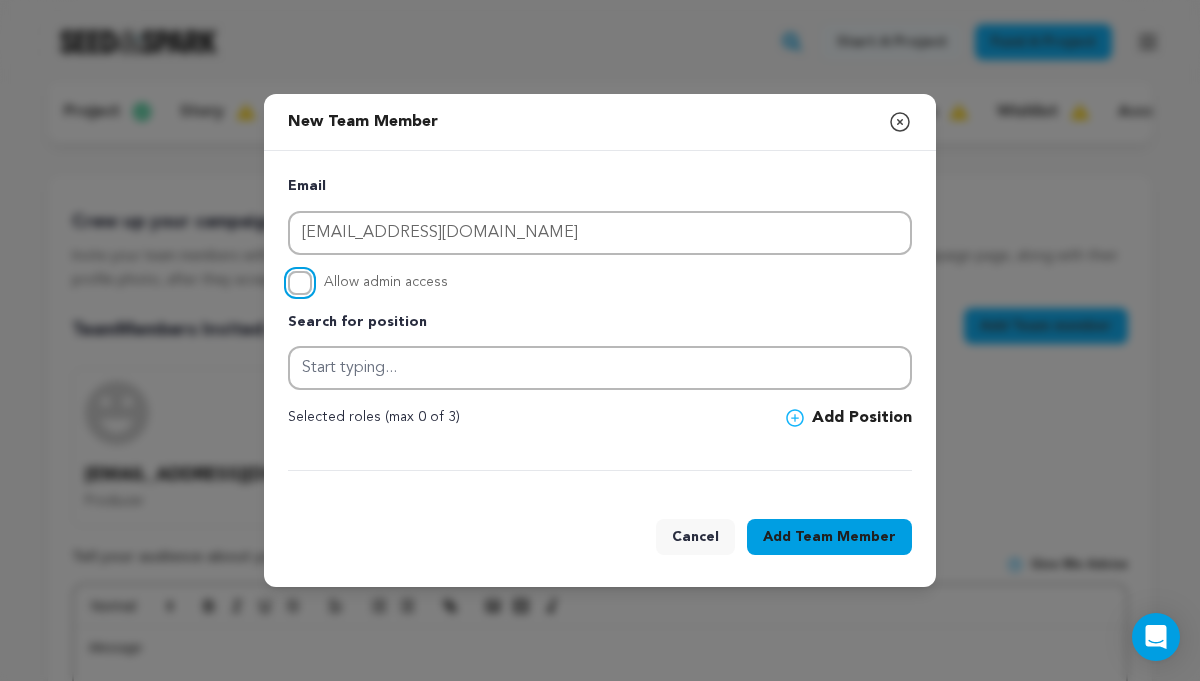 click on "Allow admin access" at bounding box center (300, 283) 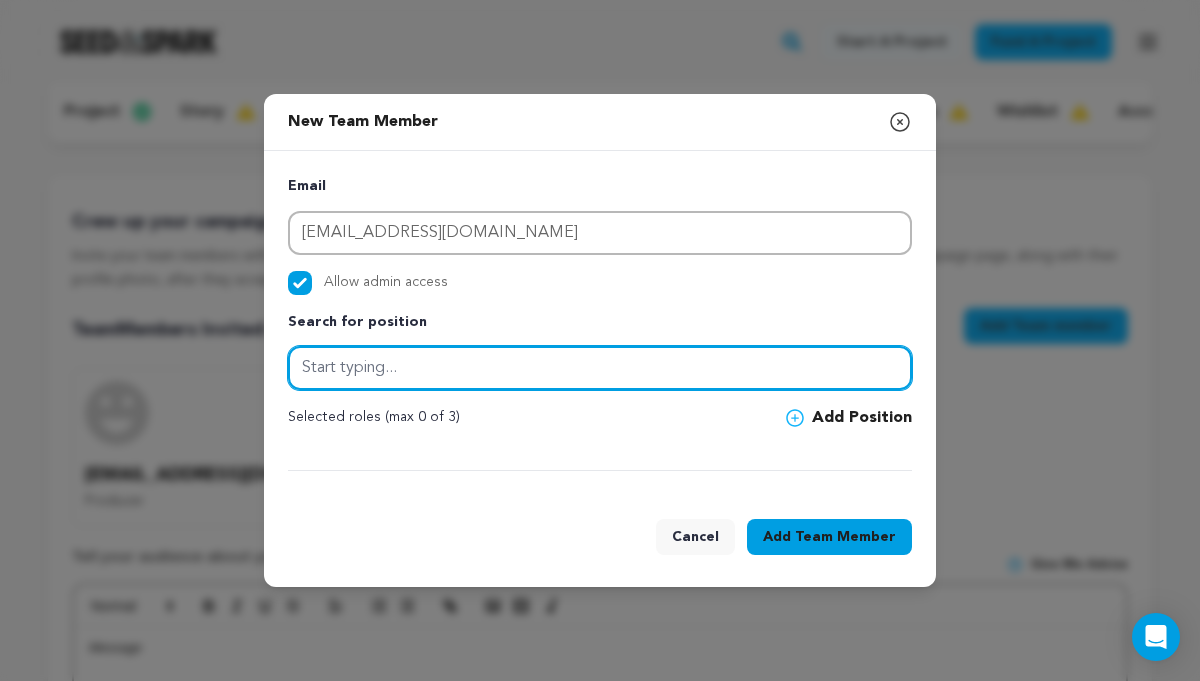 click at bounding box center (600, 368) 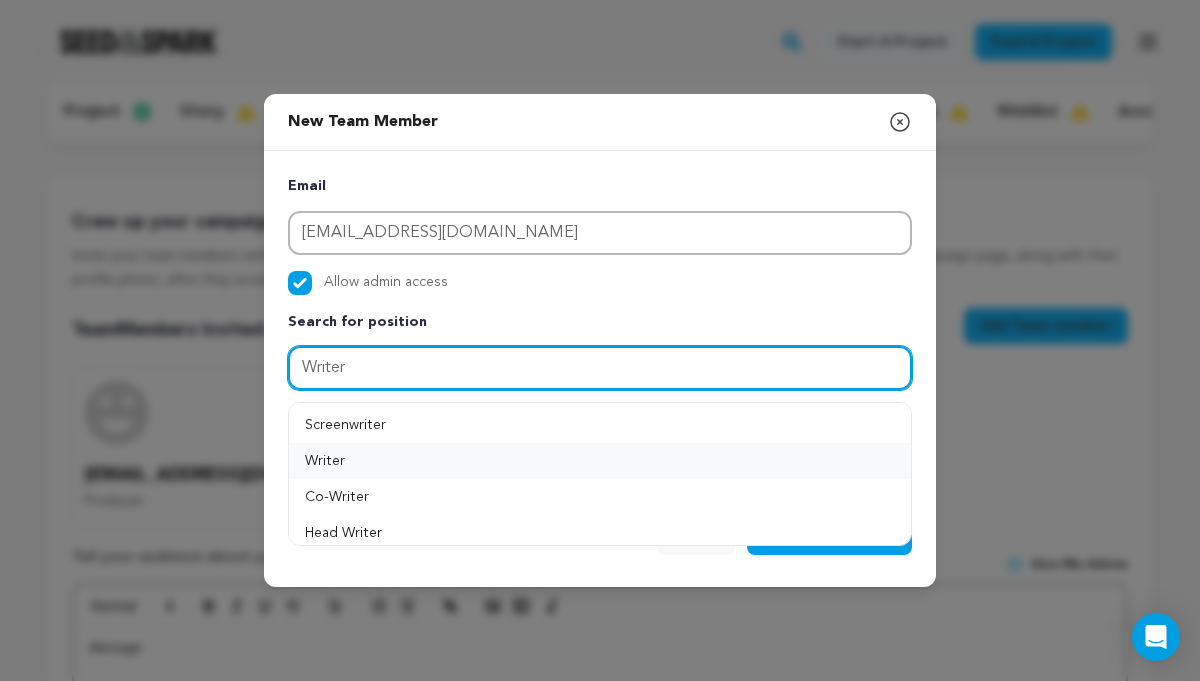 type on "Writer" 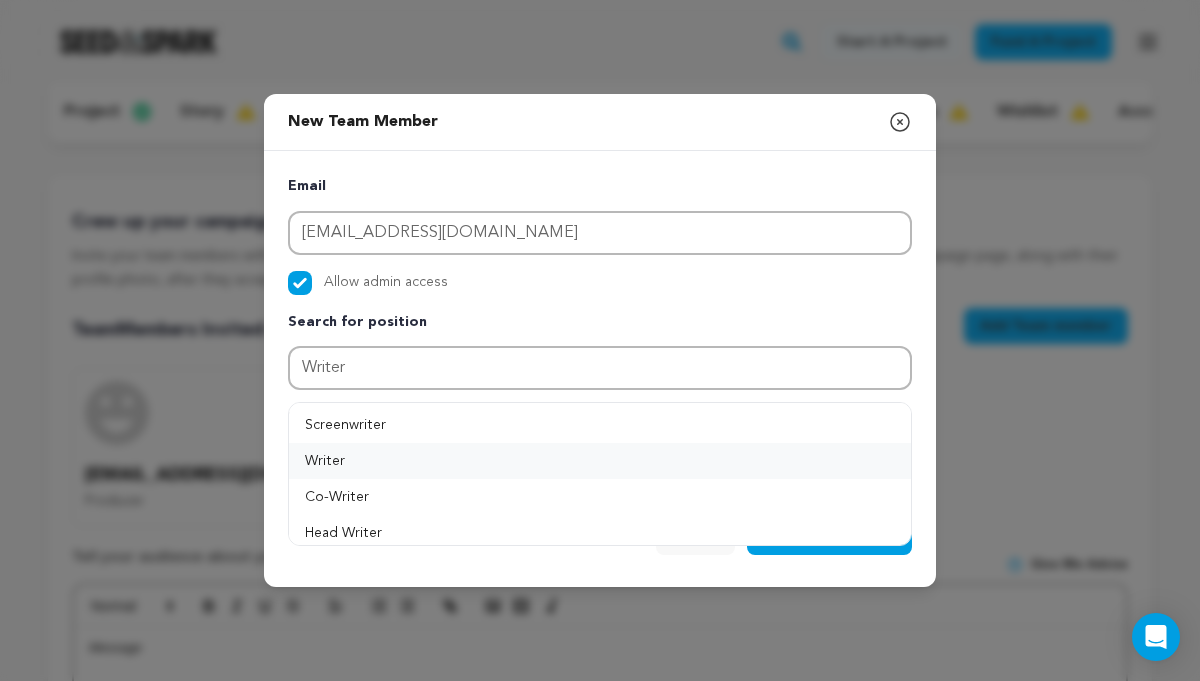 click on "Writer" at bounding box center [600, 461] 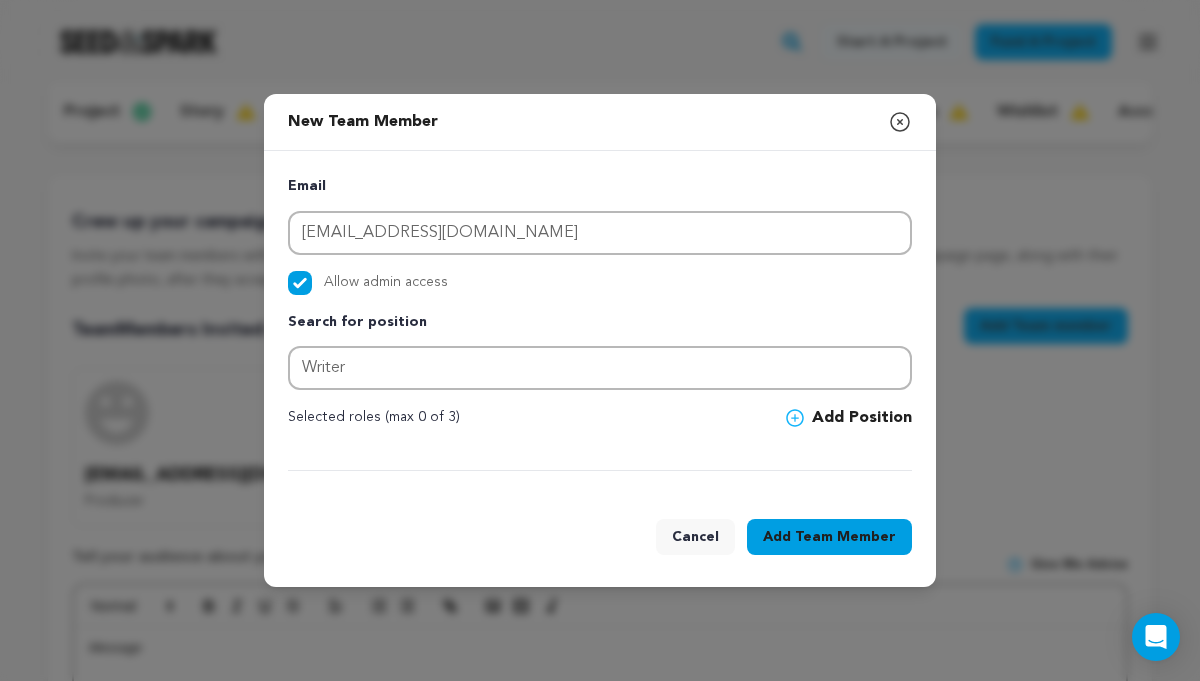 click on "Add  Team Member" at bounding box center [829, 537] 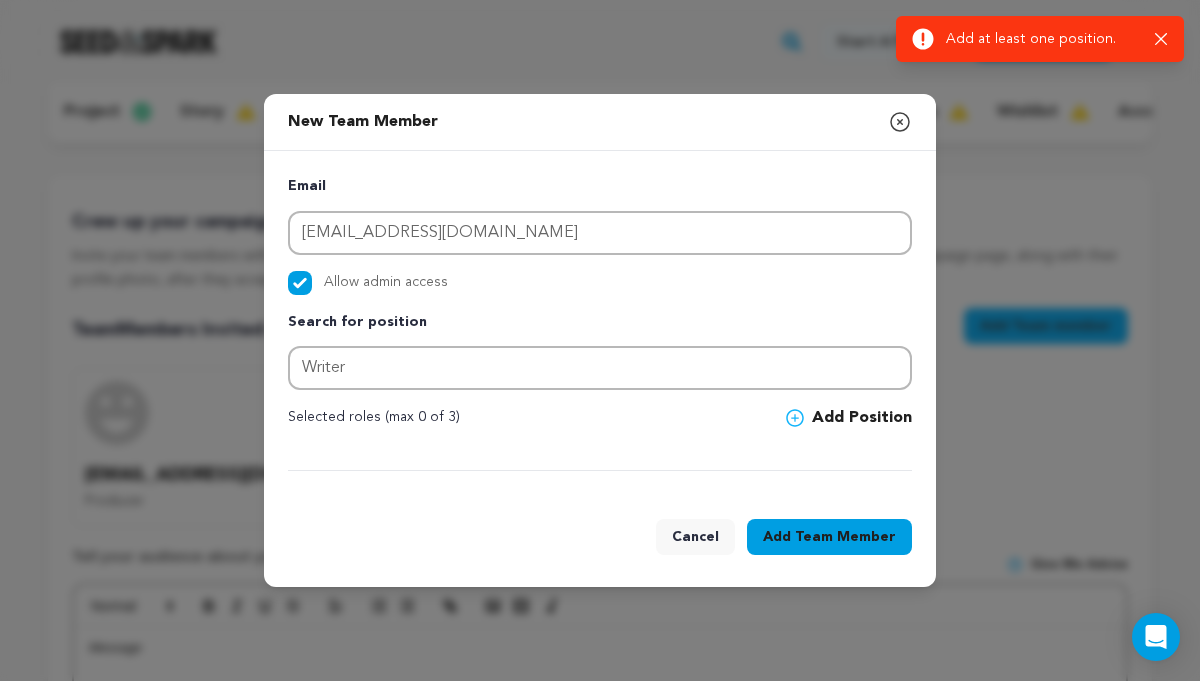 click at bounding box center [799, 418] 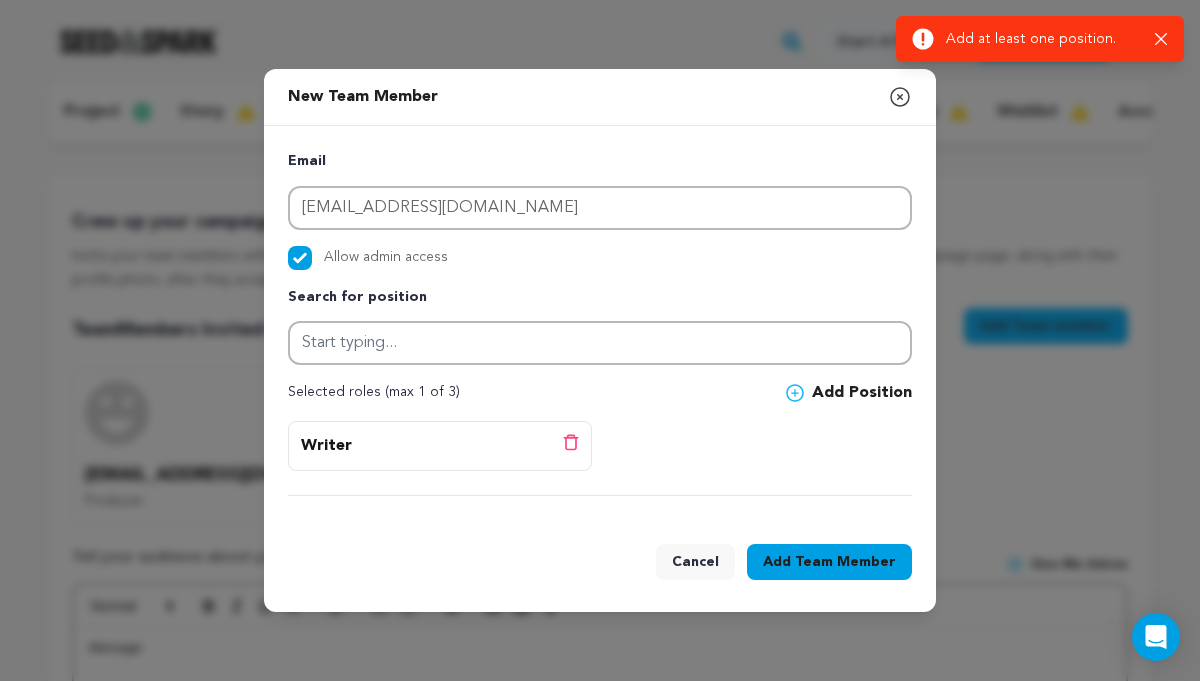 click on "Team Member" at bounding box center (845, 562) 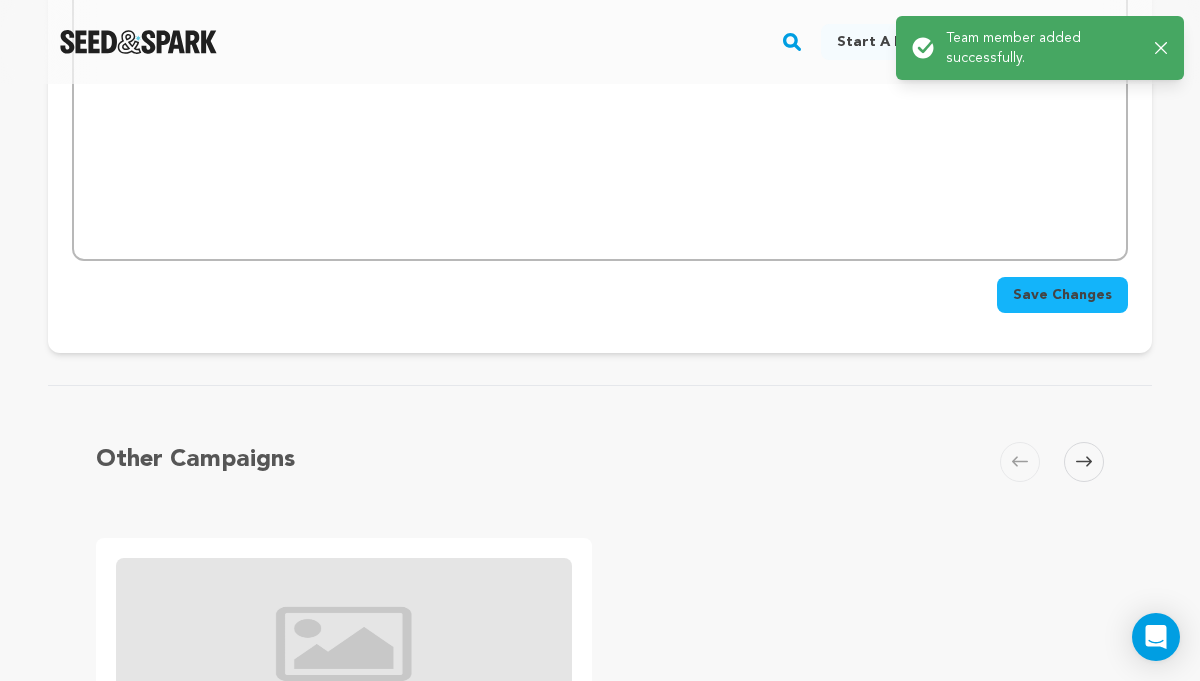 scroll, scrollTop: 855, scrollLeft: 0, axis: vertical 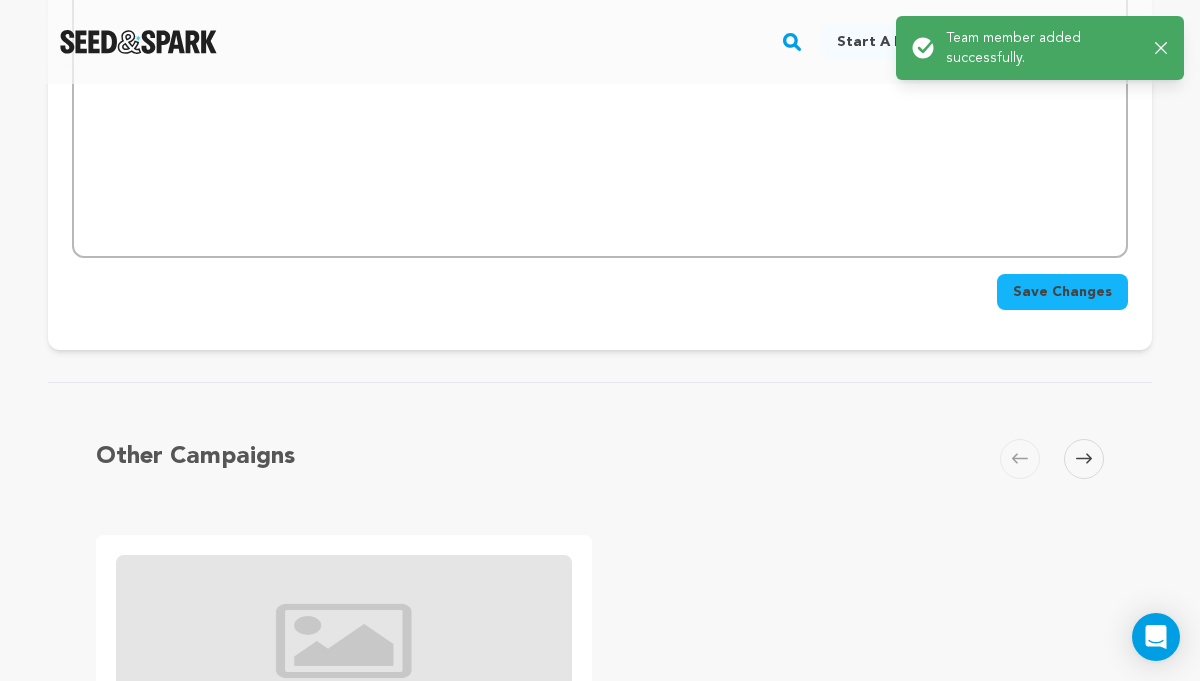 click on "Save Changes" at bounding box center (1062, 292) 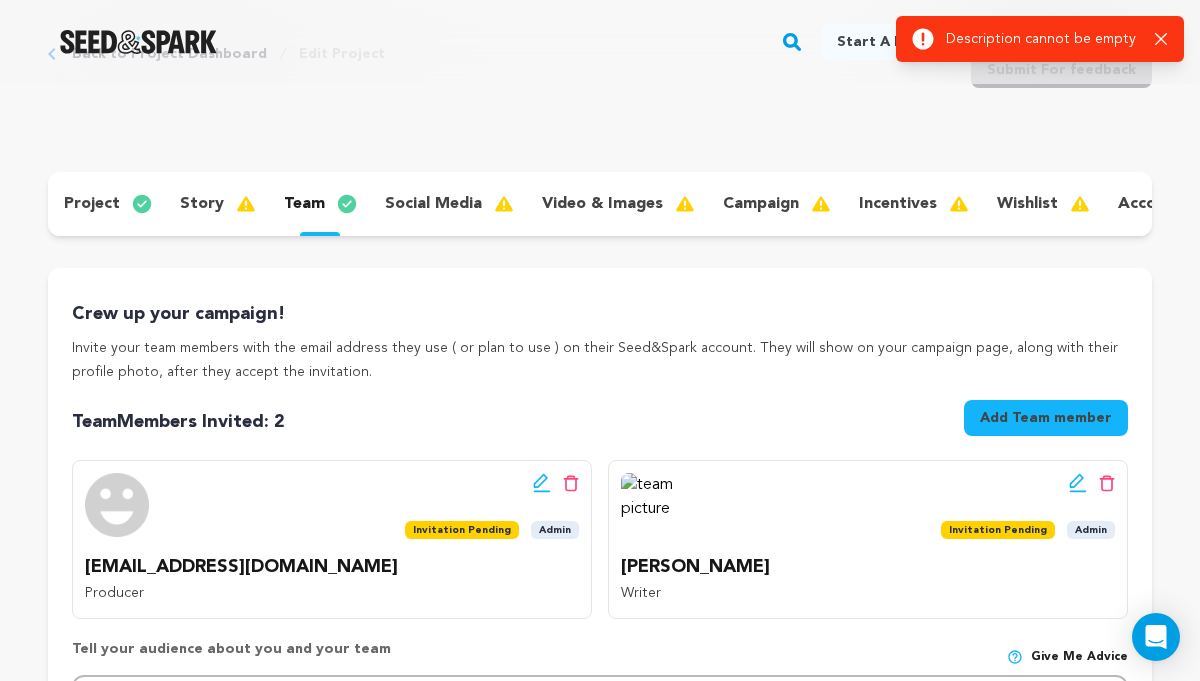 scroll, scrollTop: 86, scrollLeft: 0, axis: vertical 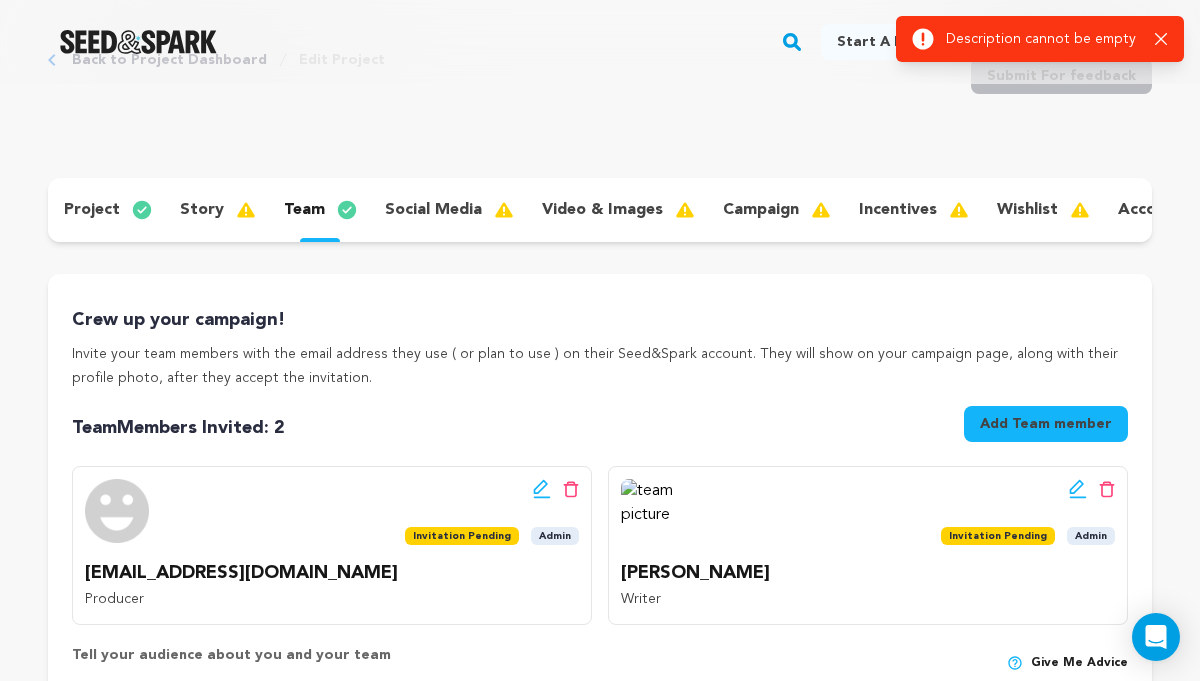 click on "social media" at bounding box center (433, 210) 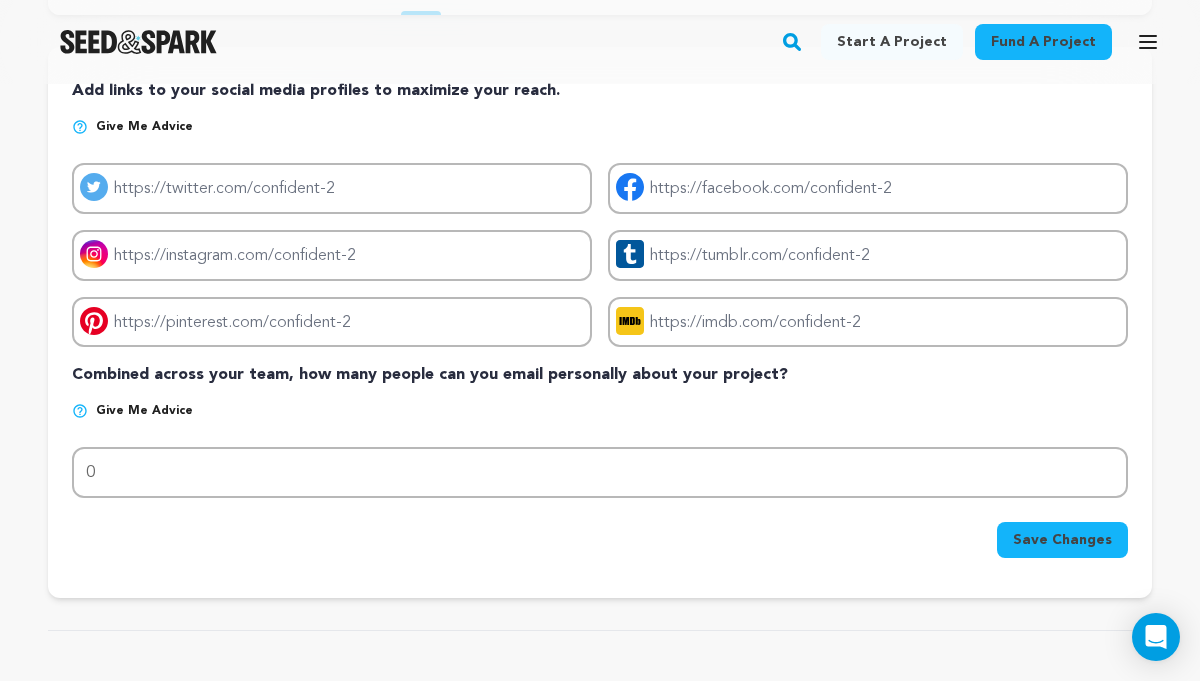 scroll, scrollTop: 312, scrollLeft: 0, axis: vertical 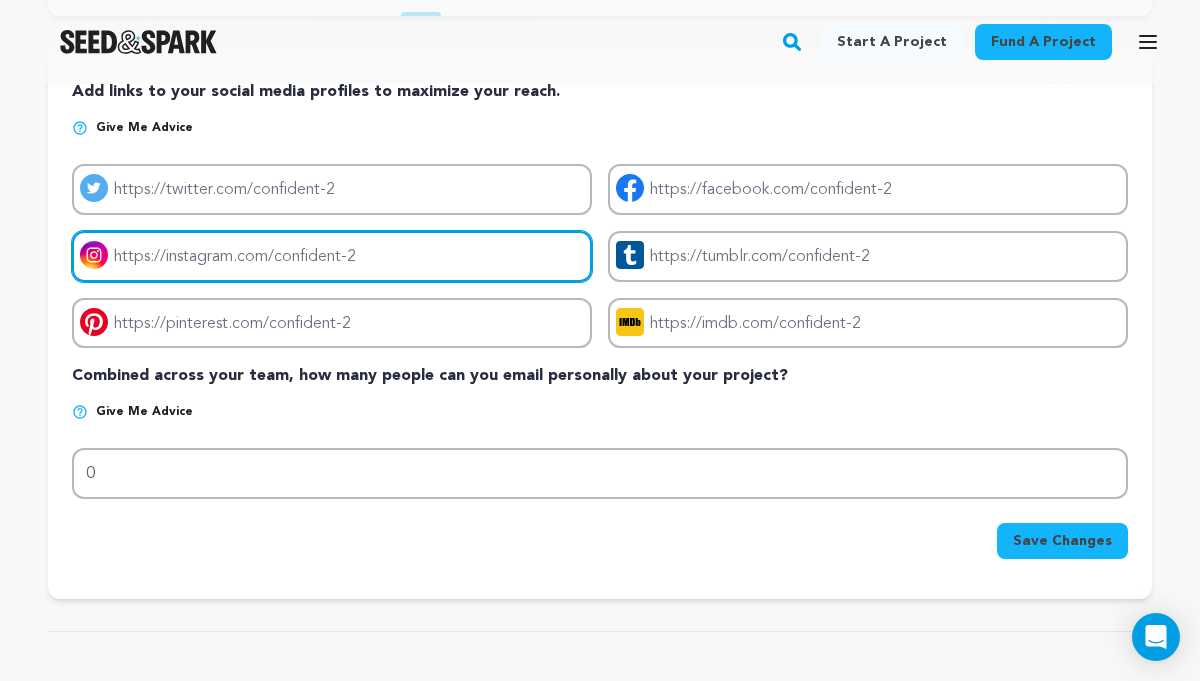 click on "Project instagram link" at bounding box center (332, 256) 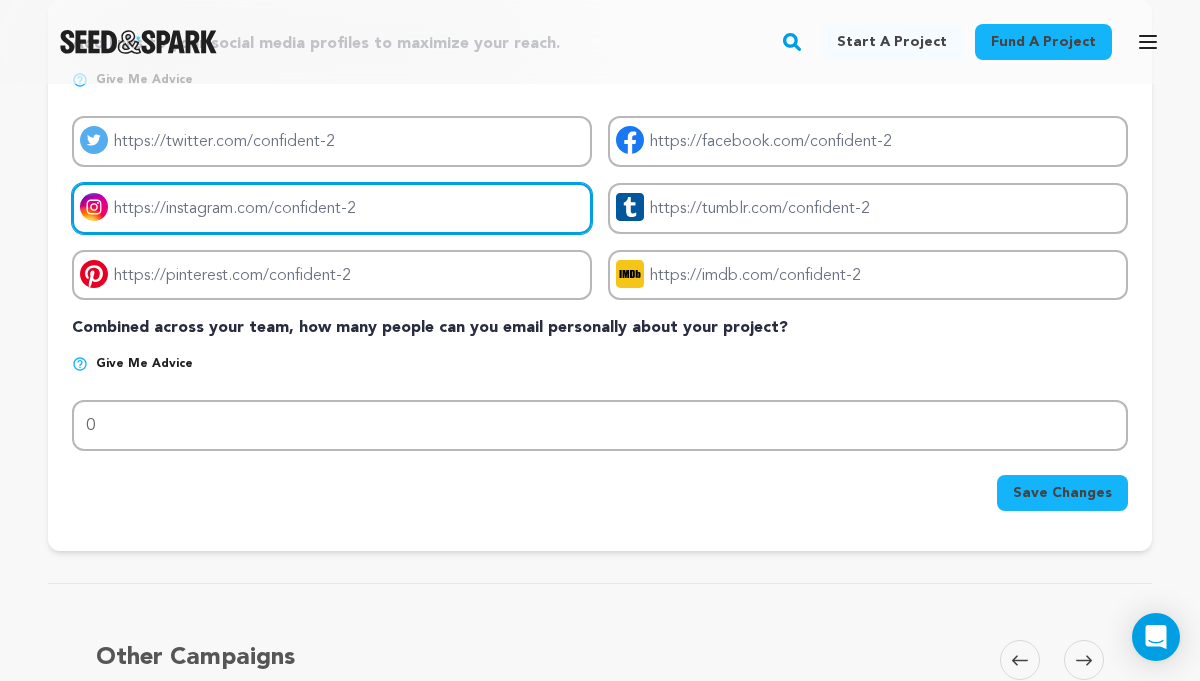 scroll, scrollTop: 362, scrollLeft: 0, axis: vertical 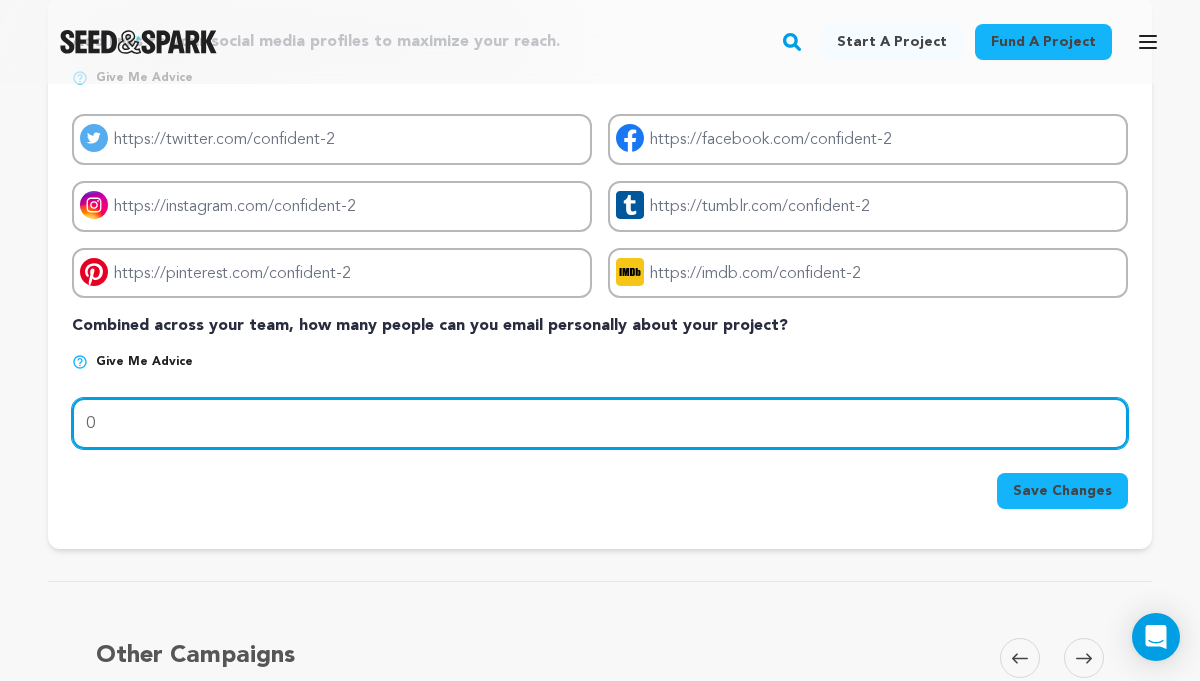 click on "0" at bounding box center (600, 423) 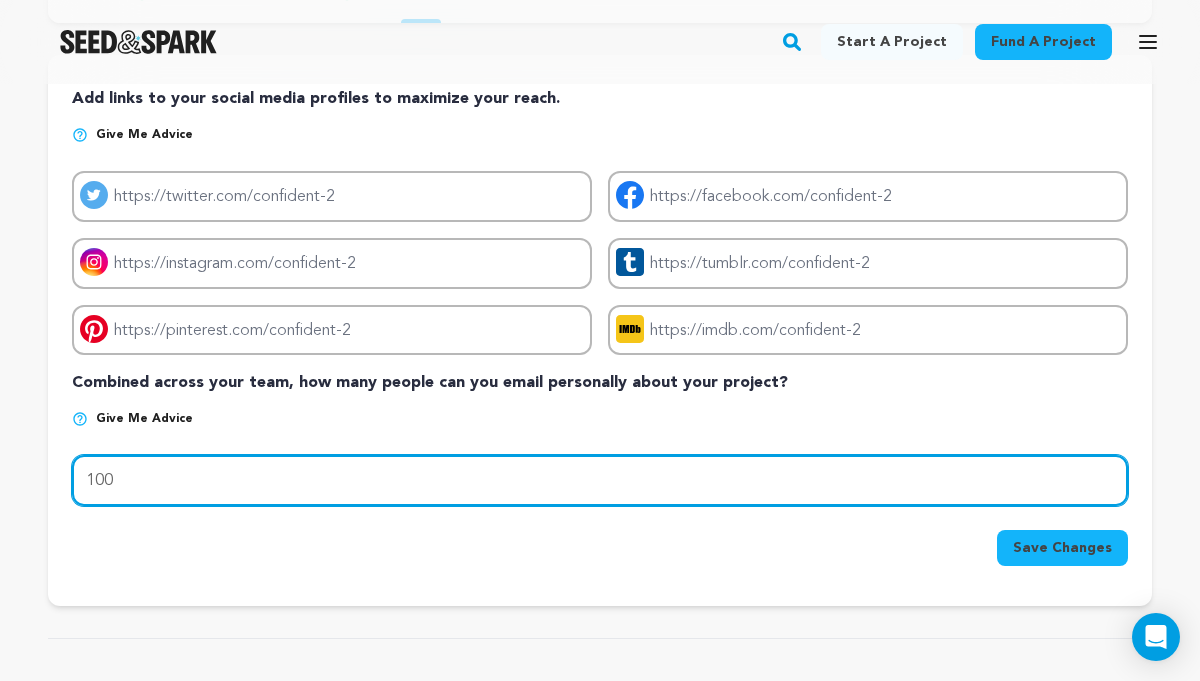 scroll, scrollTop: 299, scrollLeft: 0, axis: vertical 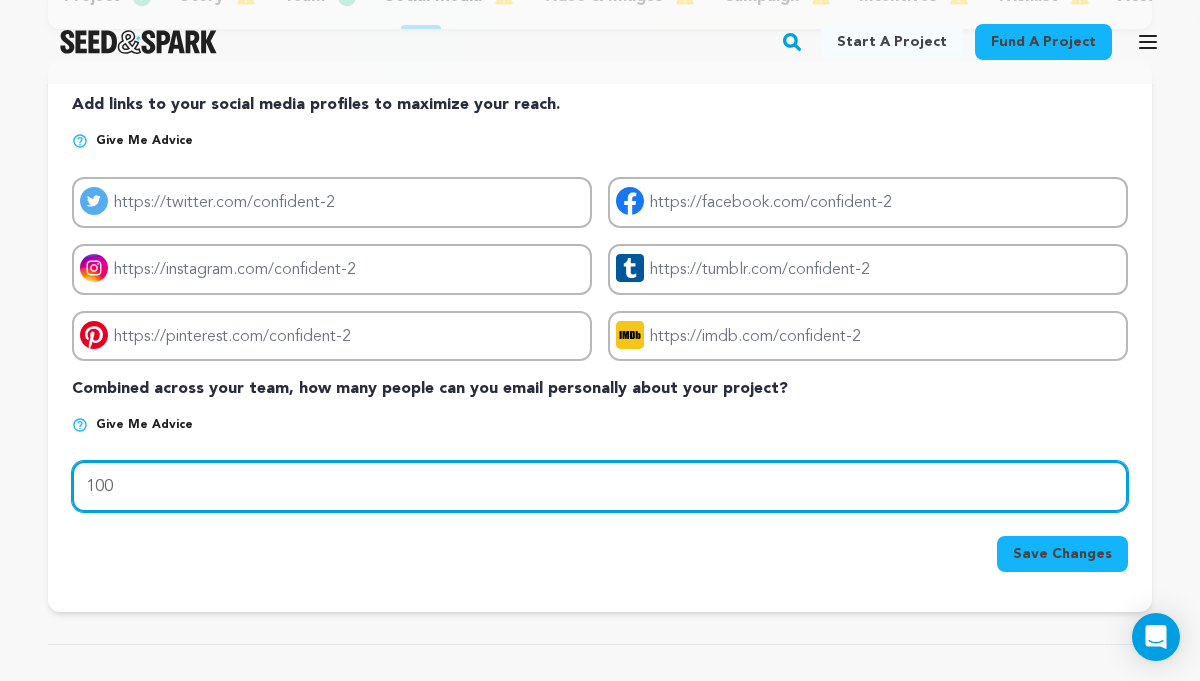 type on "100" 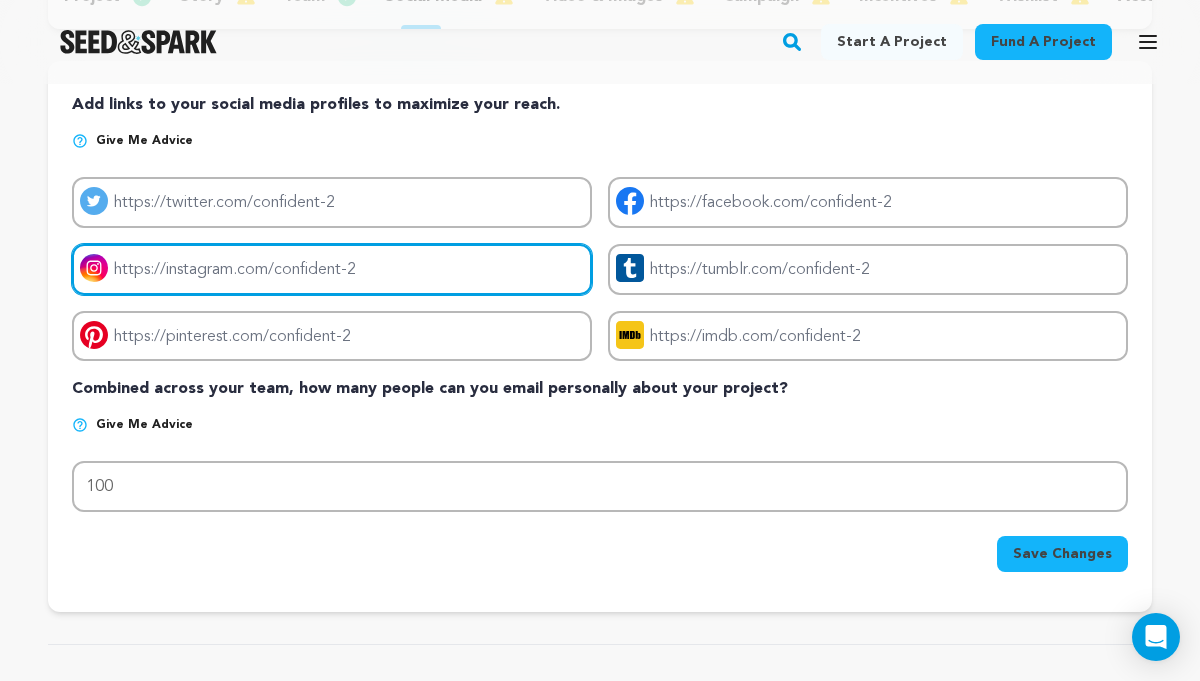 click on "Project instagram link" at bounding box center (332, 269) 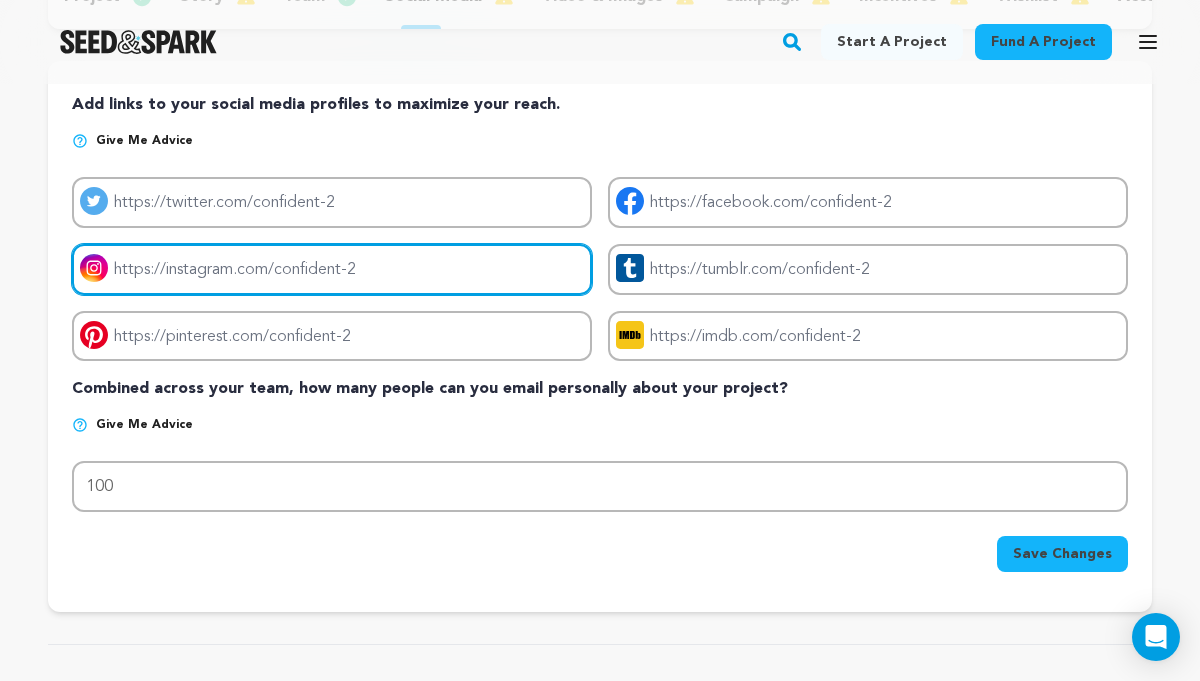 paste on "https://www.instagram.com/confidentfilm/" 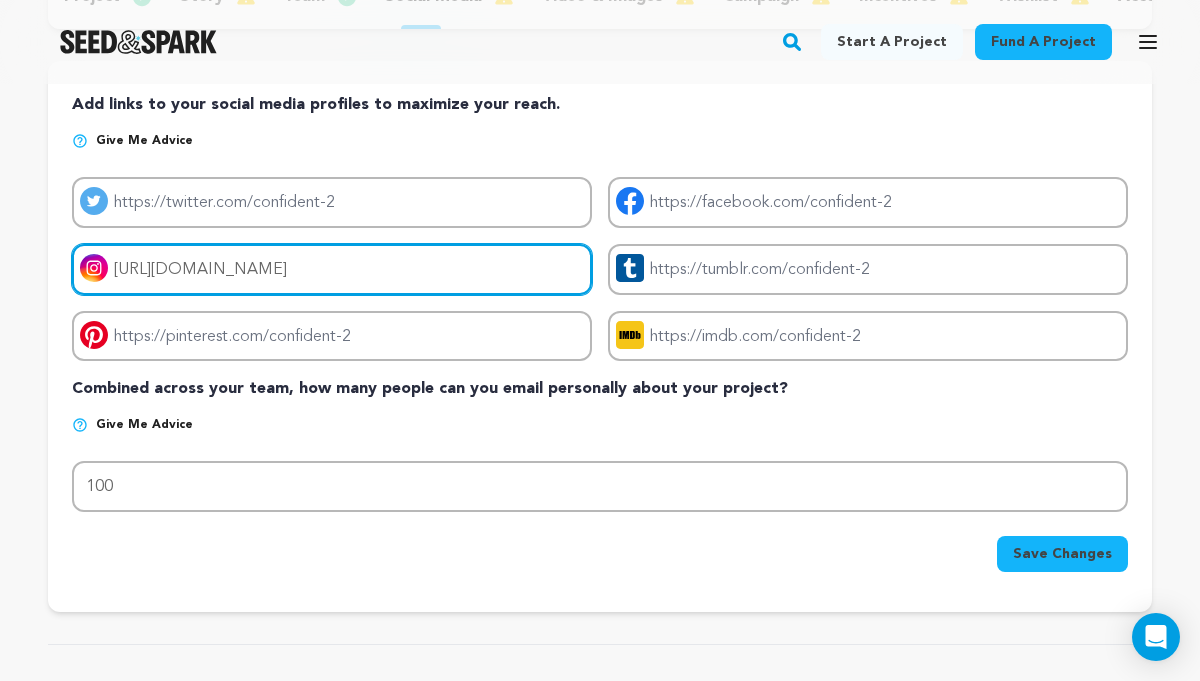type on "https://www.instagram.com/confidentfilm/" 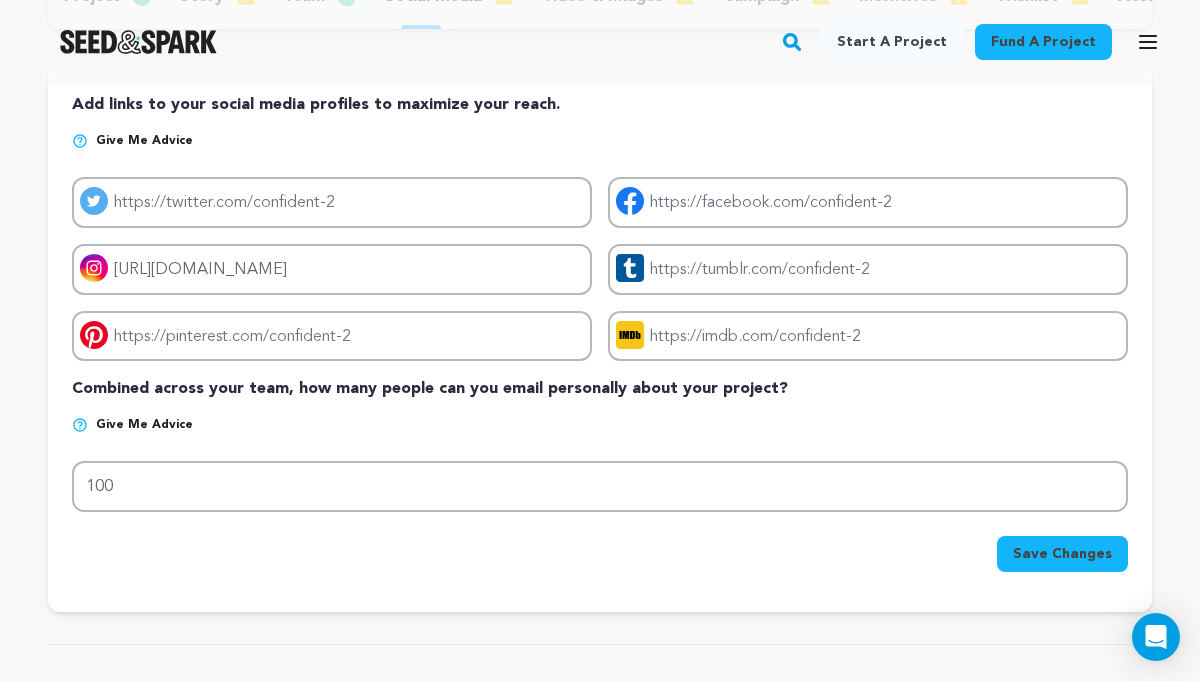 click on "Save Changes" at bounding box center (1062, 554) 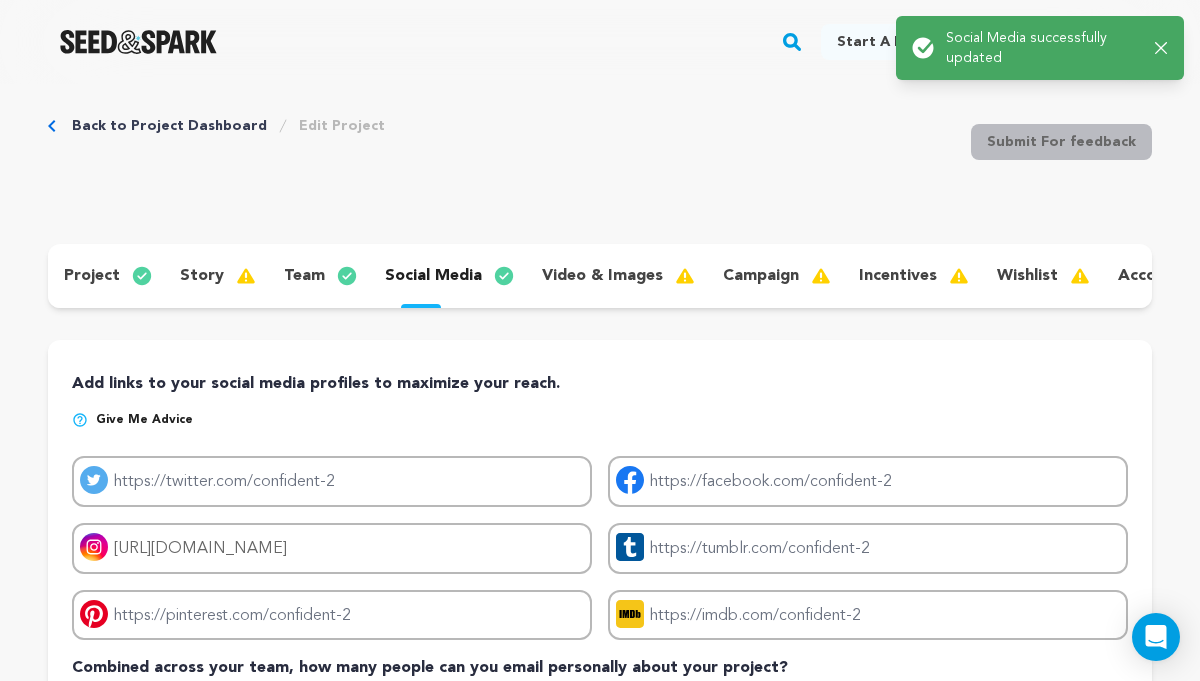 scroll, scrollTop: 0, scrollLeft: 0, axis: both 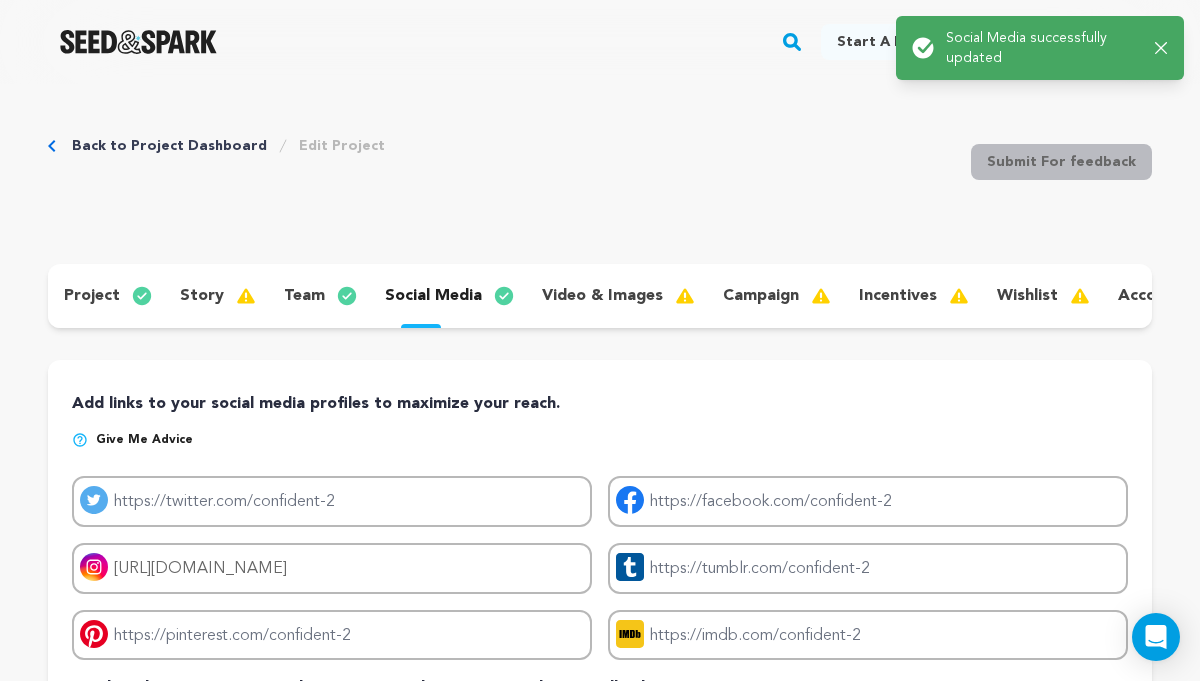 click on "video & images" at bounding box center [602, 296] 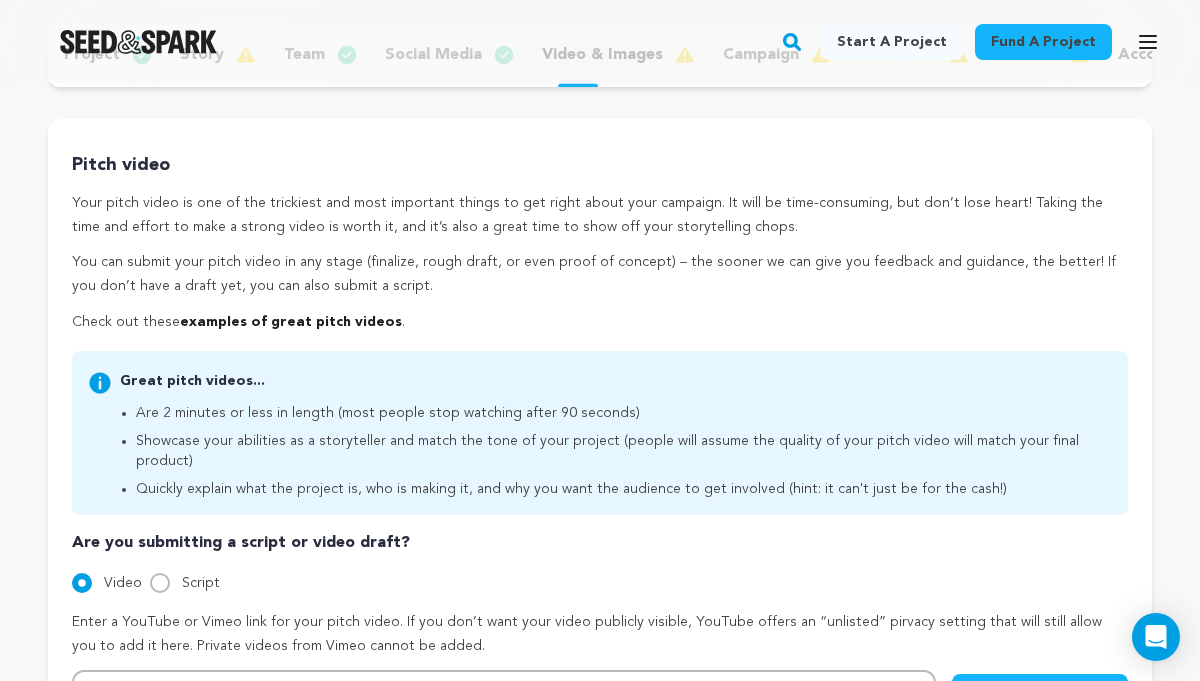 scroll, scrollTop: 0, scrollLeft: 0, axis: both 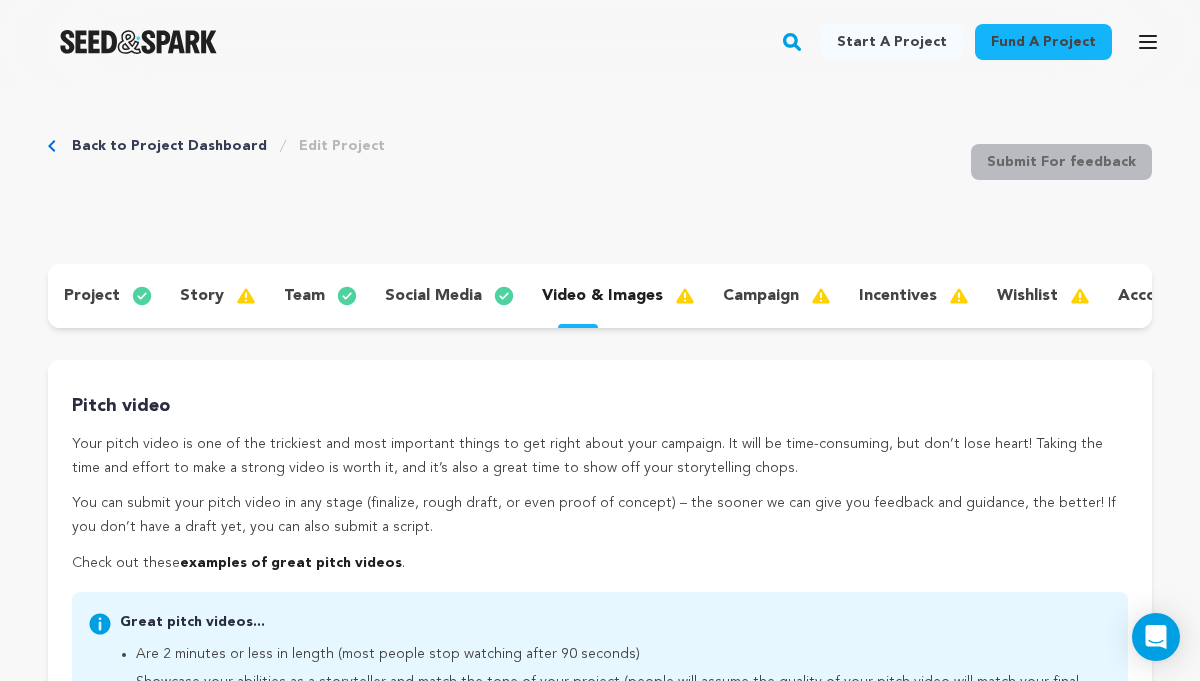click on "campaign" at bounding box center [761, 296] 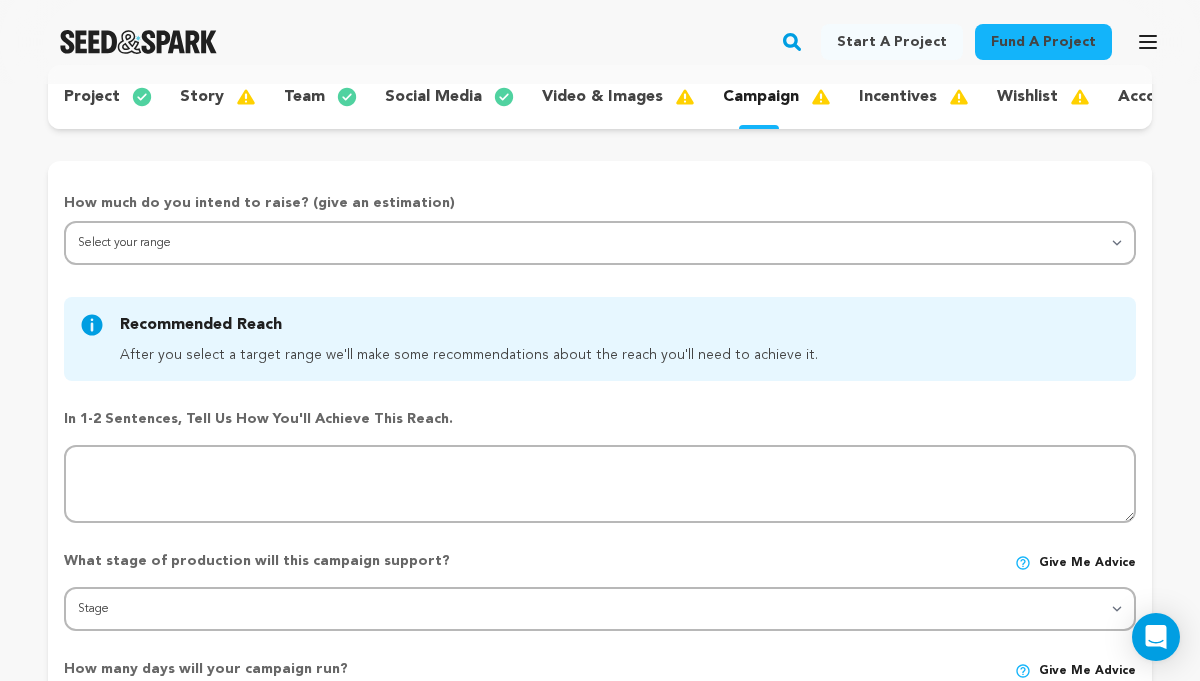 scroll, scrollTop: 218, scrollLeft: 0, axis: vertical 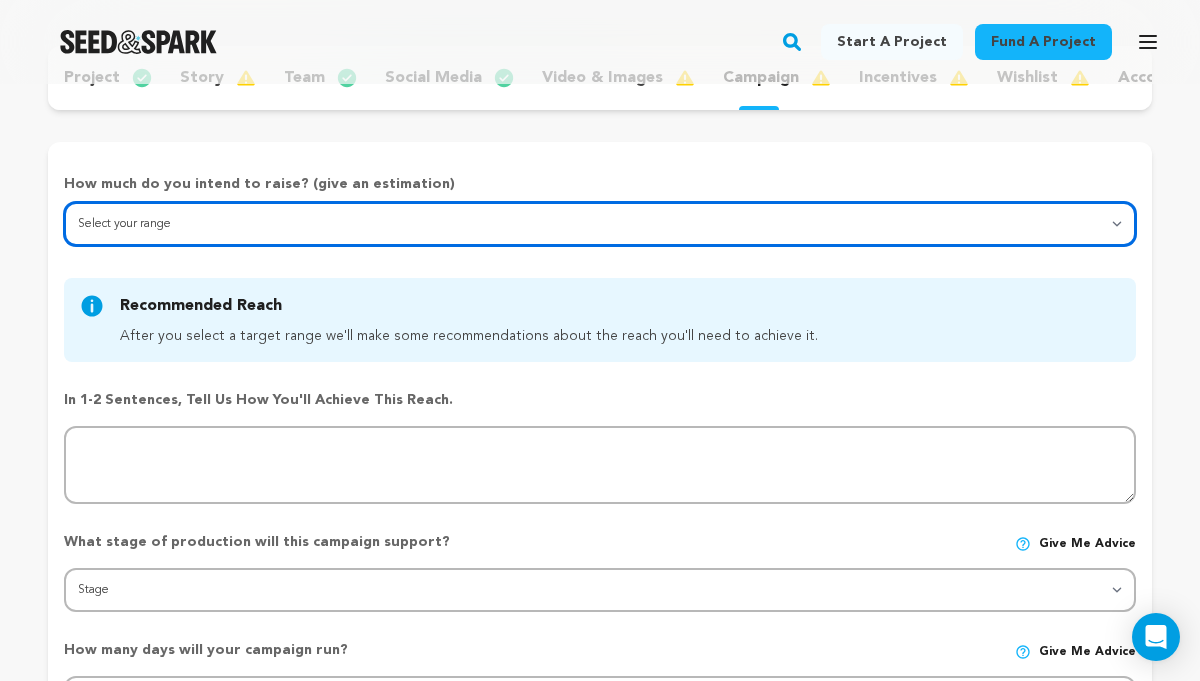 click on "Select your range
Less than $10k 10k - $14k 15k - $24k 25k - $49k 50k or more" at bounding box center [600, 224] 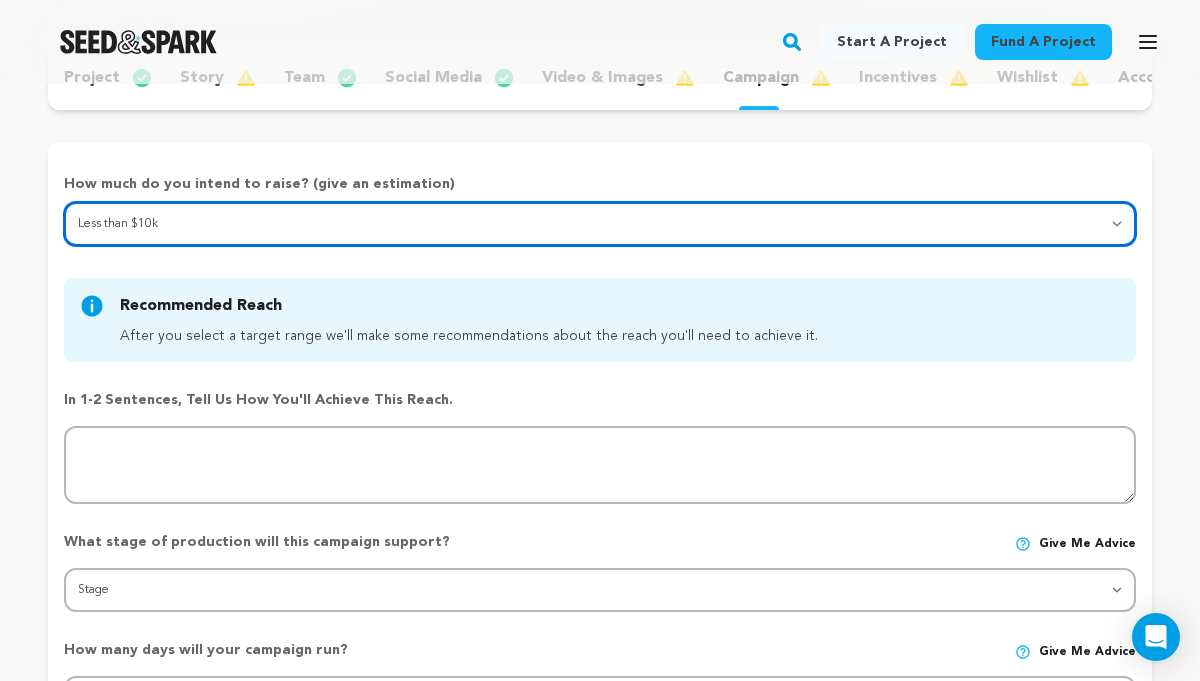 click on "Select your range
Less than $10k 10k - $14k 15k - $24k 25k - $49k 50k or more" at bounding box center [600, 224] 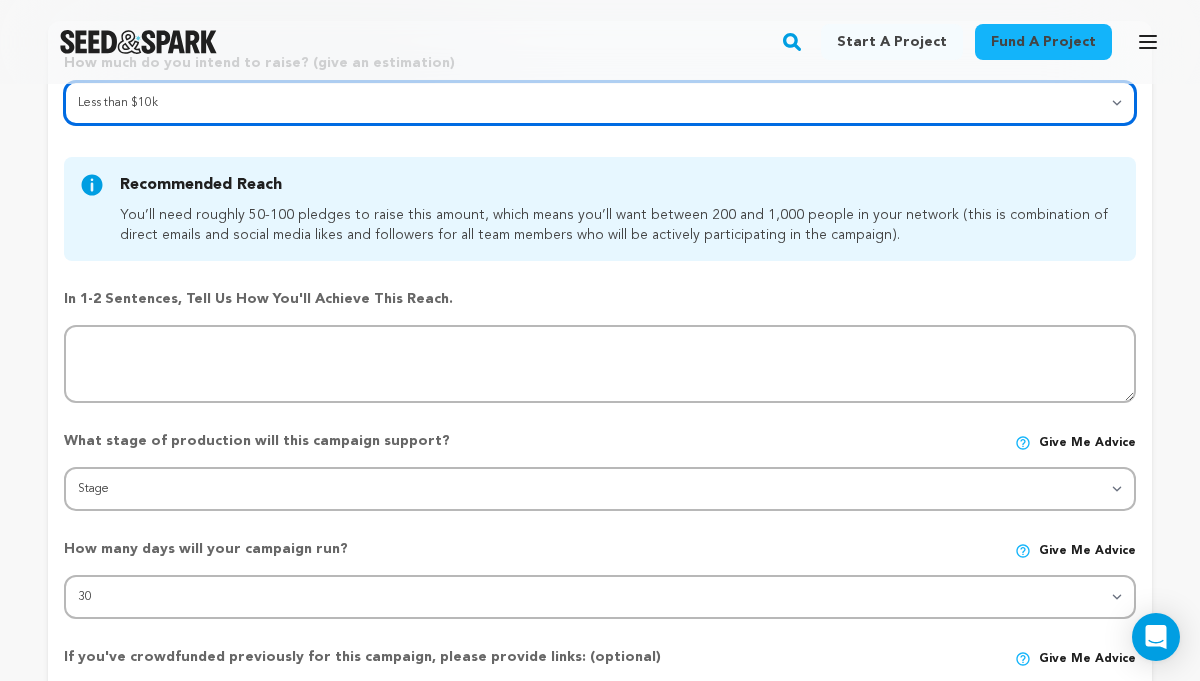 scroll, scrollTop: 380, scrollLeft: 0, axis: vertical 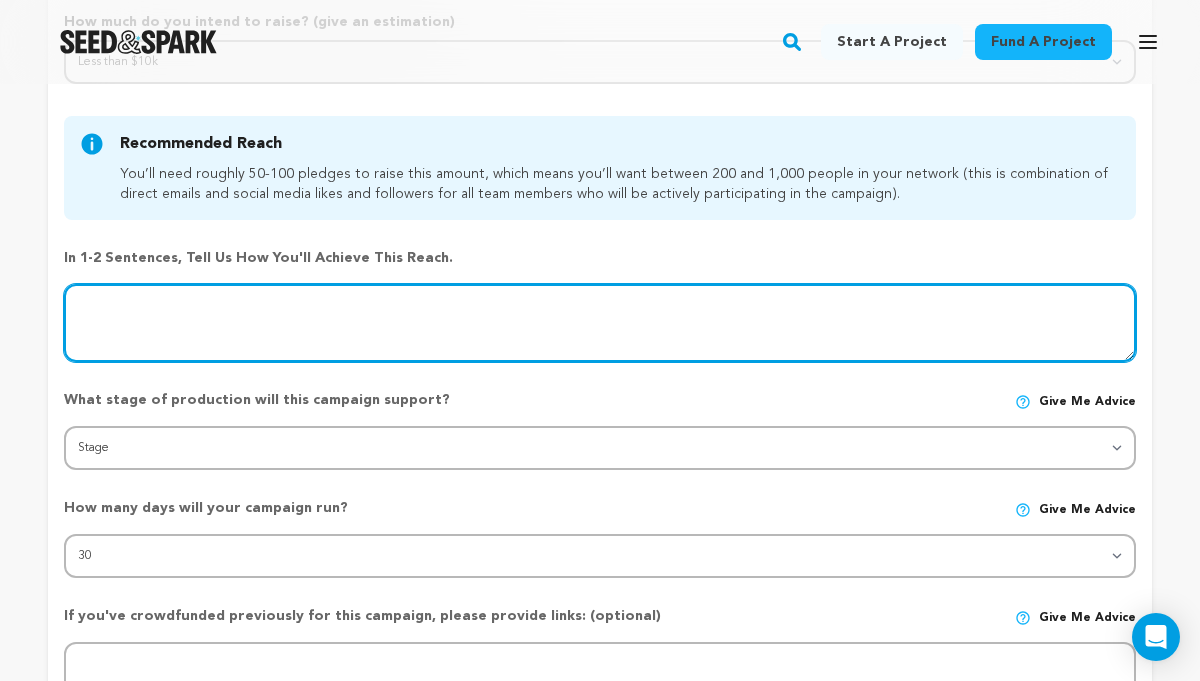 click at bounding box center (600, 323) 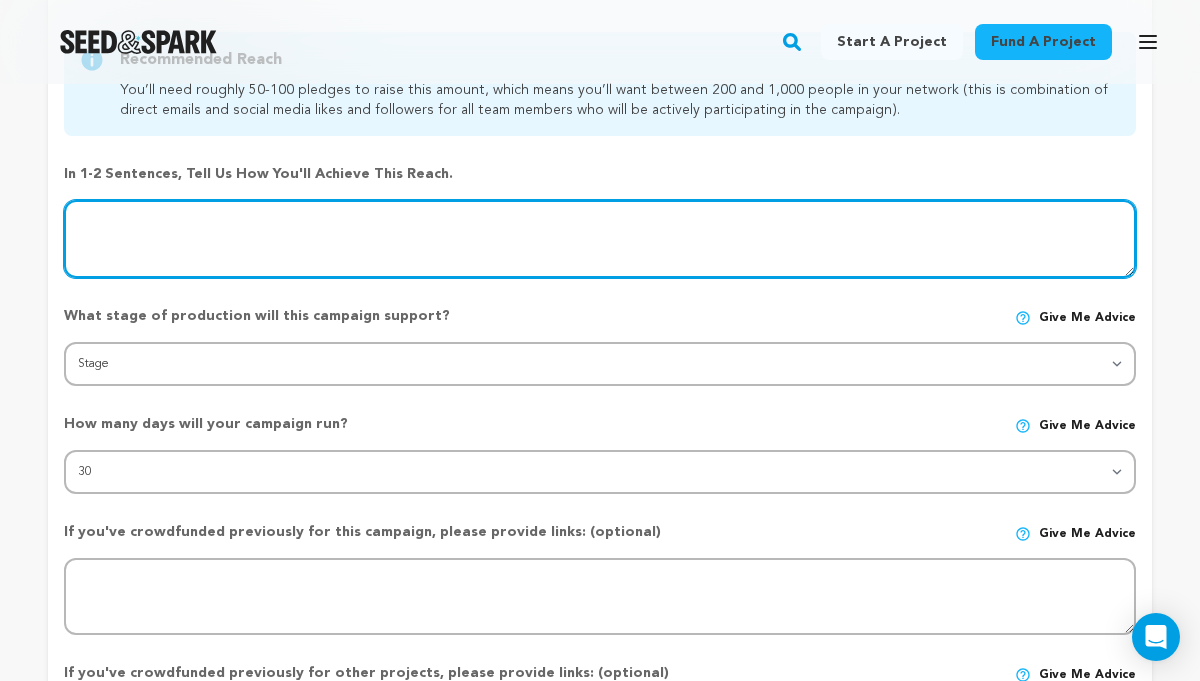 scroll, scrollTop: 479, scrollLeft: 0, axis: vertical 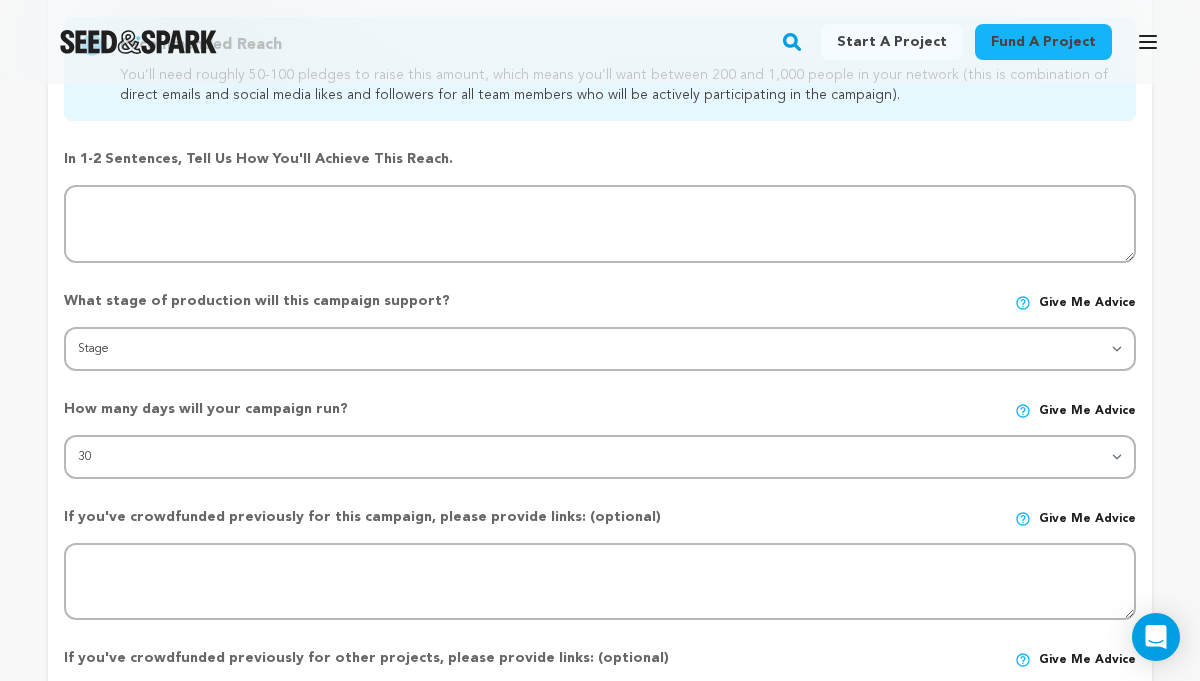 click on "What stage of production will this campaign support?" at bounding box center (385, 301) 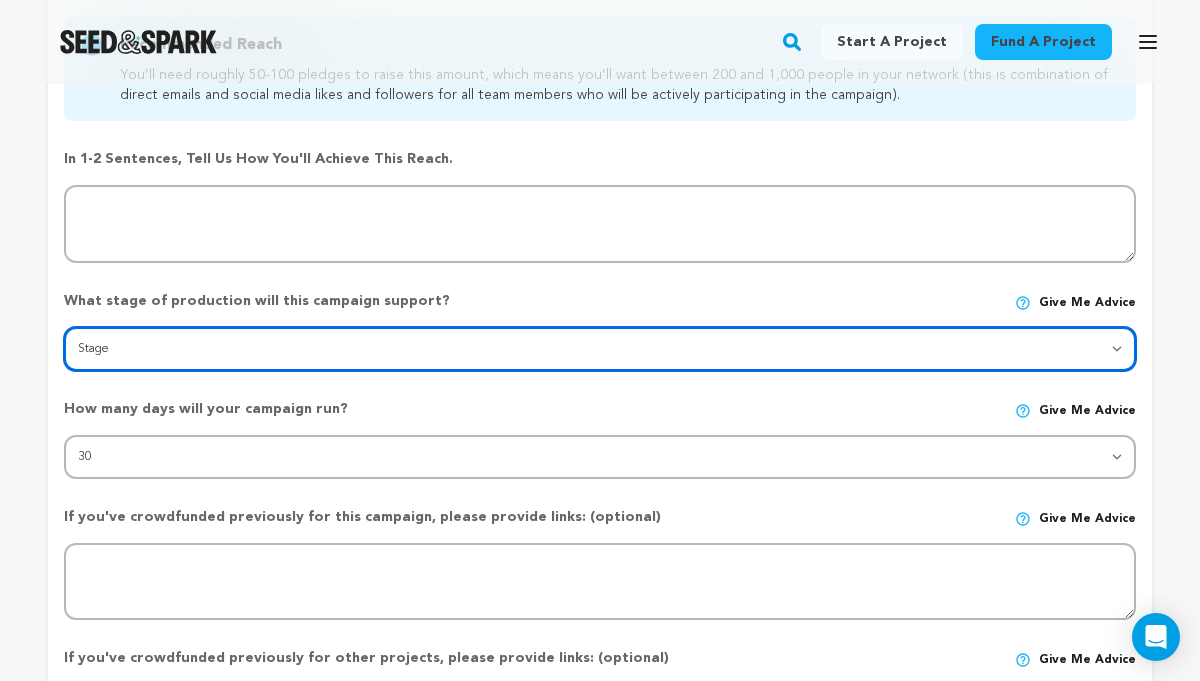 click on "Stage
DEVELOPMENT
PRODUCTION
POST-PRODUCTION
DISTRIBUTION
PRE-PRODUCTION
ENHANCEMENT
PRODUCTION PHASE 2
FESTIVALS
PR/MARKETING
TOUR
IMPACT CAMPAIGN" at bounding box center (600, 349) 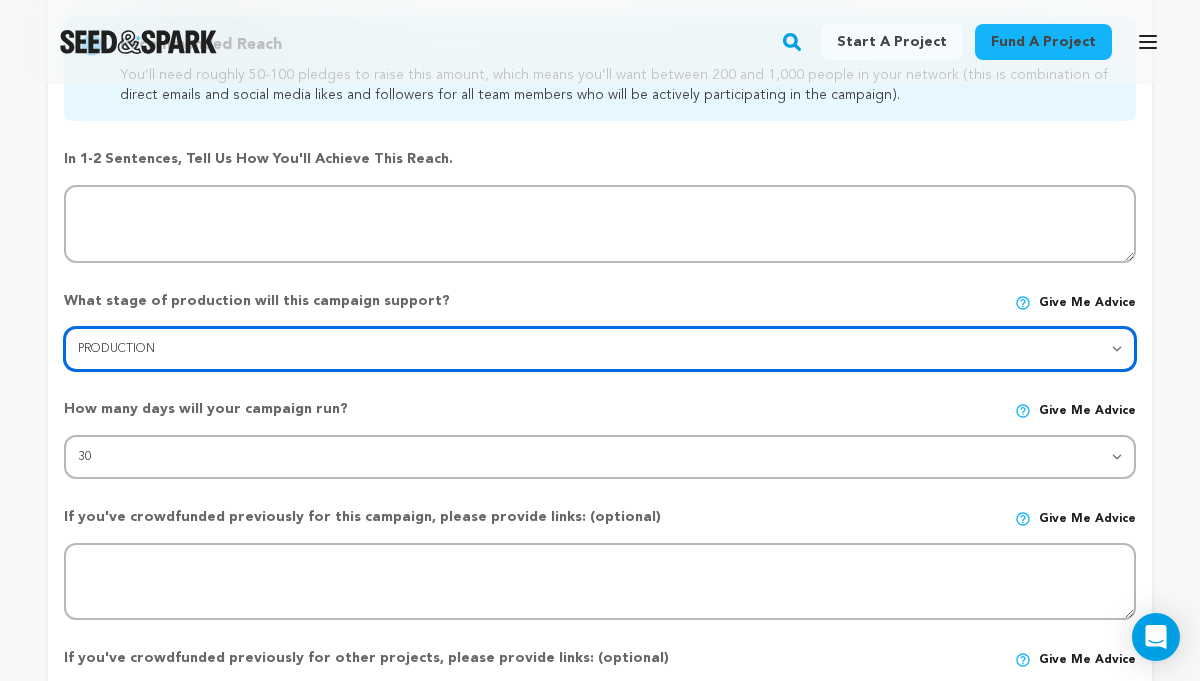click on "Stage
DEVELOPMENT
PRODUCTION
POST-PRODUCTION
DISTRIBUTION
PRE-PRODUCTION
ENHANCEMENT
PRODUCTION PHASE 2
FESTIVALS
PR/MARKETING
TOUR
IMPACT CAMPAIGN" at bounding box center (600, 349) 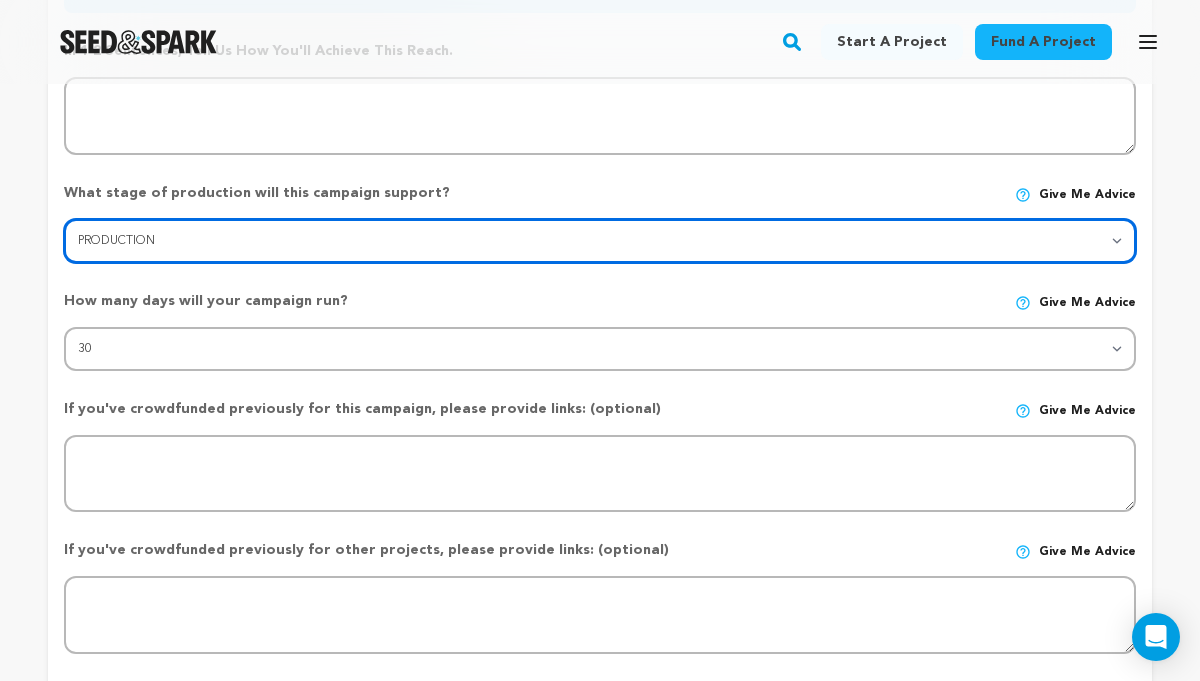 scroll, scrollTop: 590, scrollLeft: 0, axis: vertical 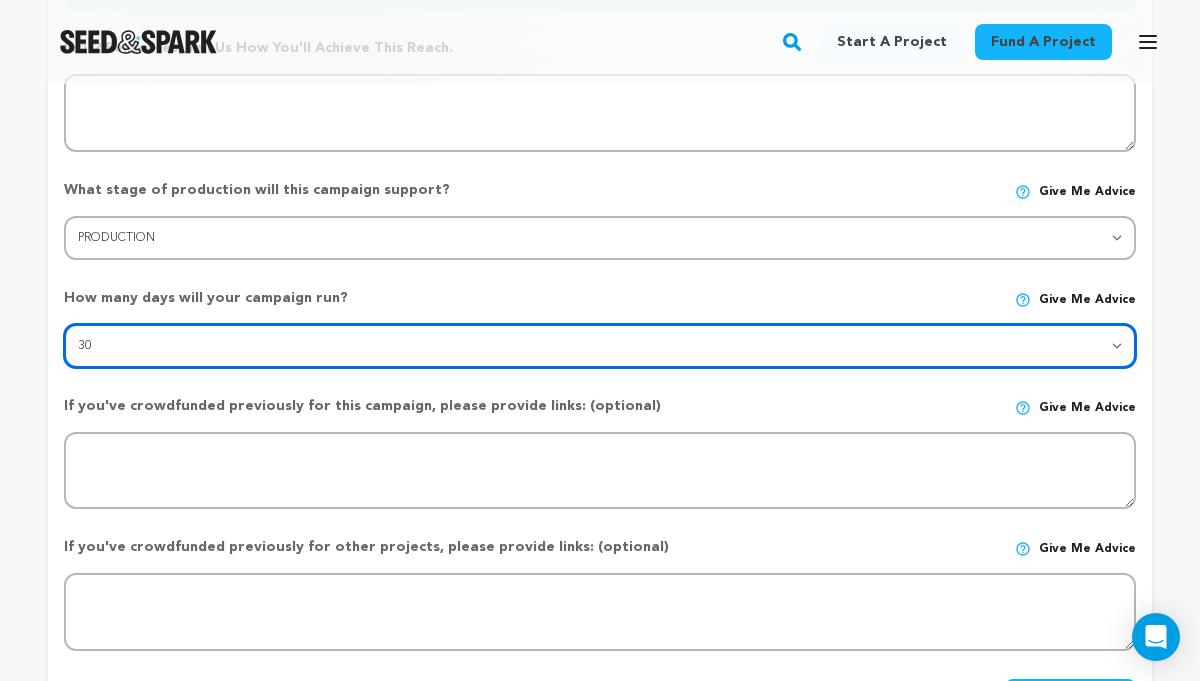 click on "30
45
60" at bounding box center [600, 346] 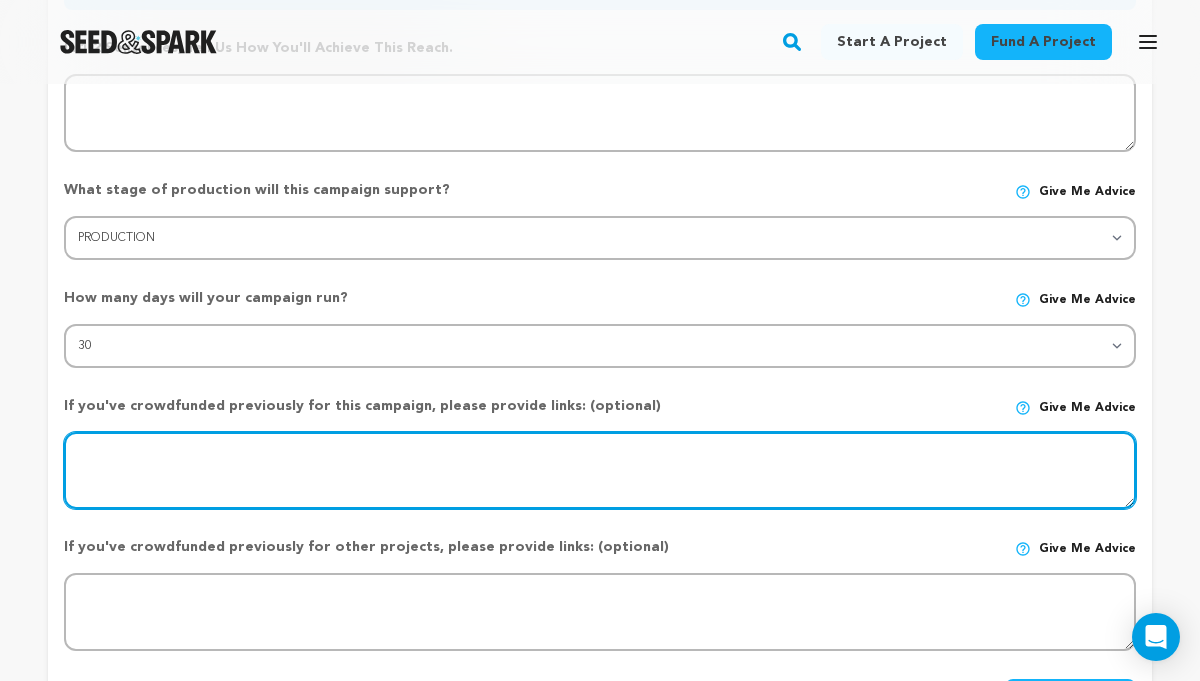 click at bounding box center (600, 471) 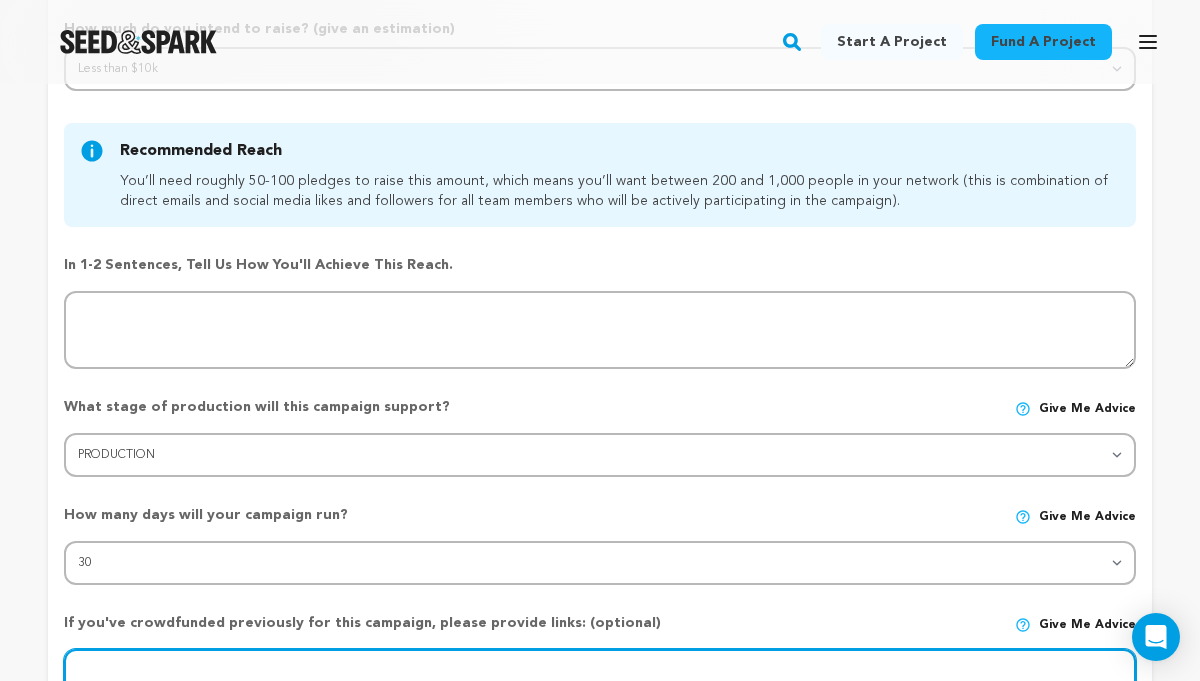 scroll, scrollTop: 362, scrollLeft: 0, axis: vertical 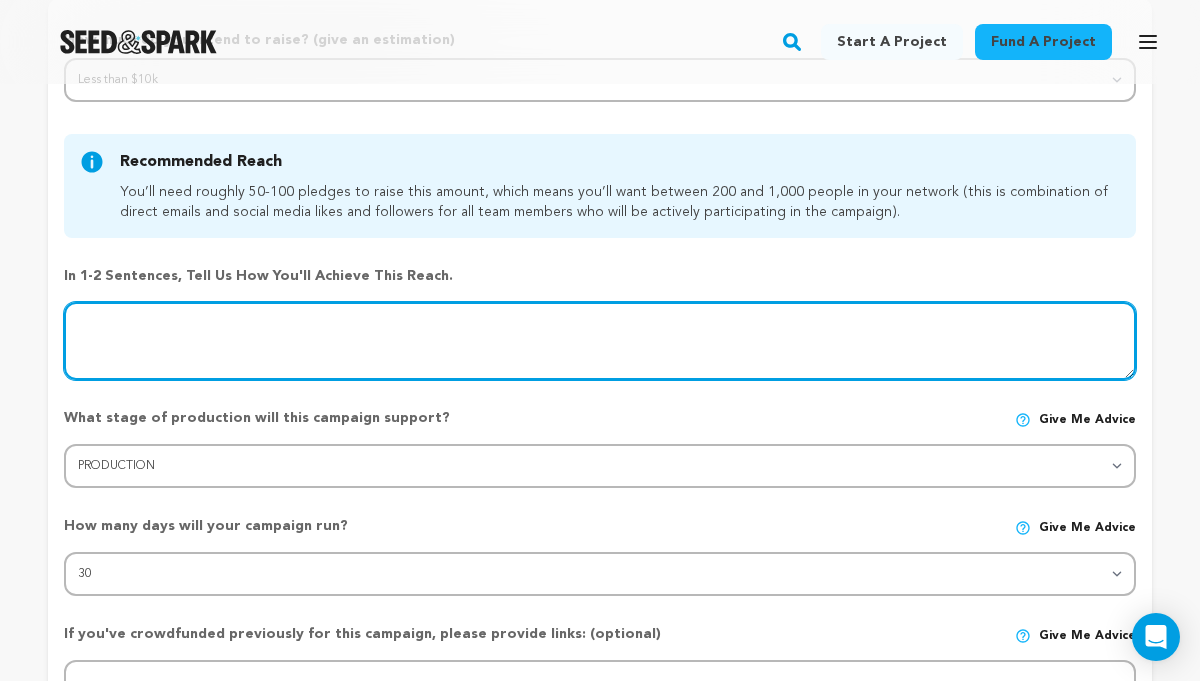 click at bounding box center [600, 341] 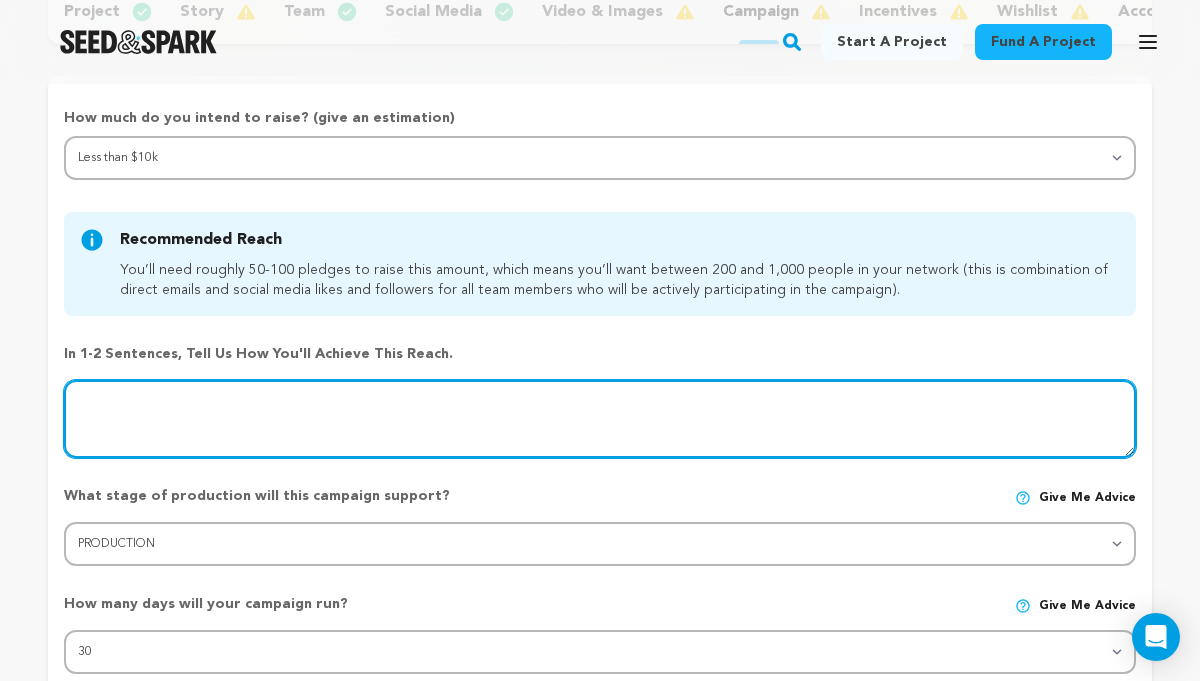 scroll, scrollTop: 280, scrollLeft: 0, axis: vertical 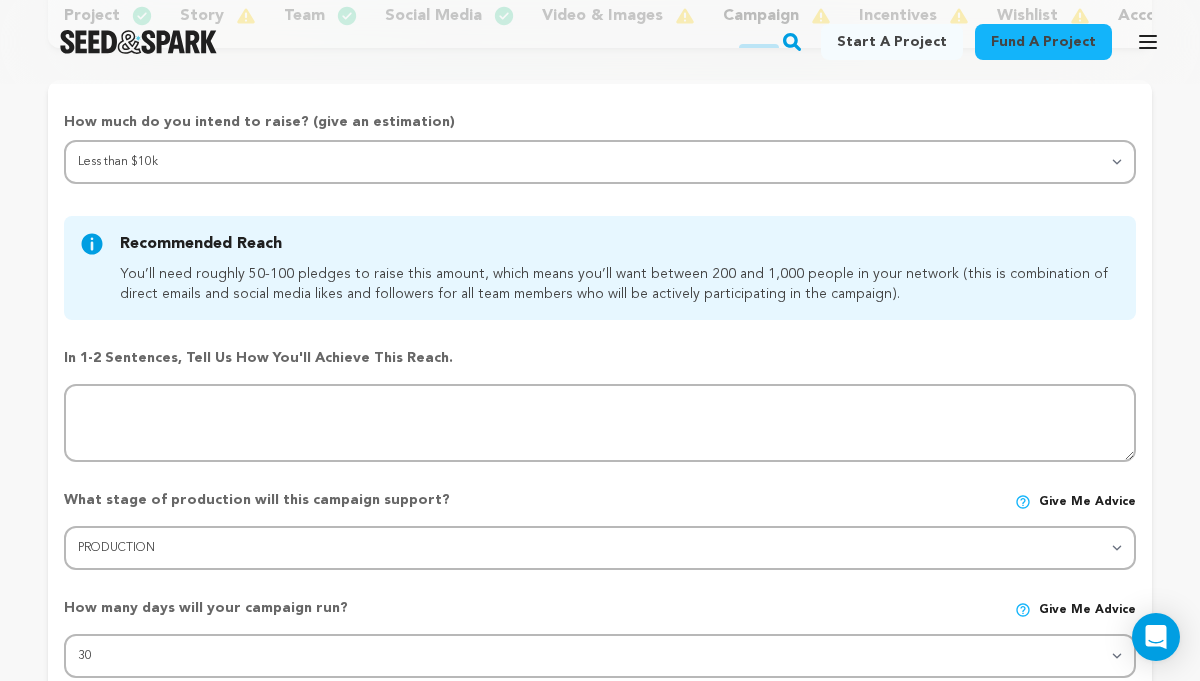 click on "In 1-2 sentences, tell us how you'll achieve this reach." at bounding box center (600, 358) 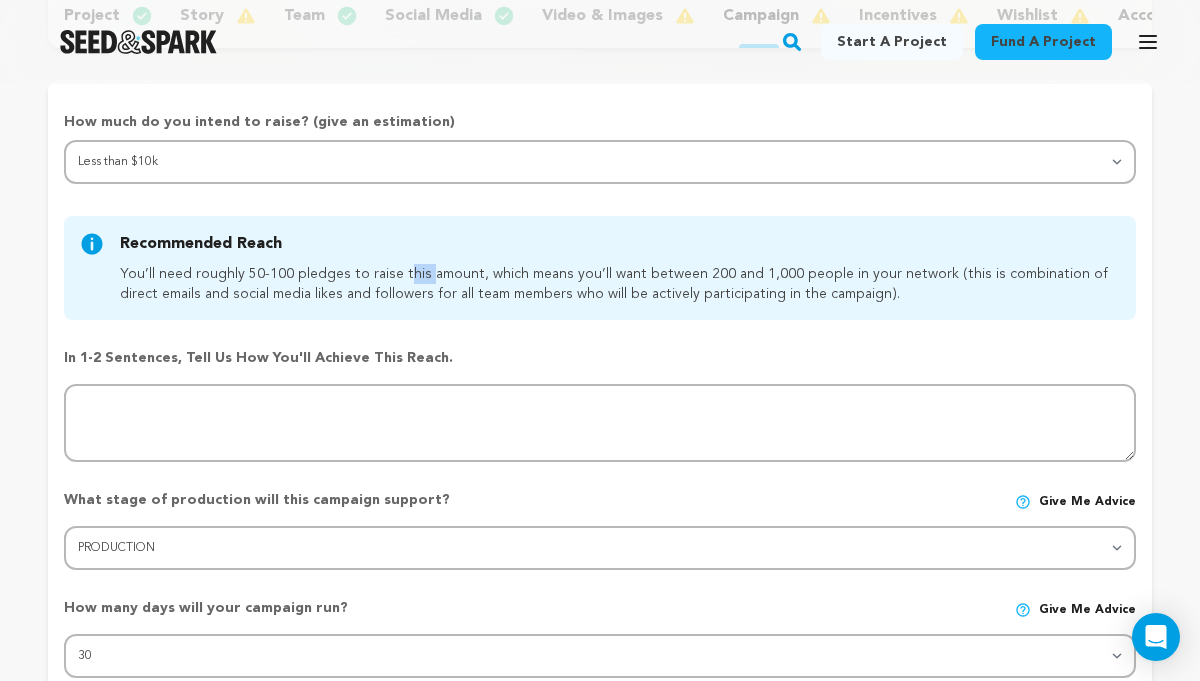 click on "You’ll need roughly 50-100 pledges to raise this
amount, which means you’ll want between 200 and 1,000 people in your network ( this
is combination of direct emails and social media likes and followers for all team
members who will be actively participating in the campaign )." at bounding box center [616, 284] 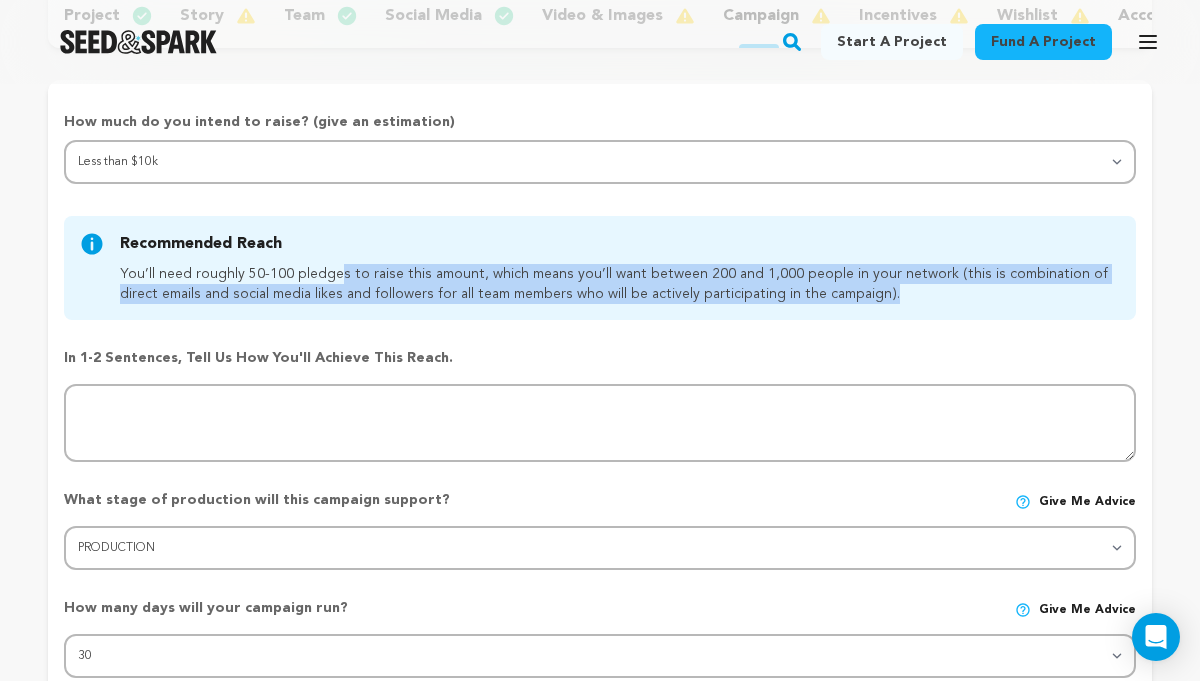 copy on "You’ll need roughly 50-100 pledges to raise this
amount, which means you’ll want between 200 and 1,000 people in your network ( this
is combination of direct emails and social media likes and followers for all team
members who will be actively participating in the campaign ).
You’ll need roughly 100-200 pledges to raise this amount, which means you’ll want
between 1,000 and 2,500 people in your network
( this is combination of direct emails and social media likes and followers
for all team members who will be actively participating in the
campaign ).
We also recommend an outreach plan that includes: 1-2 press contacts, organization
partnerships and/or influencers ( p..." 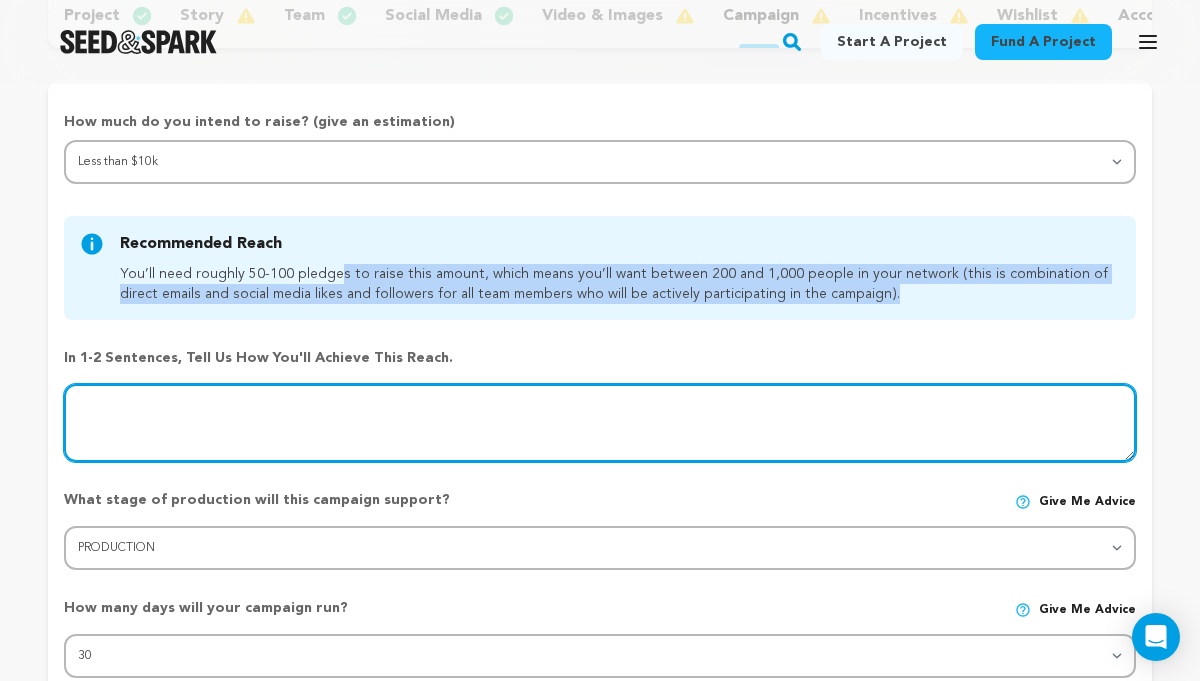 click at bounding box center (600, 423) 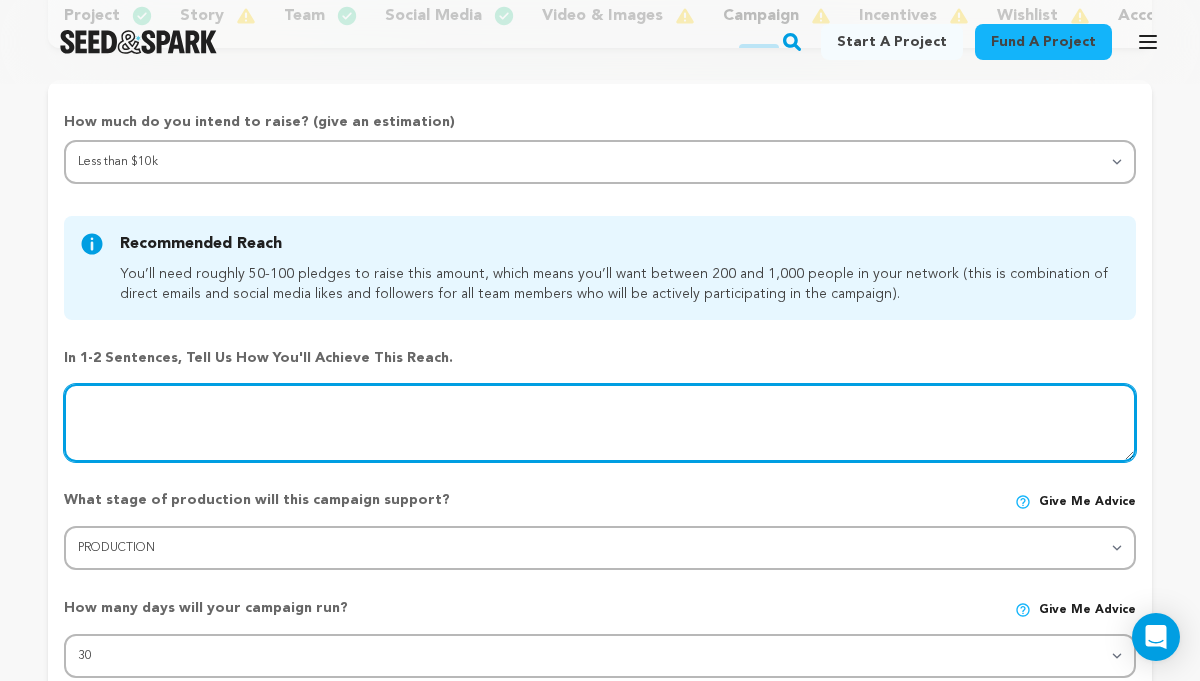 paste on "Our team has a combined reach of 2,000+ across social media and email. We’ll hit our goal through a mix of personal outreach, engaging content, and targeted posts. Each team member is committing to direct messages, email blasts, and weekly updates to keep momentum high.
We’re also tapping into film communities, LGBTQ+ spaces, and Austen fan circles to expand beyond our immediate network. With a clear strategy and strong visuals, we’re ready to rally the 50–100 pledges we need." 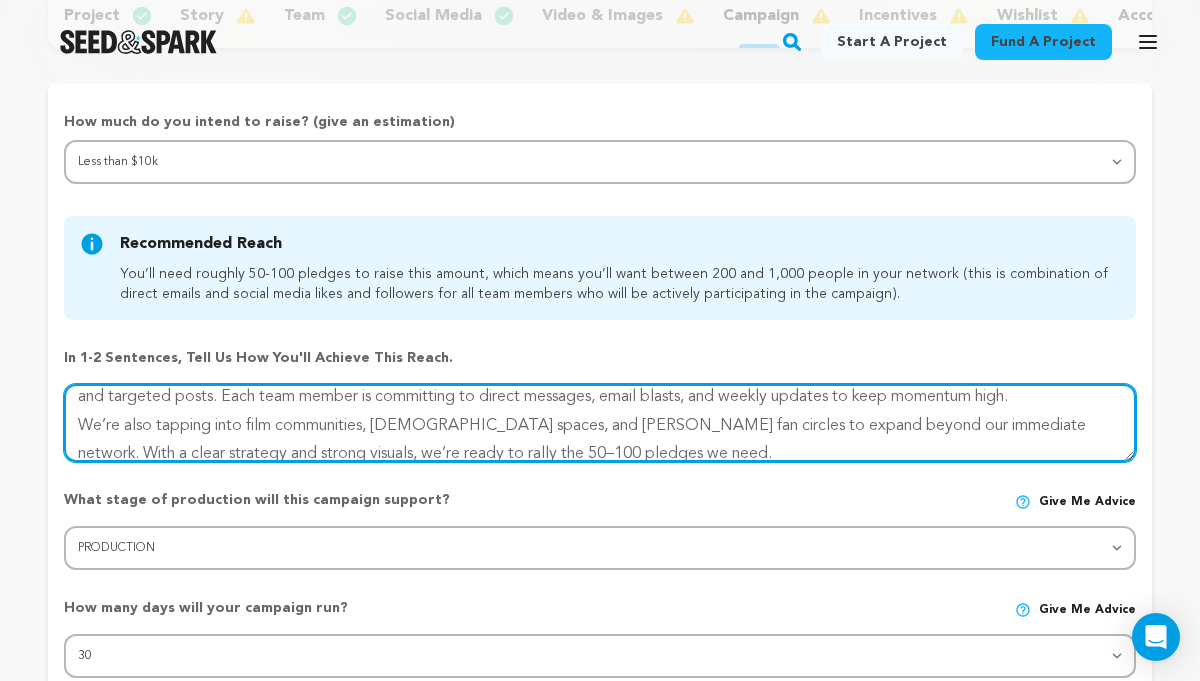 scroll, scrollTop: 38, scrollLeft: 0, axis: vertical 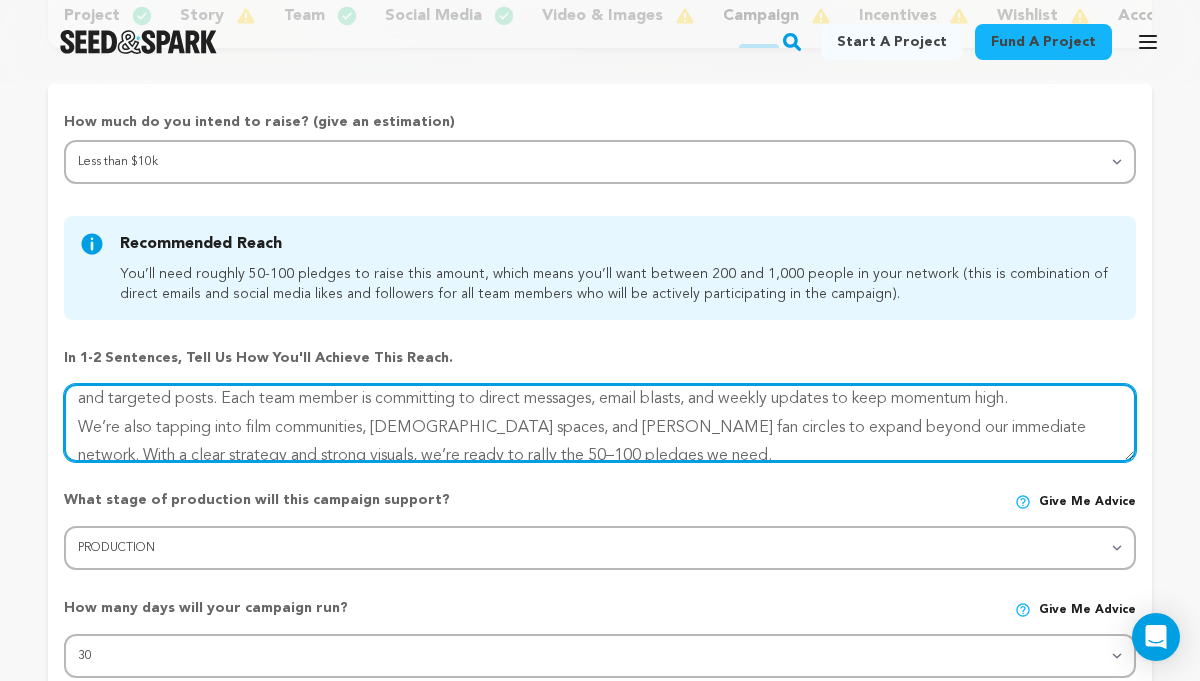 click at bounding box center [600, 423] 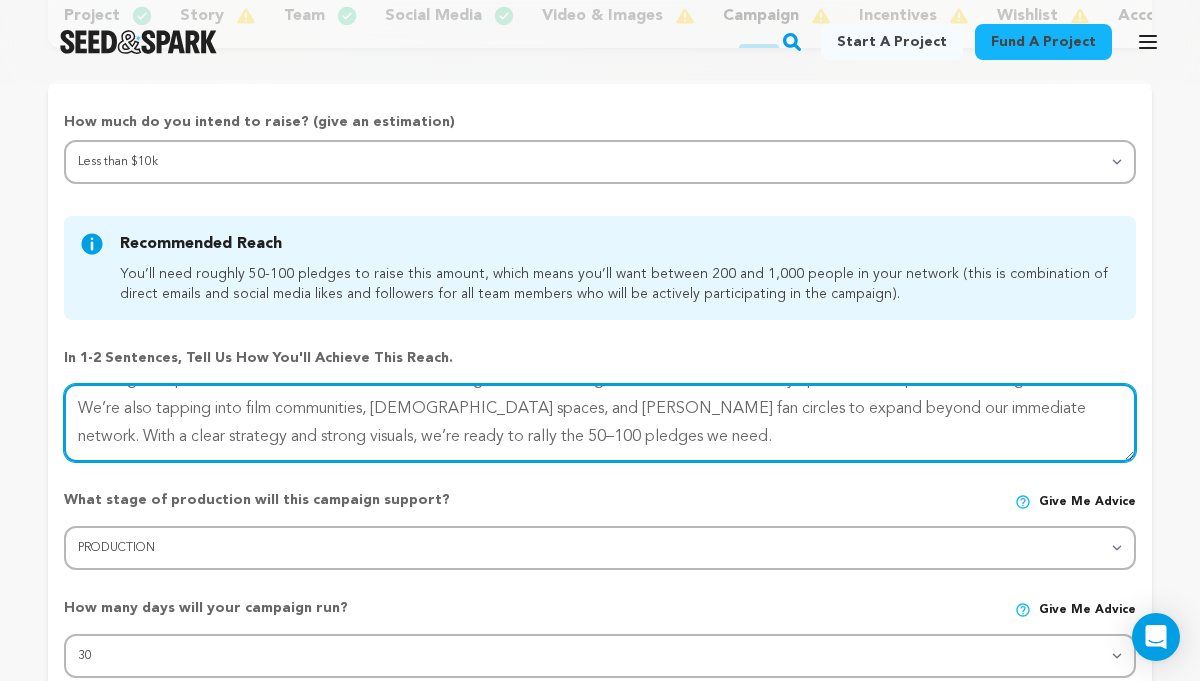 scroll, scrollTop: 85, scrollLeft: 0, axis: vertical 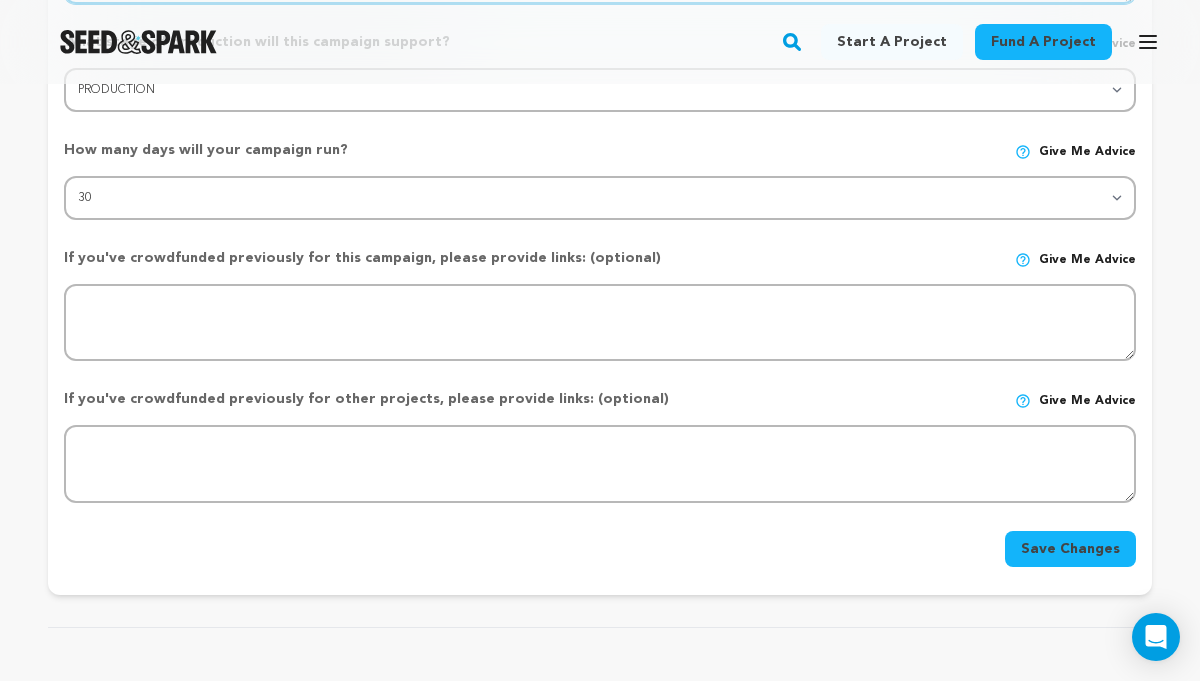 type on "Our team has a combined reach of 2,000+ across social media and email. We’ll hit our goal through a mix of personal outreach, engaging content, and targeted posts with each team member is committing to direct messages, email blasts, and weekly updates to keep momentum high." 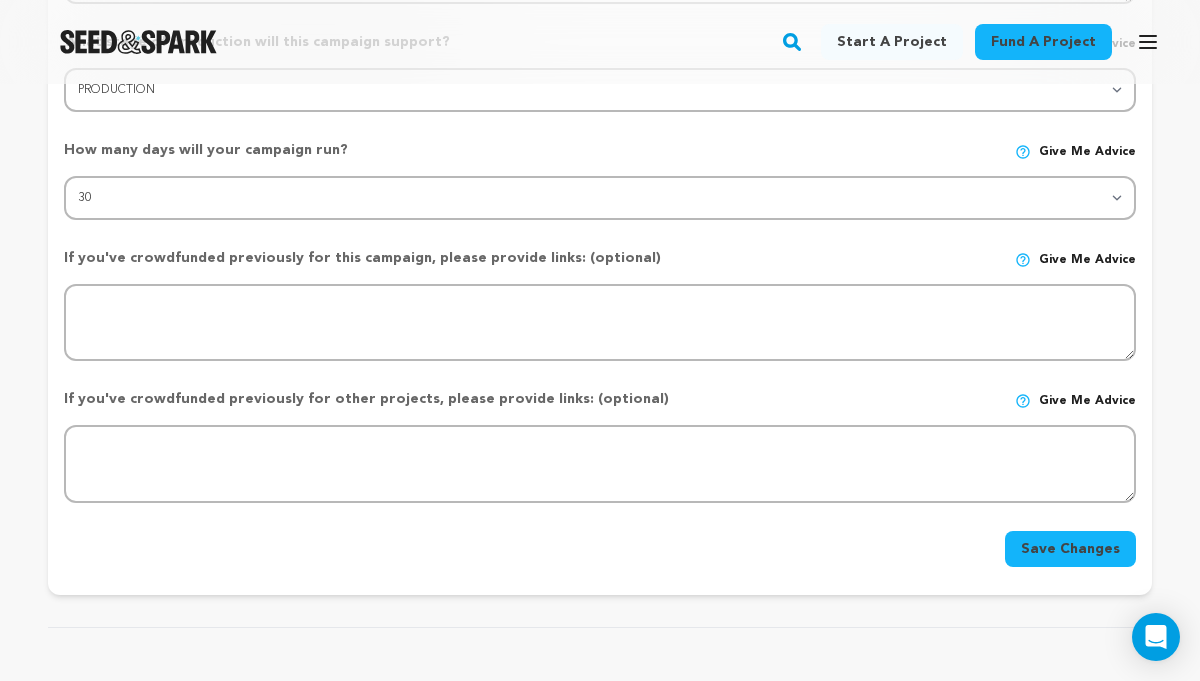 click on "Save Changes" at bounding box center [1070, 549] 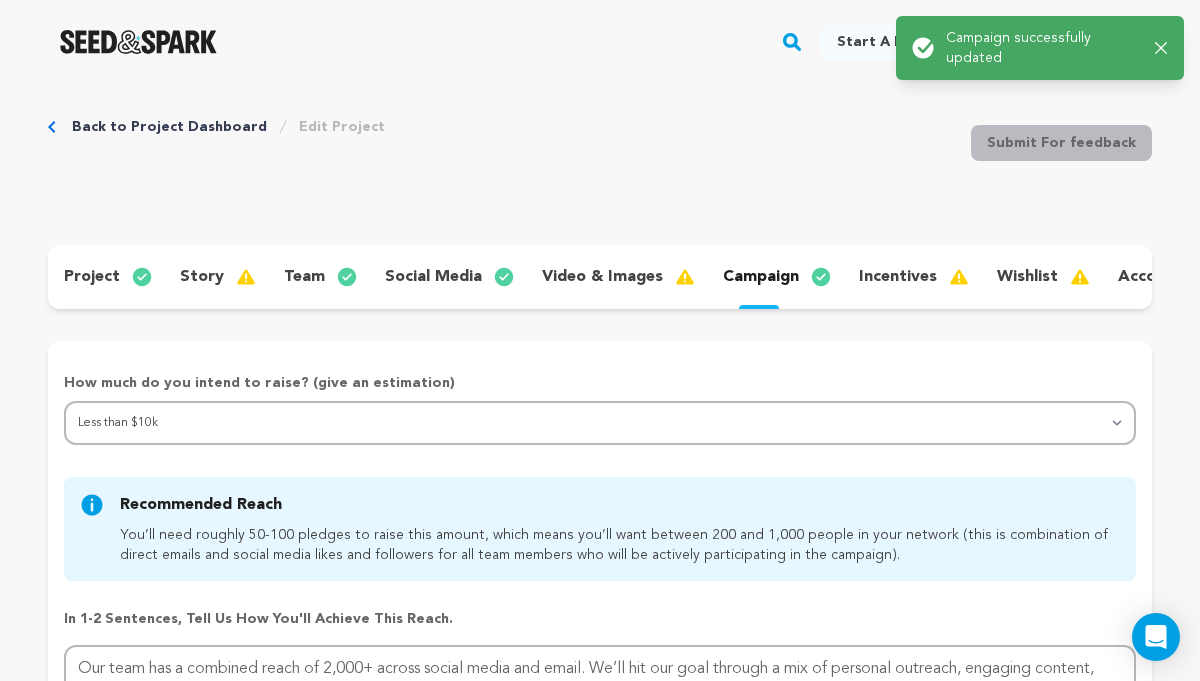 scroll, scrollTop: 0, scrollLeft: 0, axis: both 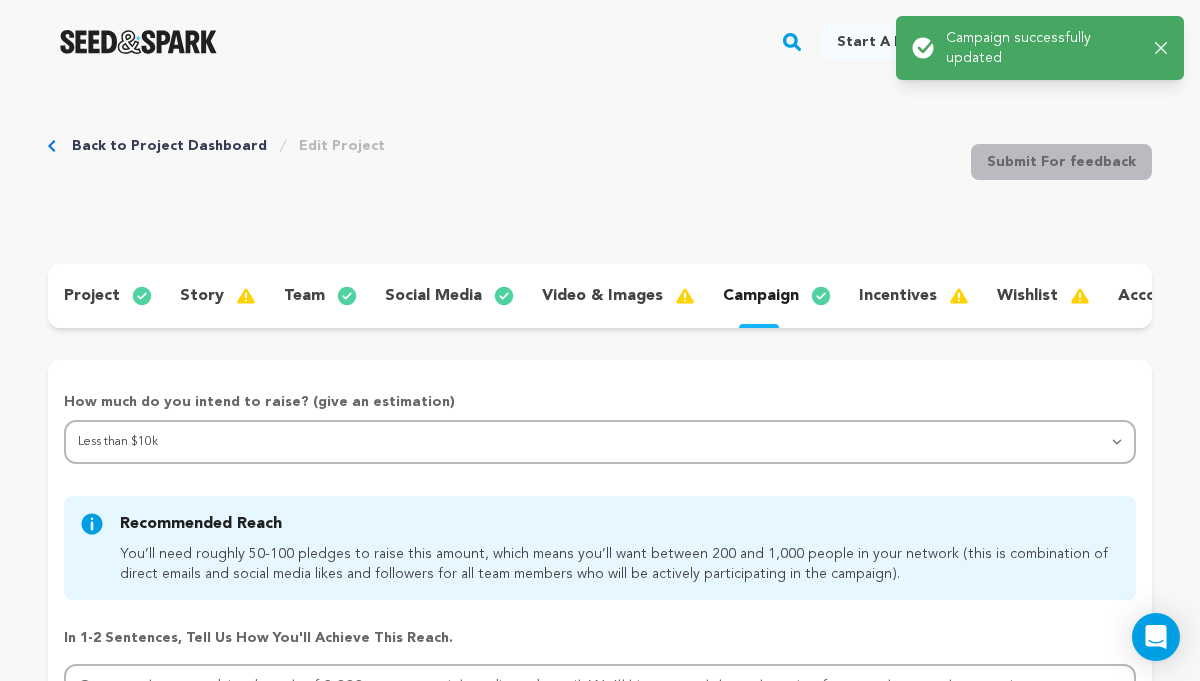 click on "incentives" at bounding box center [898, 296] 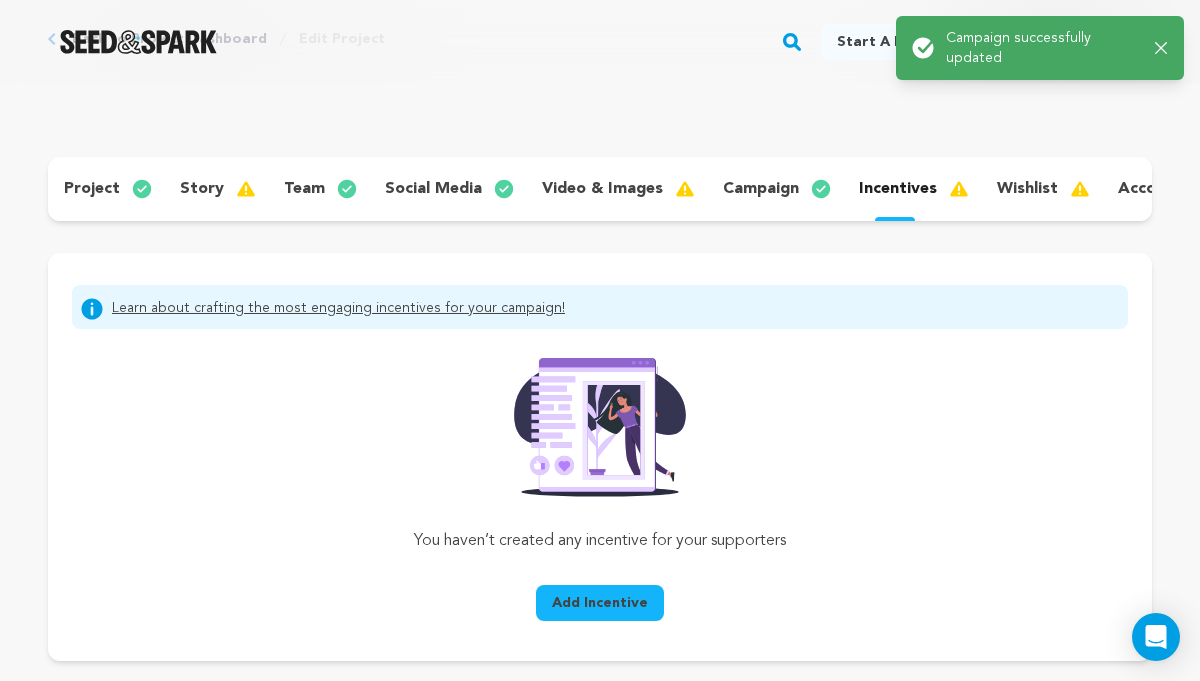 scroll, scrollTop: 140, scrollLeft: 0, axis: vertical 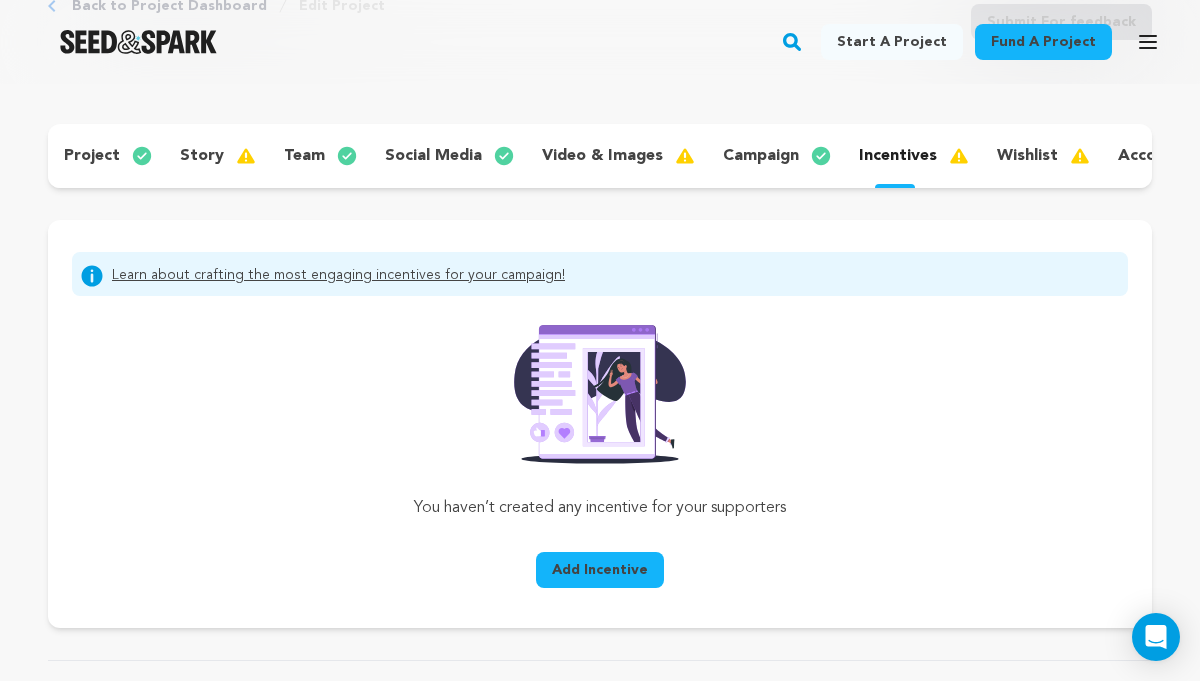 click on "campaign" at bounding box center (761, 156) 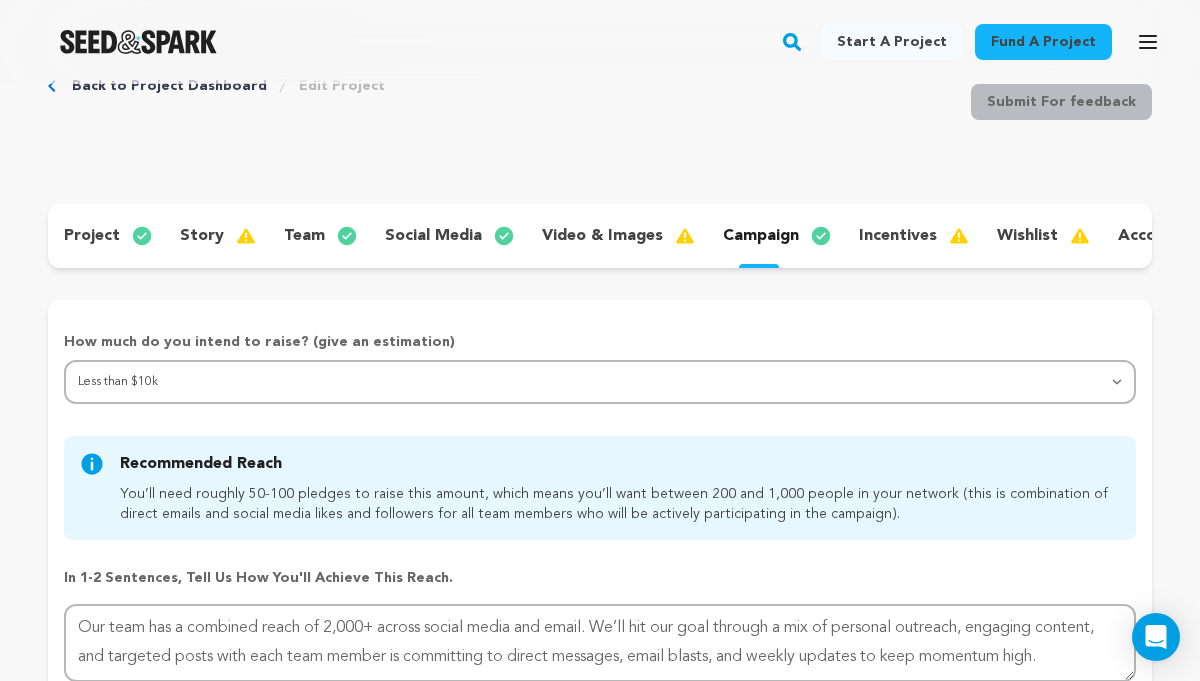 scroll, scrollTop: 32, scrollLeft: 0, axis: vertical 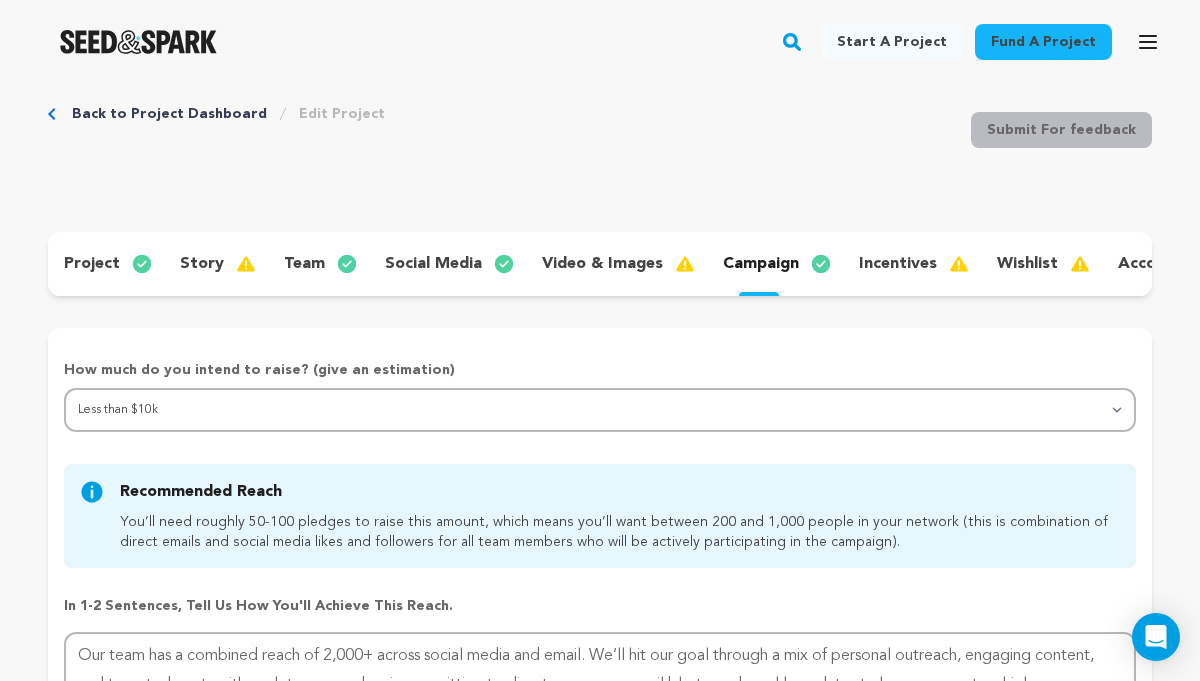 click on "incentives" at bounding box center (898, 264) 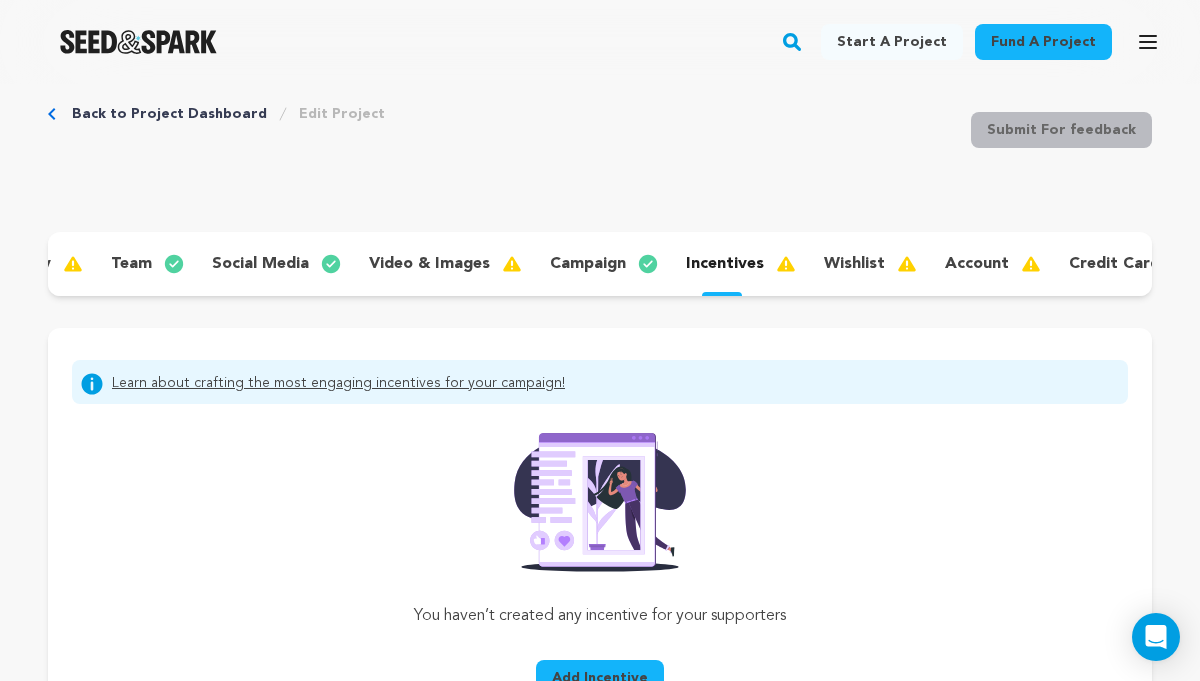 scroll, scrollTop: 0, scrollLeft: 209, axis: horizontal 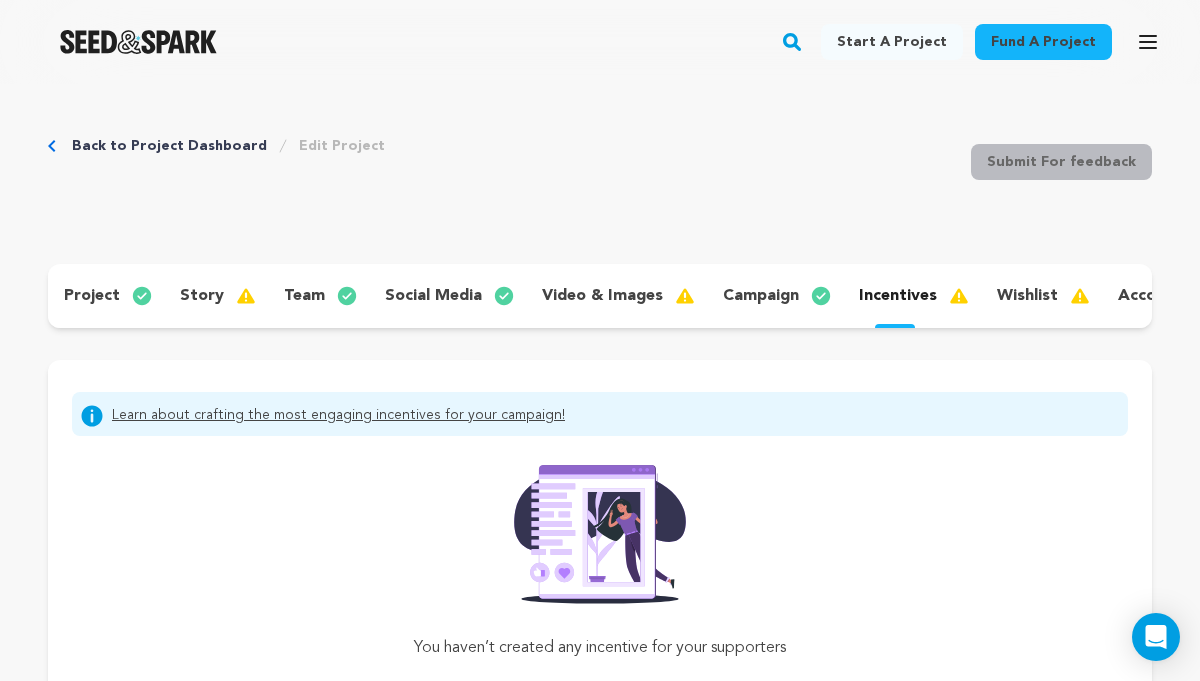 click on "story" at bounding box center (202, 296) 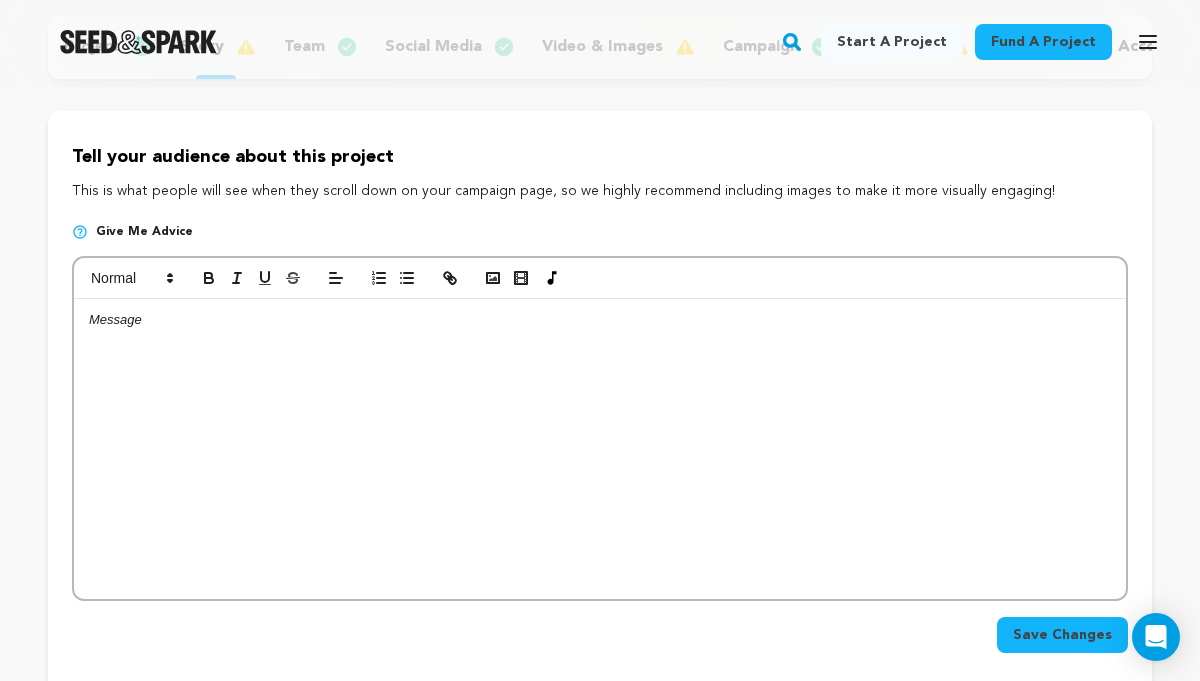 scroll, scrollTop: 252, scrollLeft: 0, axis: vertical 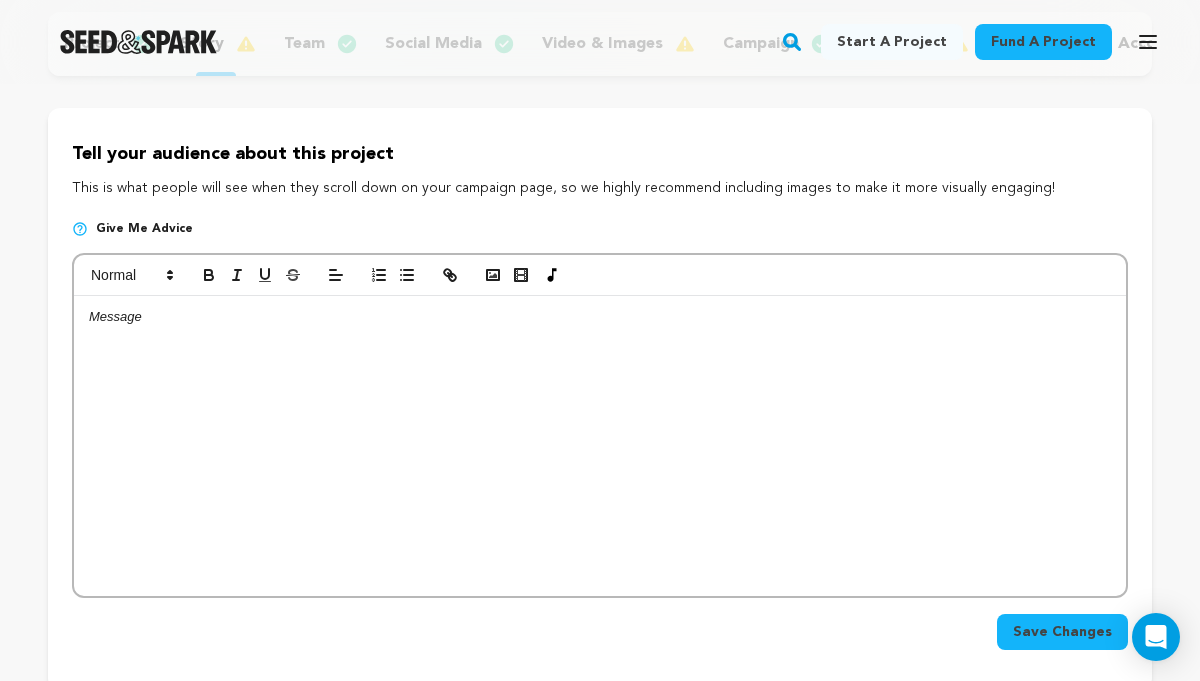 click on "Tell your audience about this project" at bounding box center (600, 154) 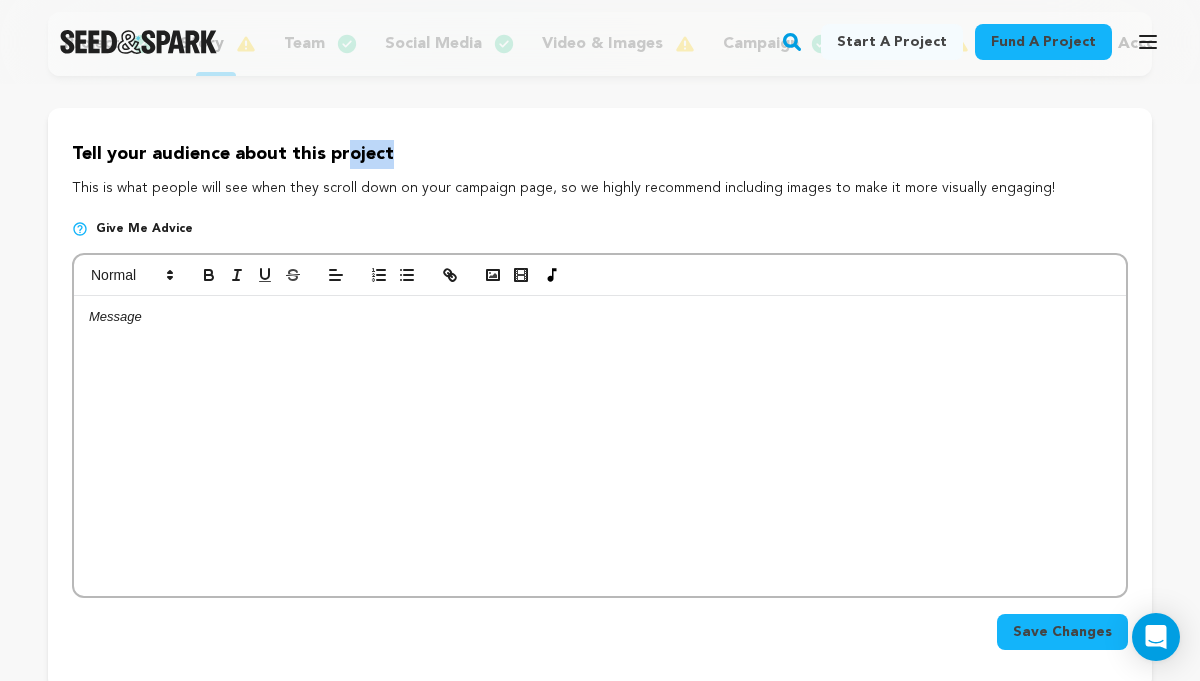 click on "Tell your audience about this project" at bounding box center [600, 154] 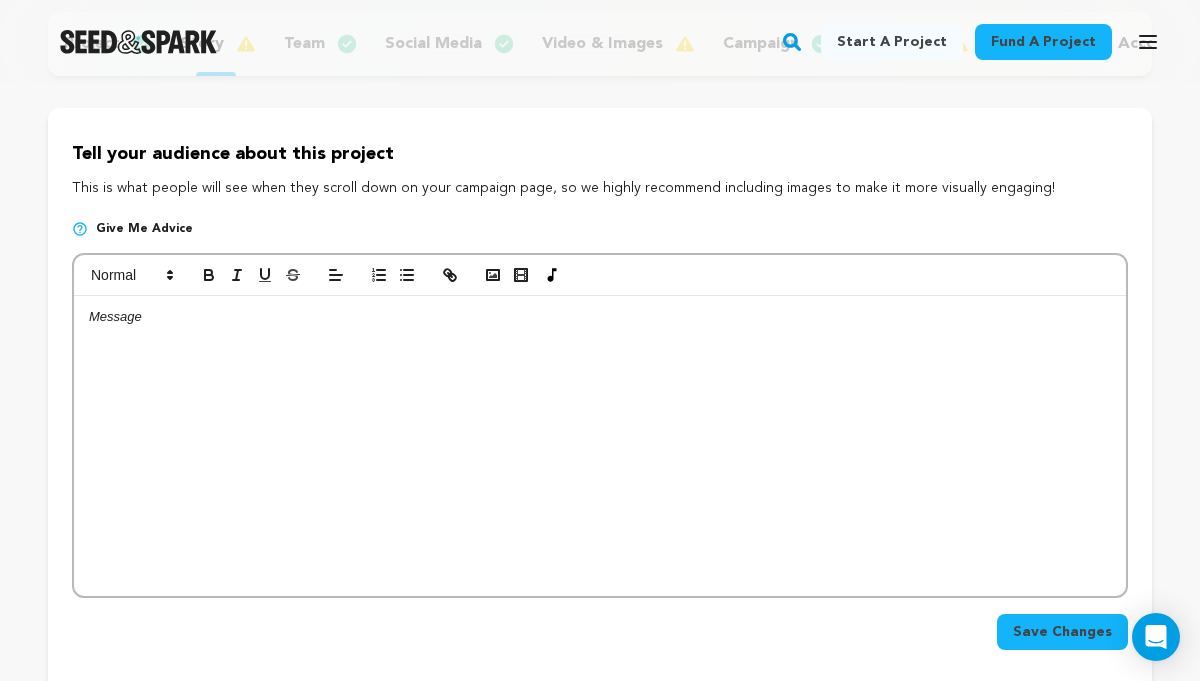 click at bounding box center [600, 446] 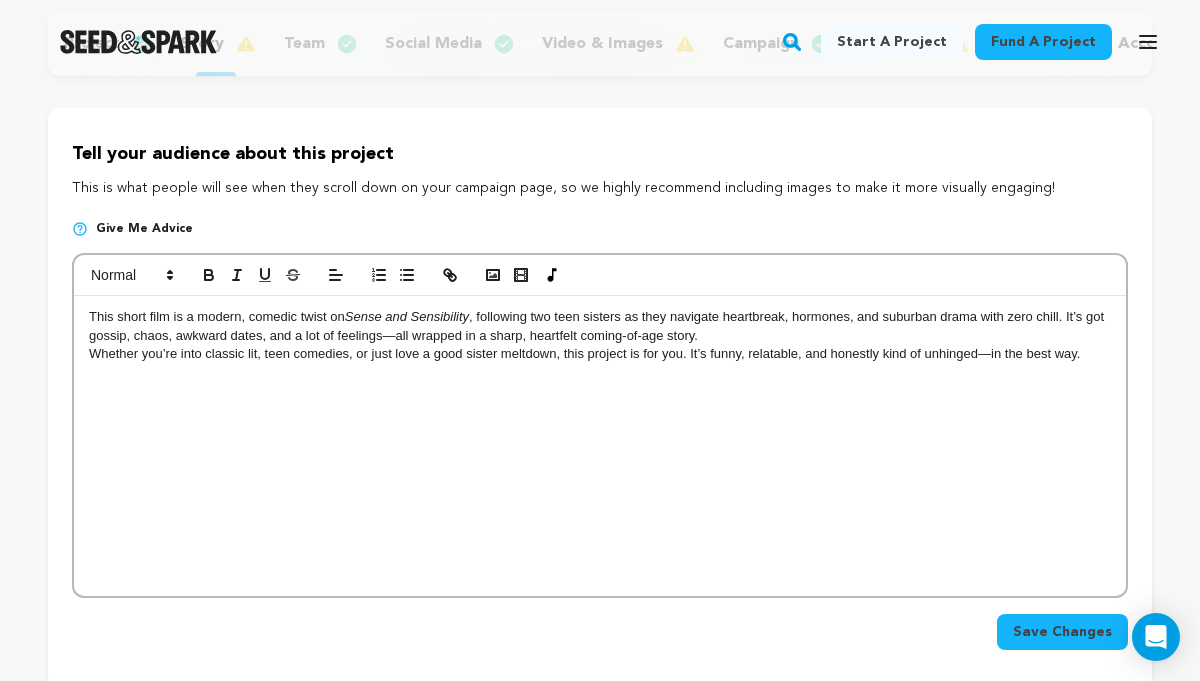 scroll, scrollTop: 0, scrollLeft: 0, axis: both 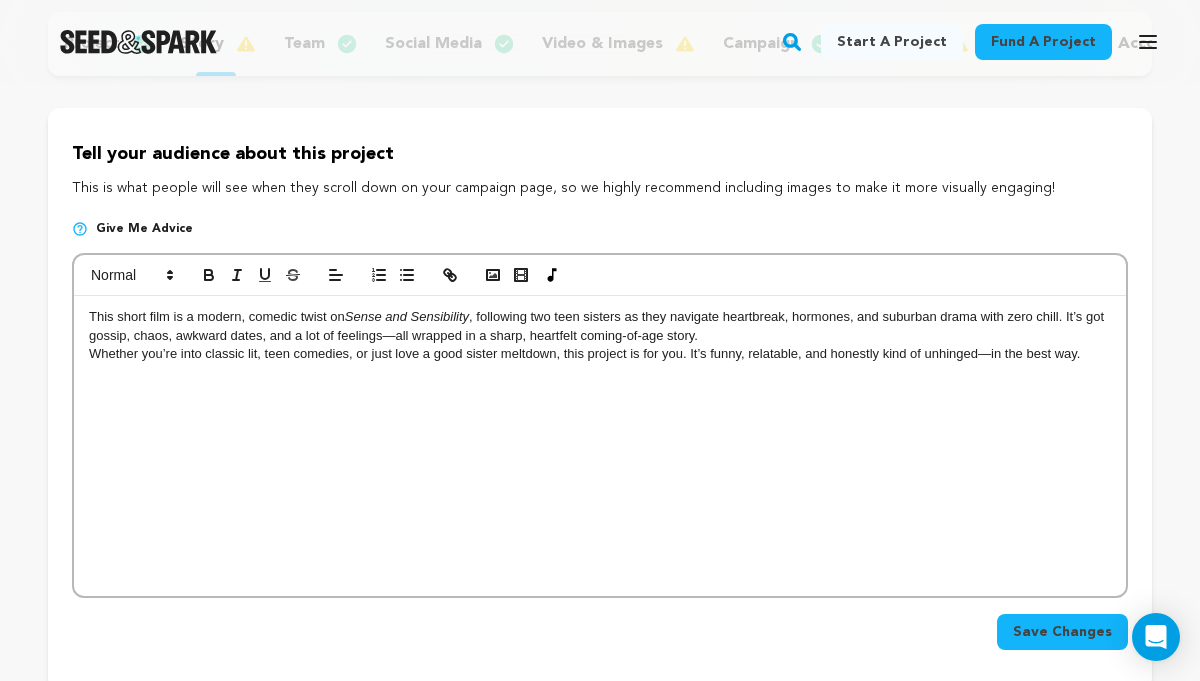 click on "Whether you’re into classic lit, teen comedies, or just love a good sister meltdown, this project is for you. It’s funny, relatable, and honestly kind of unhinged—in the best way." at bounding box center (600, 354) 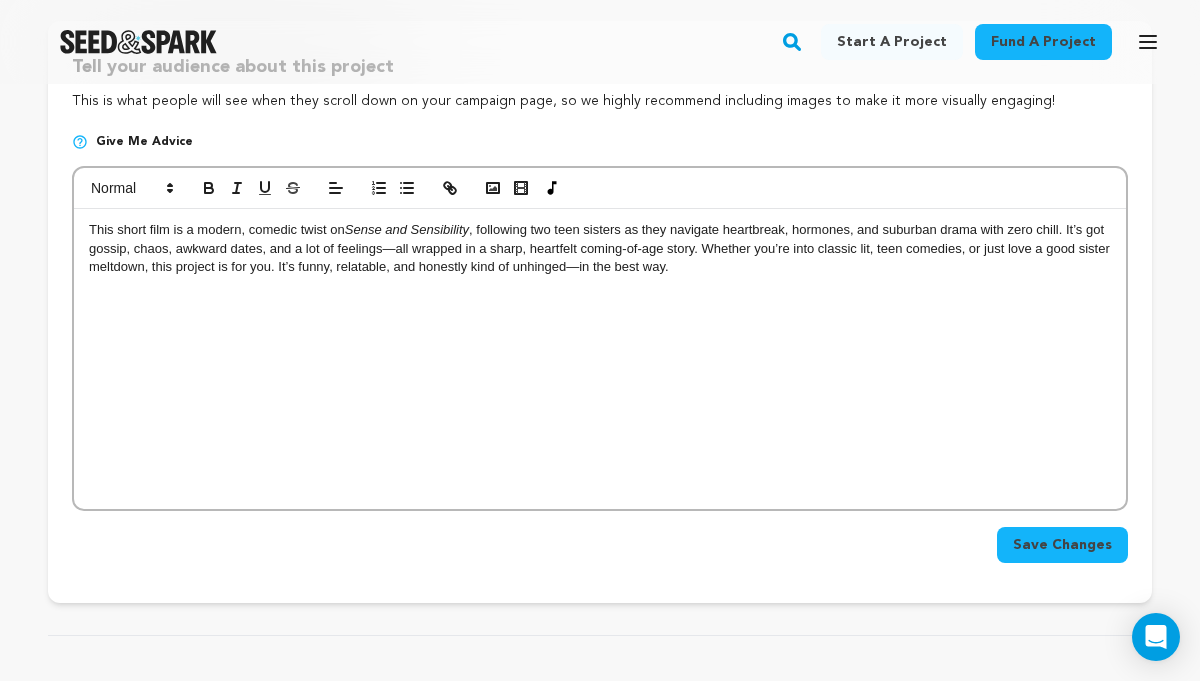 scroll, scrollTop: 351, scrollLeft: 0, axis: vertical 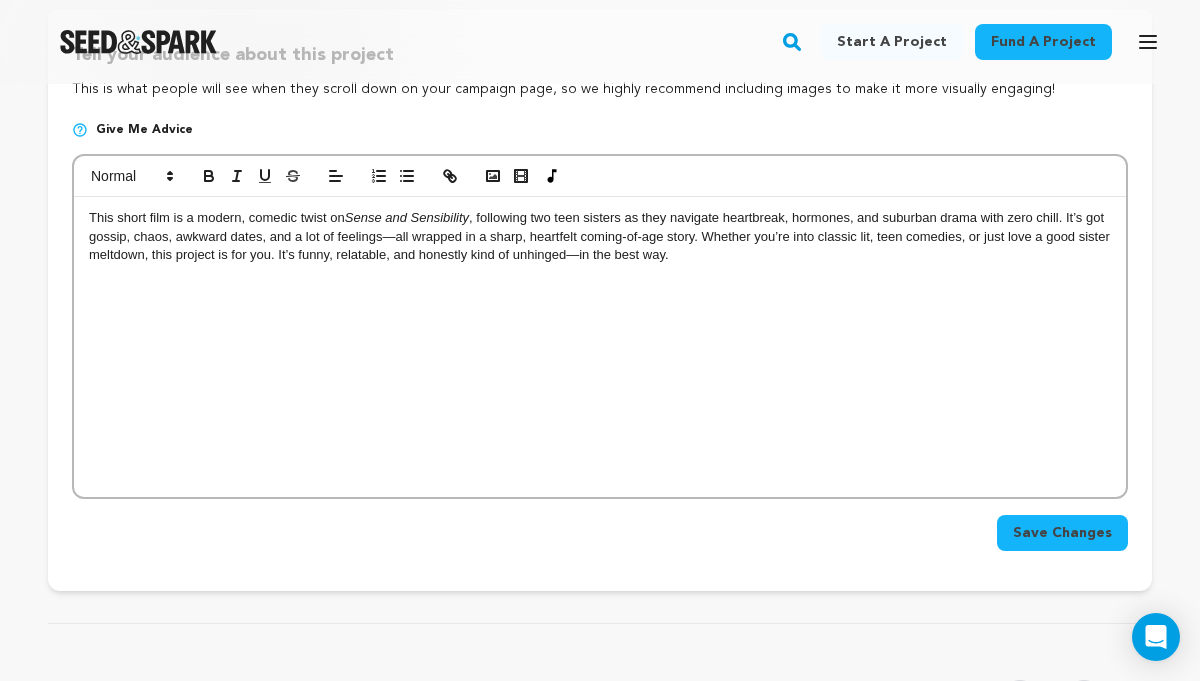 click on "Save Changes" at bounding box center [1062, 533] 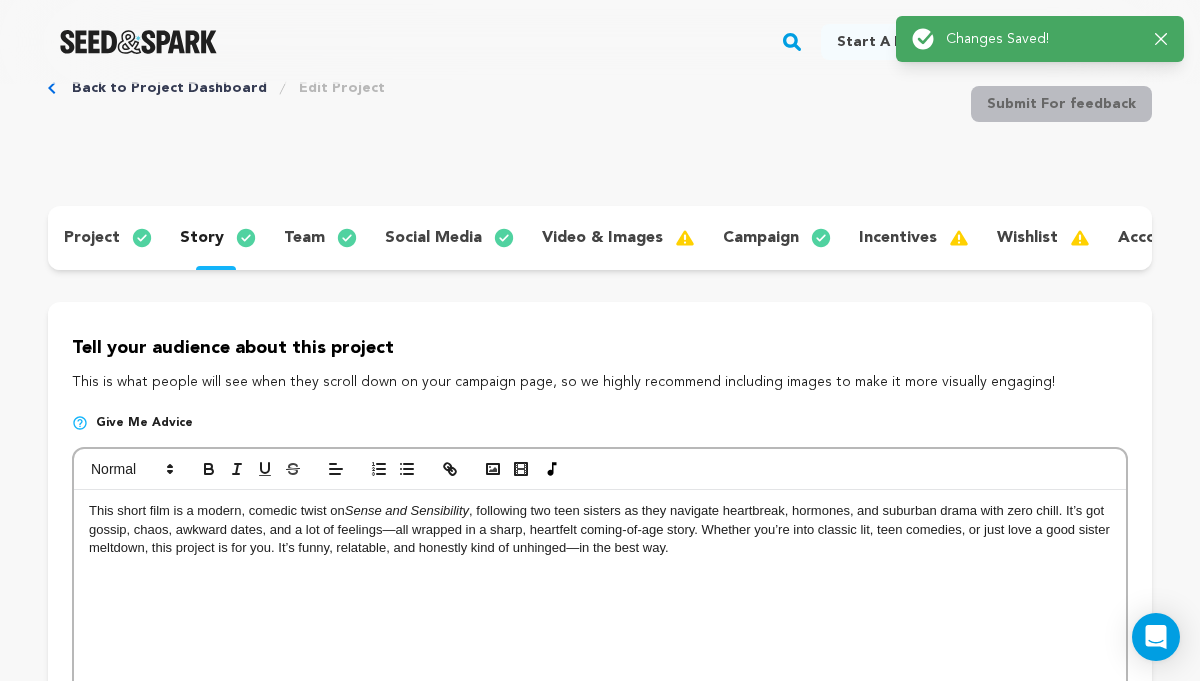 scroll, scrollTop: 0, scrollLeft: 0, axis: both 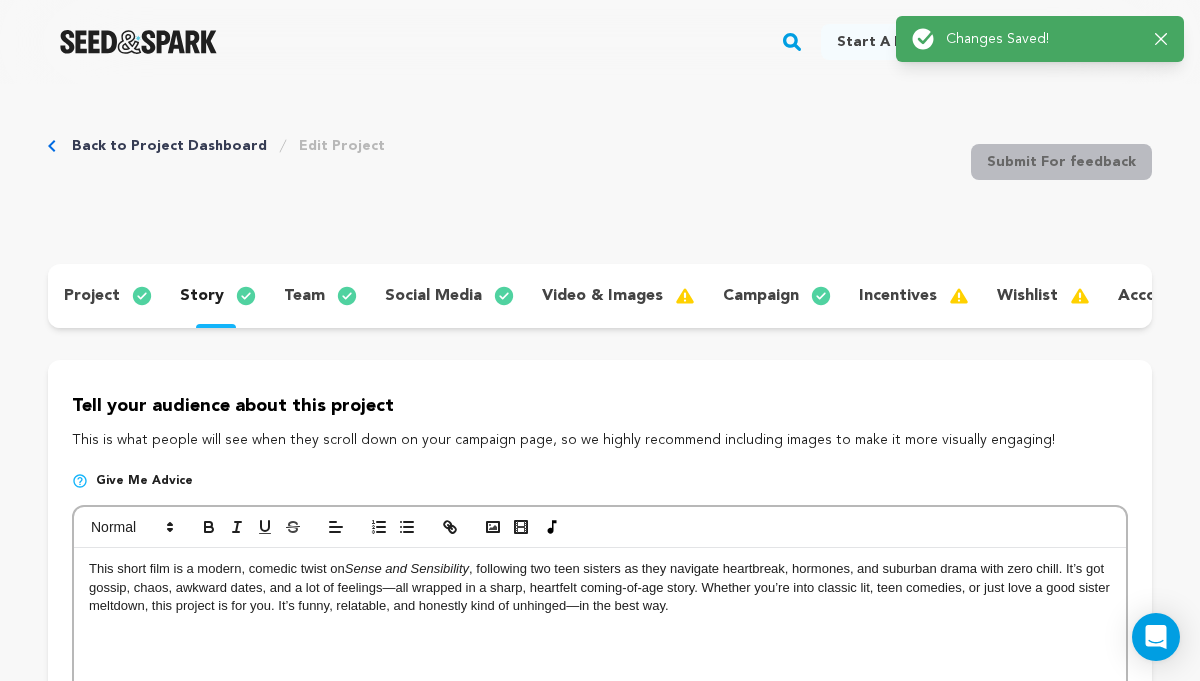 click on "video & images" at bounding box center [602, 296] 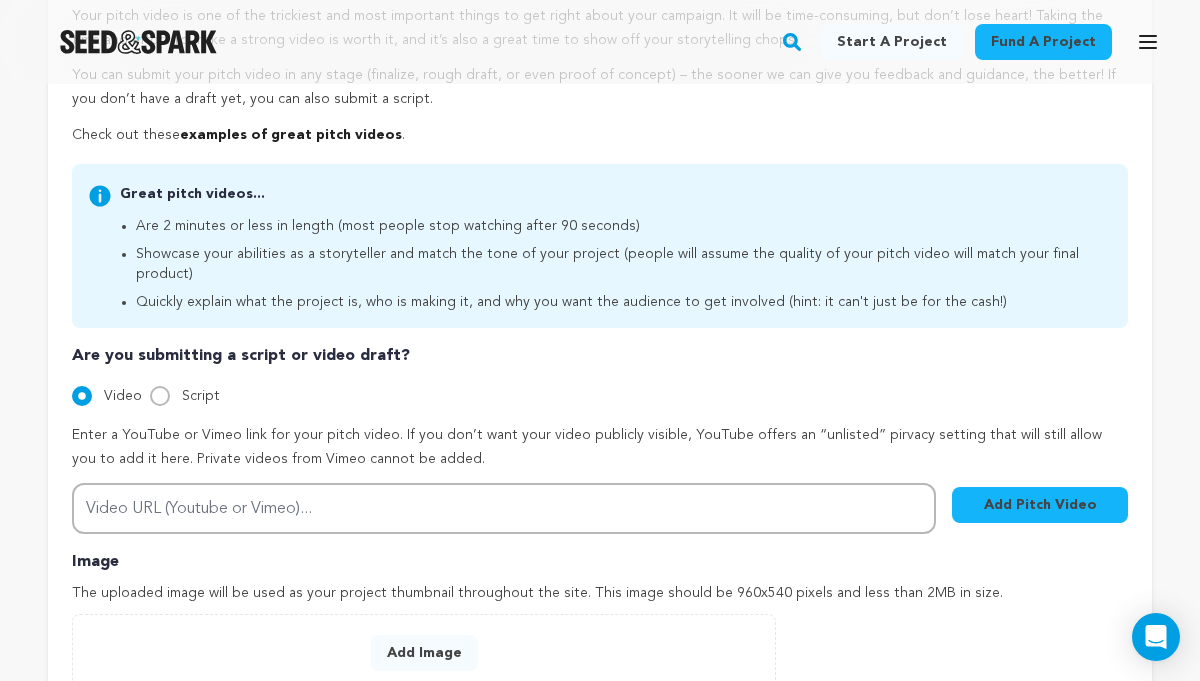scroll, scrollTop: 434, scrollLeft: 0, axis: vertical 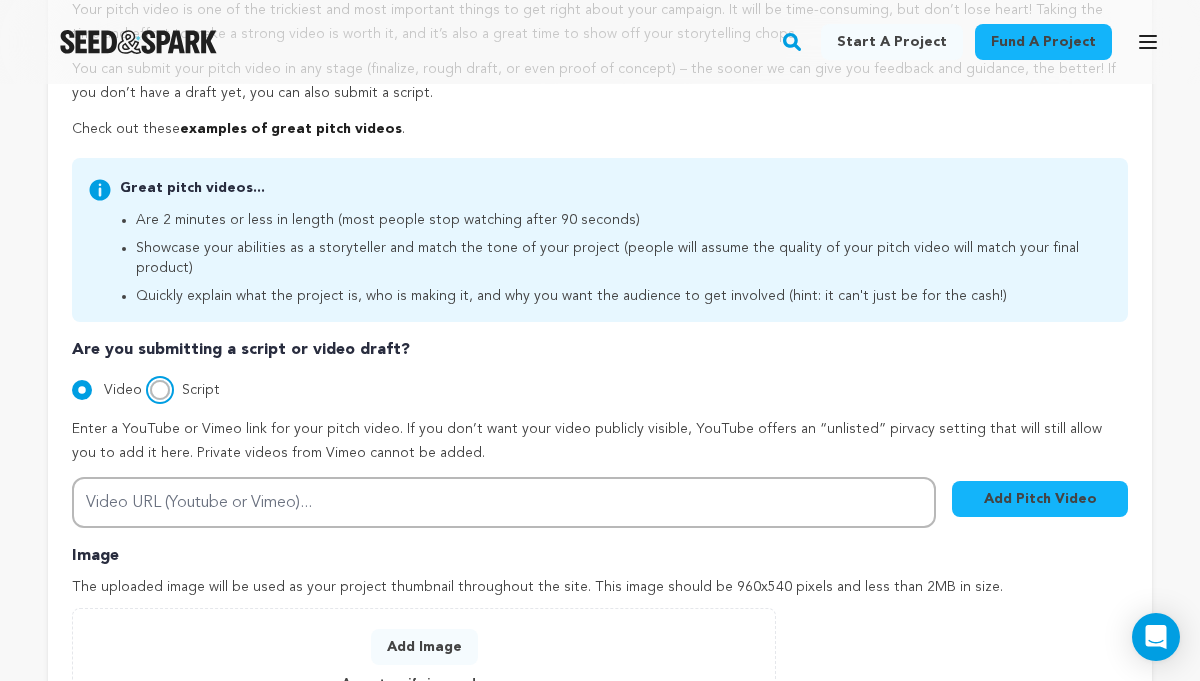 click on "Script" at bounding box center [160, 390] 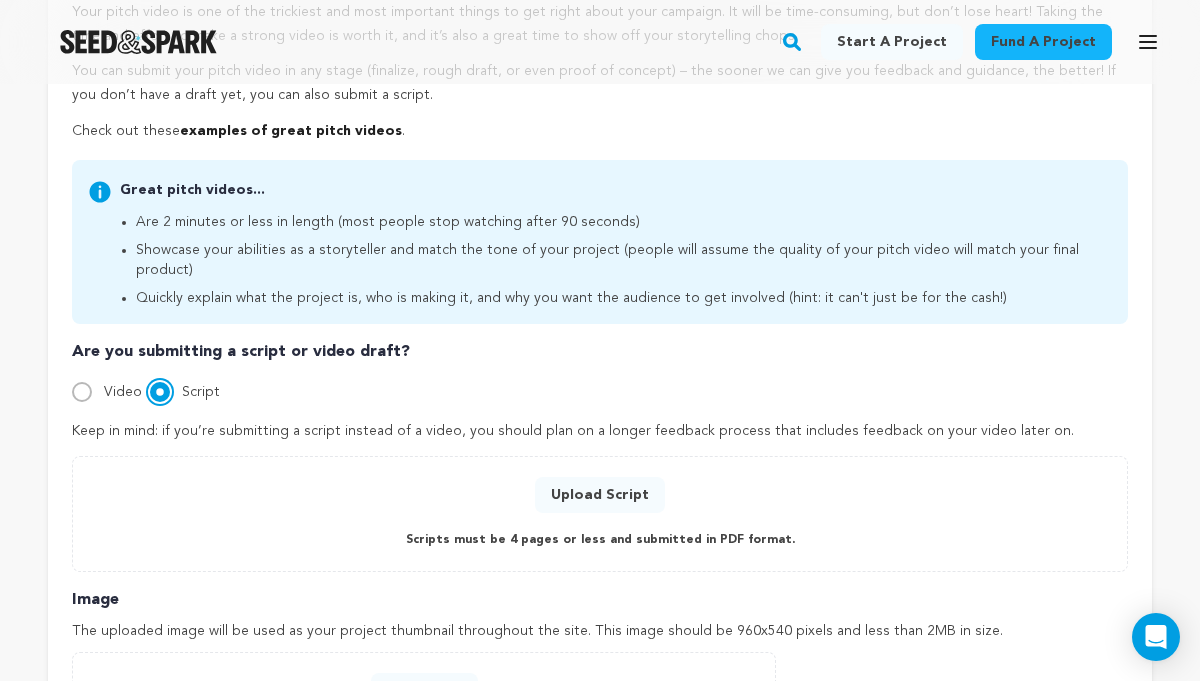 scroll, scrollTop: 430, scrollLeft: 0, axis: vertical 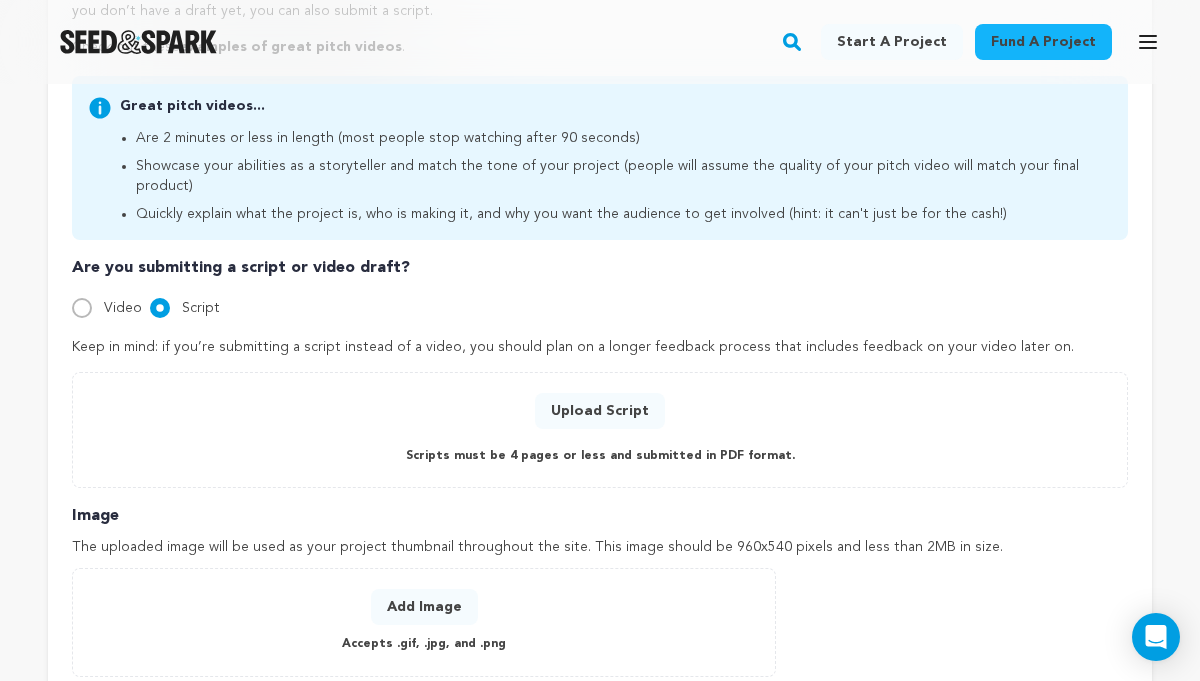 click on "Image" at bounding box center (600, 516) 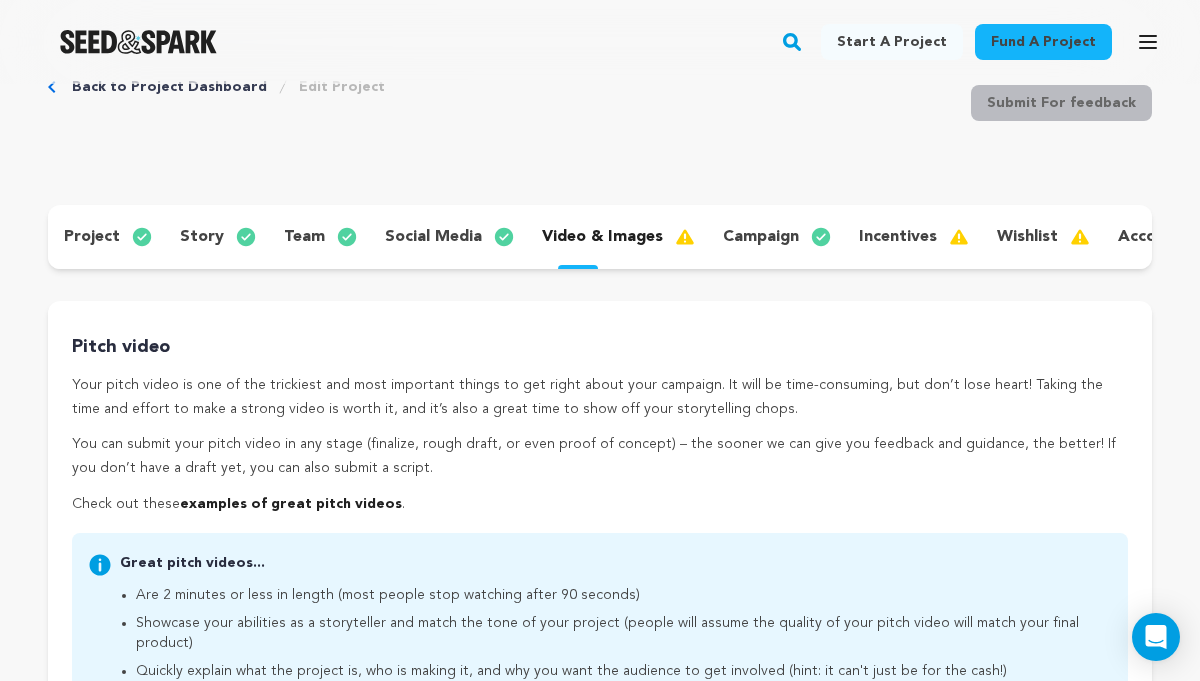 scroll, scrollTop: 54, scrollLeft: 0, axis: vertical 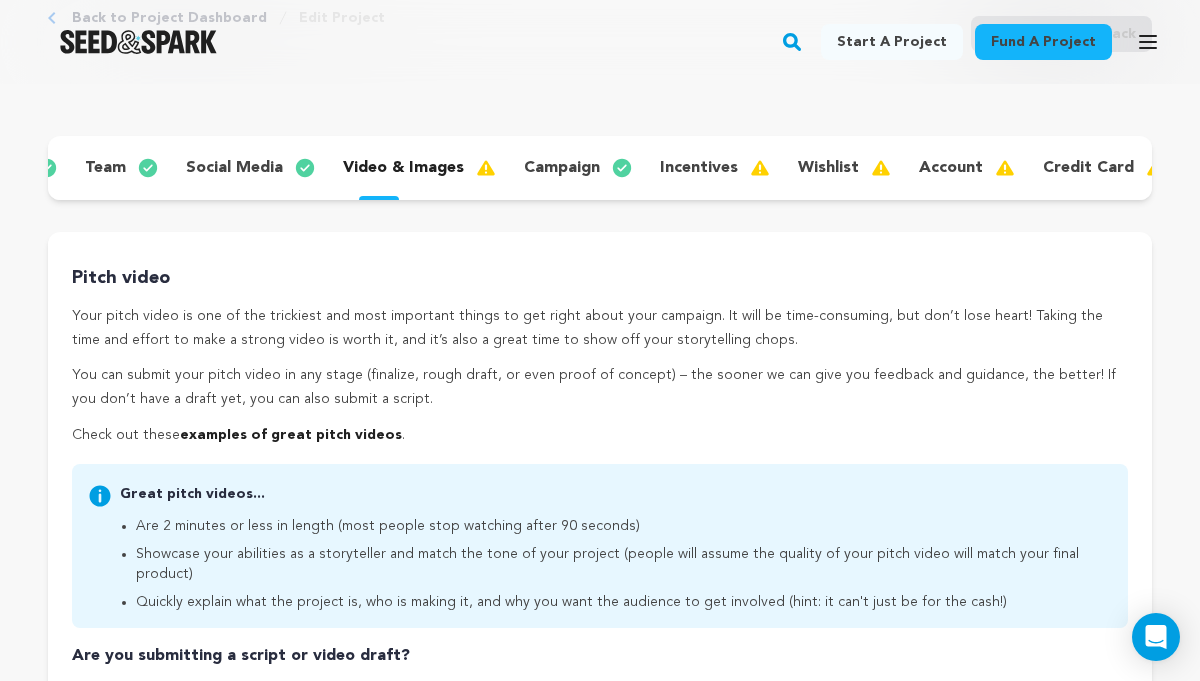 click on "wishlist" at bounding box center [828, 168] 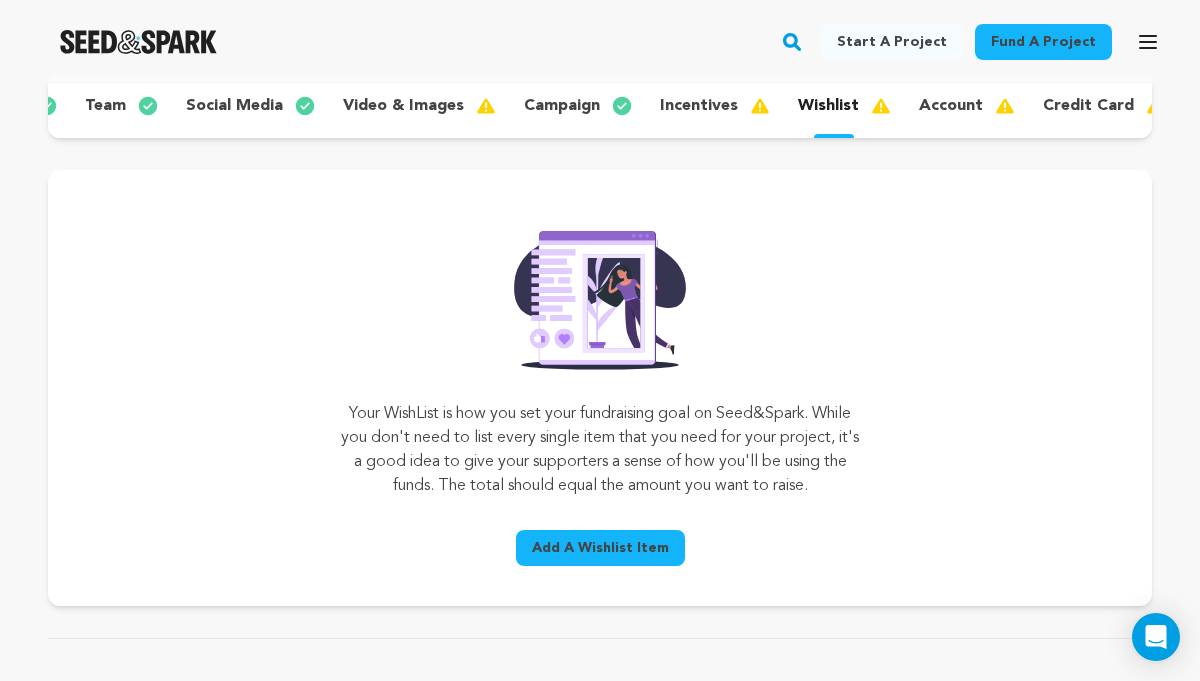 scroll, scrollTop: 197, scrollLeft: 0, axis: vertical 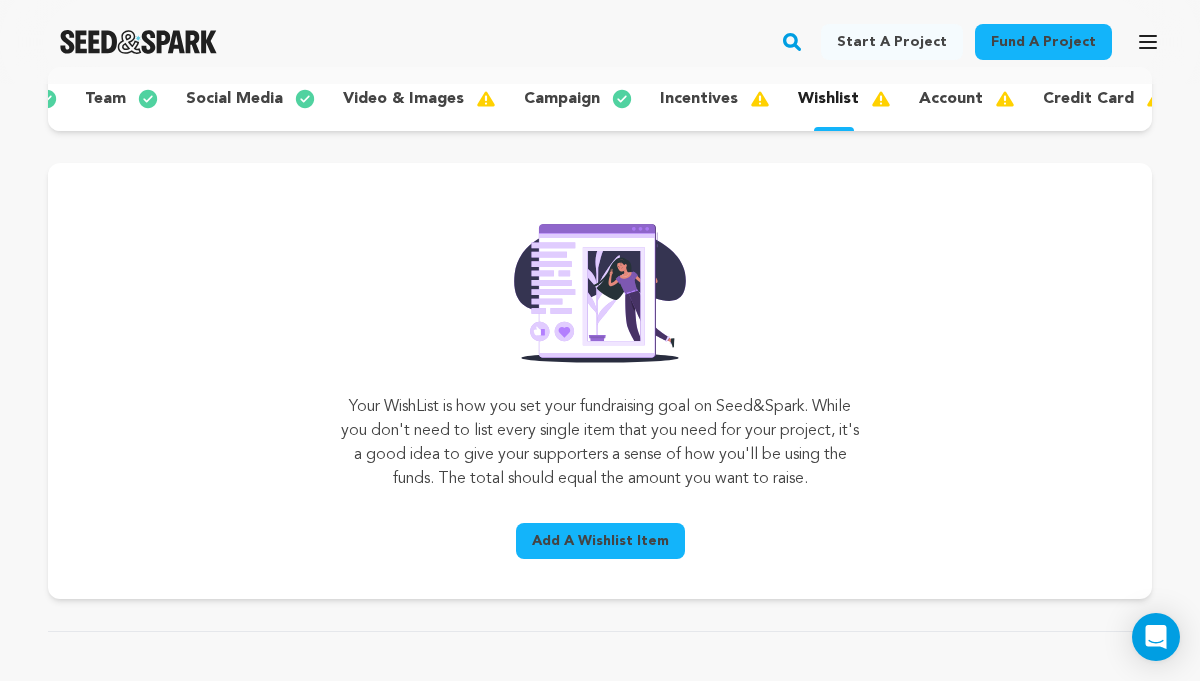 click on "Add A Wishlist Item" at bounding box center (600, 541) 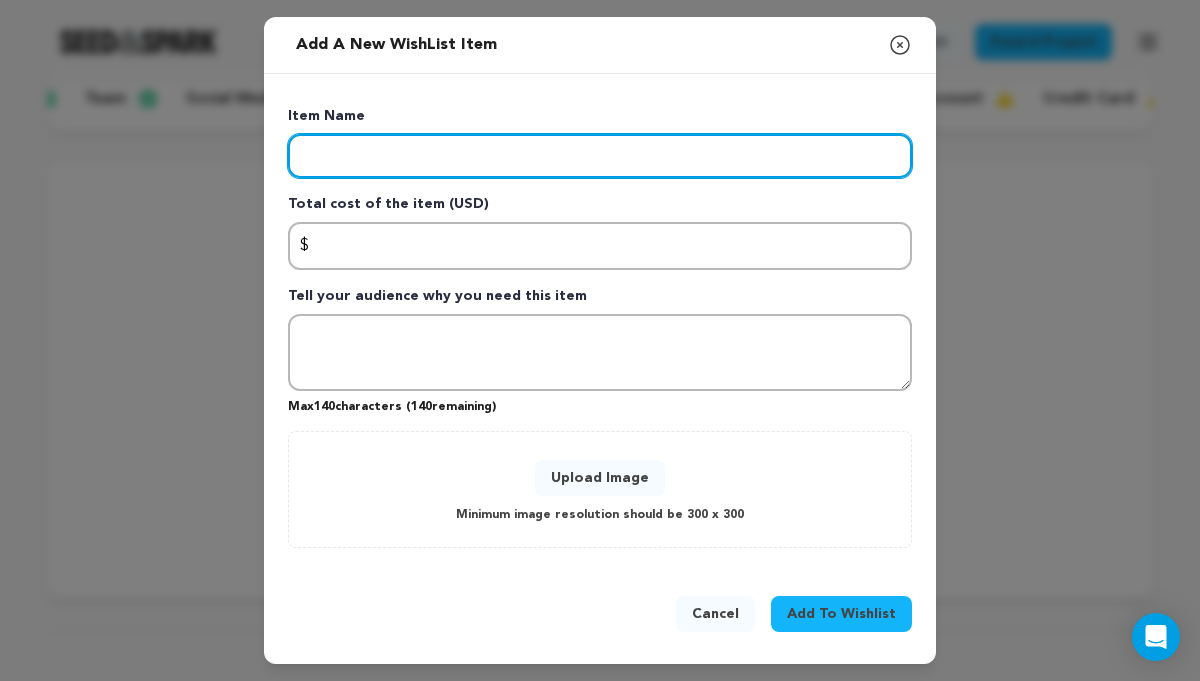 click at bounding box center (600, 156) 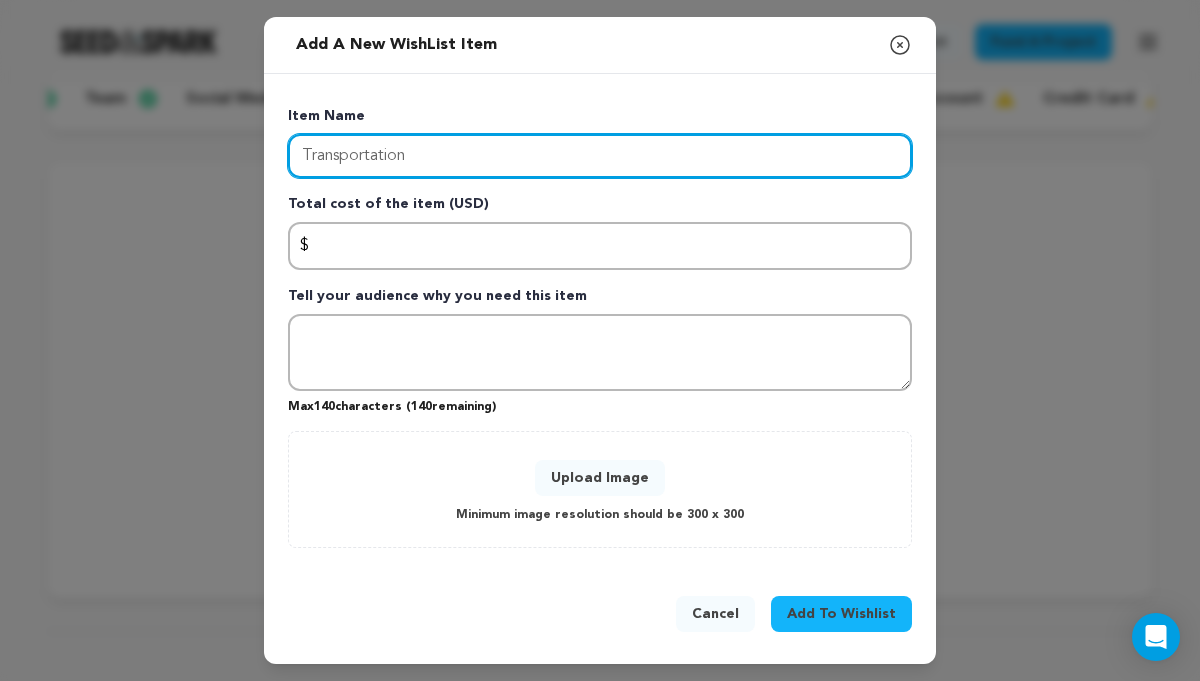 type on "Transportation" 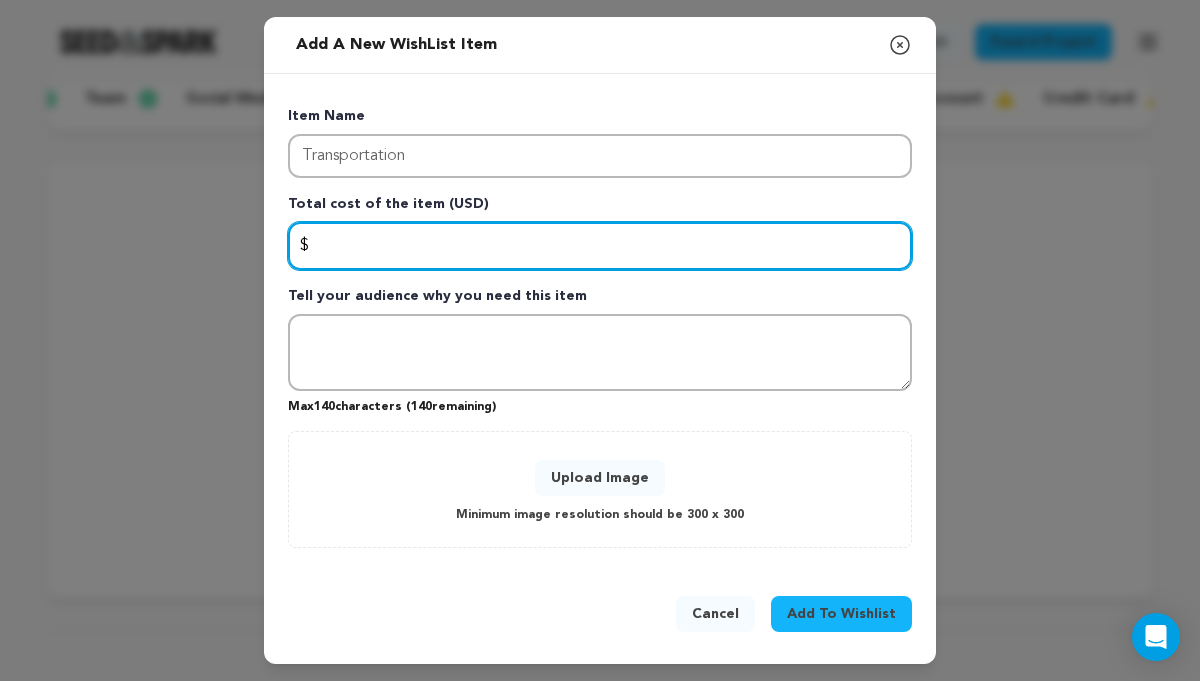 click at bounding box center (600, 246) 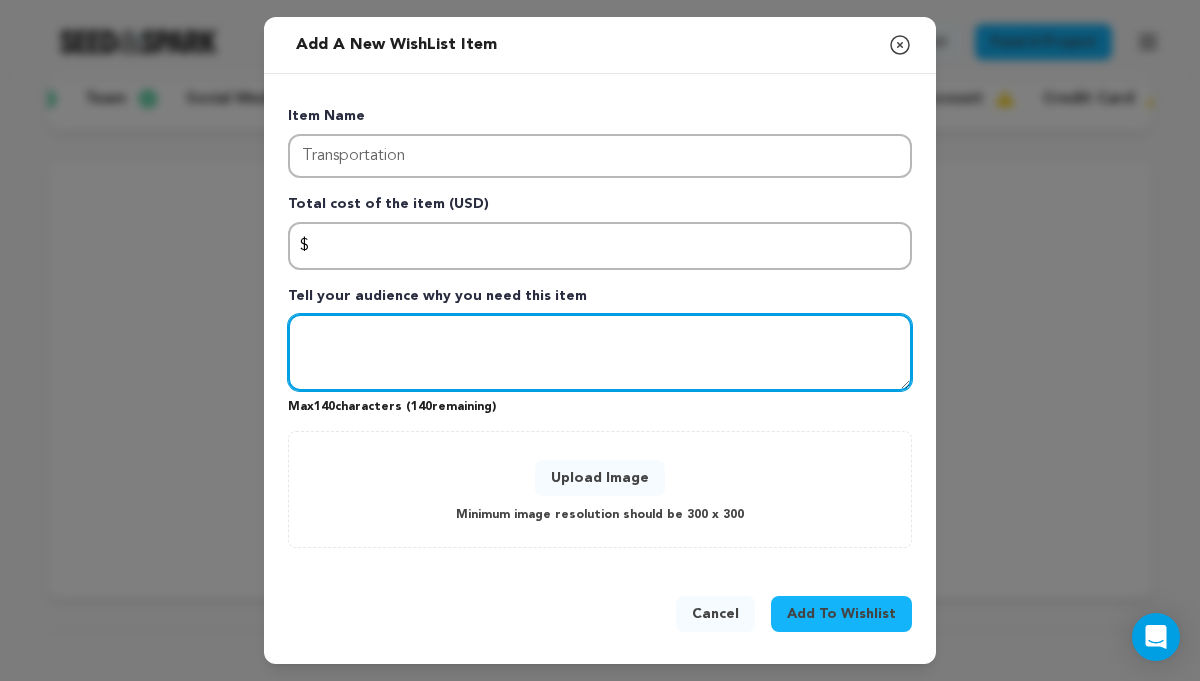click at bounding box center [600, 353] 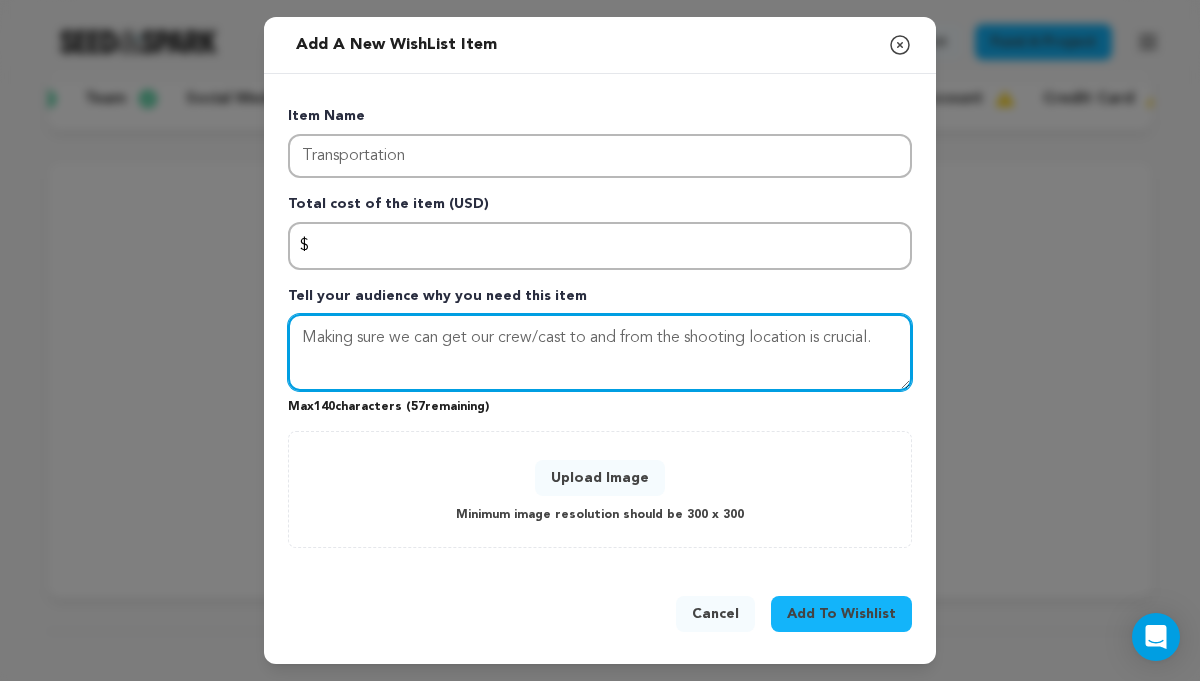 type on "Making sure we can get our crew/cast to and from the shooting location is crucial." 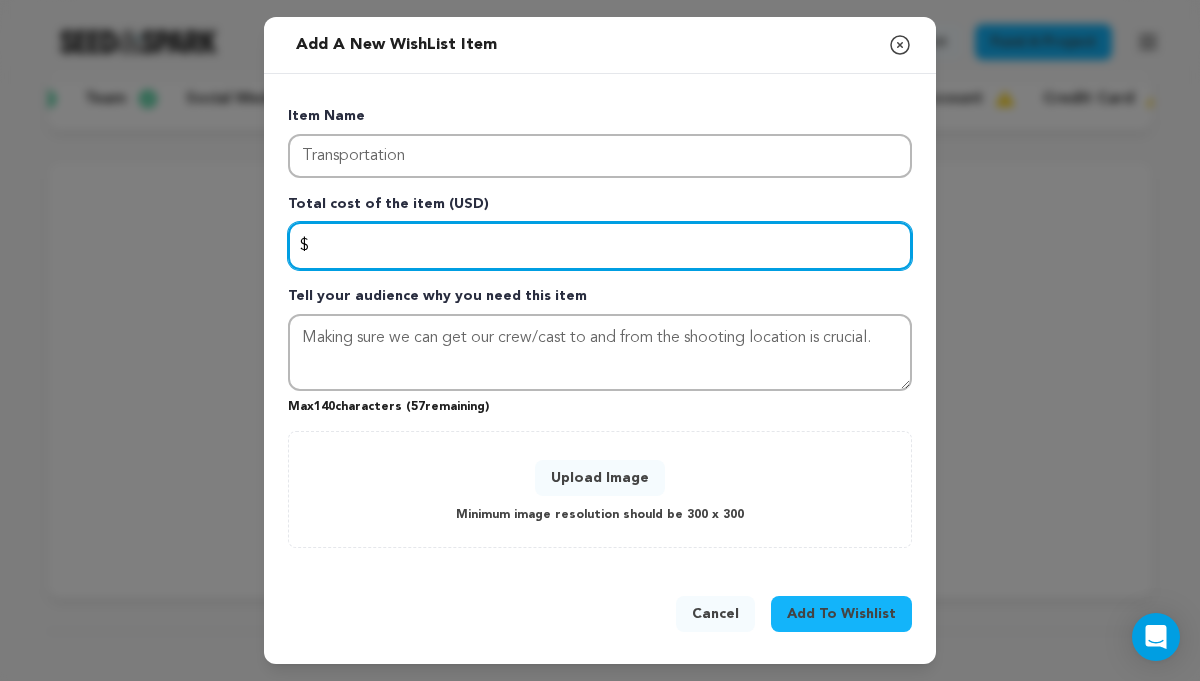 click at bounding box center [600, 246] 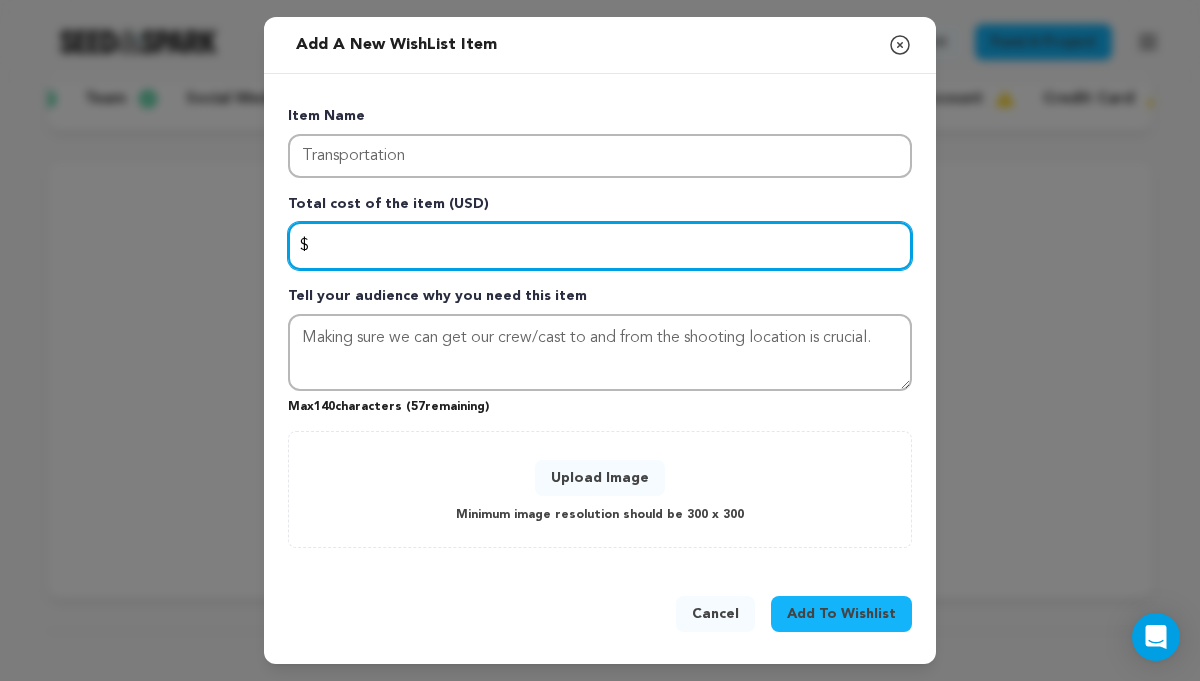 type on "4" 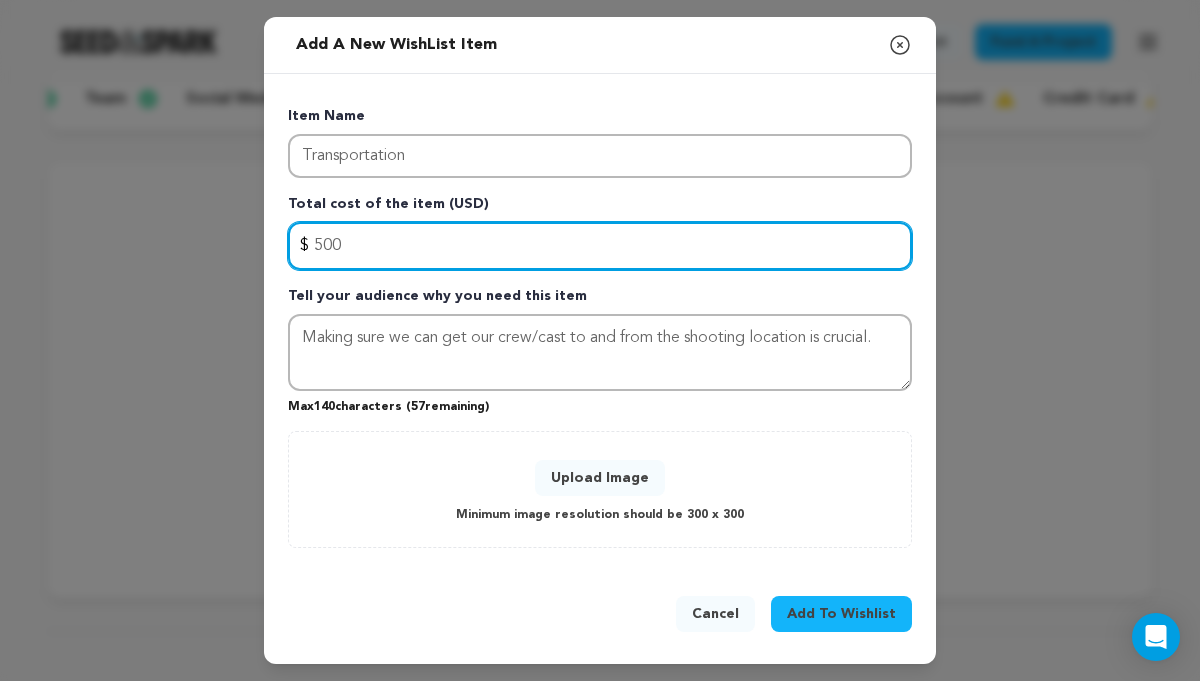 type on "500" 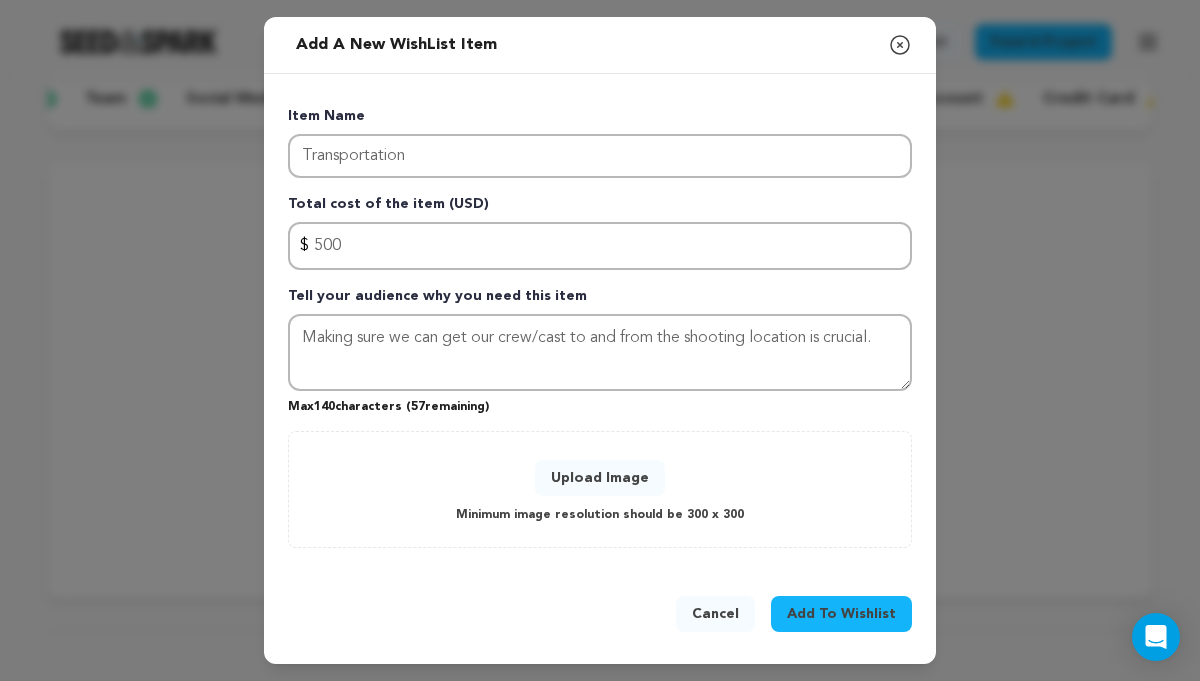 click on "Add To Wishlist" at bounding box center [841, 614] 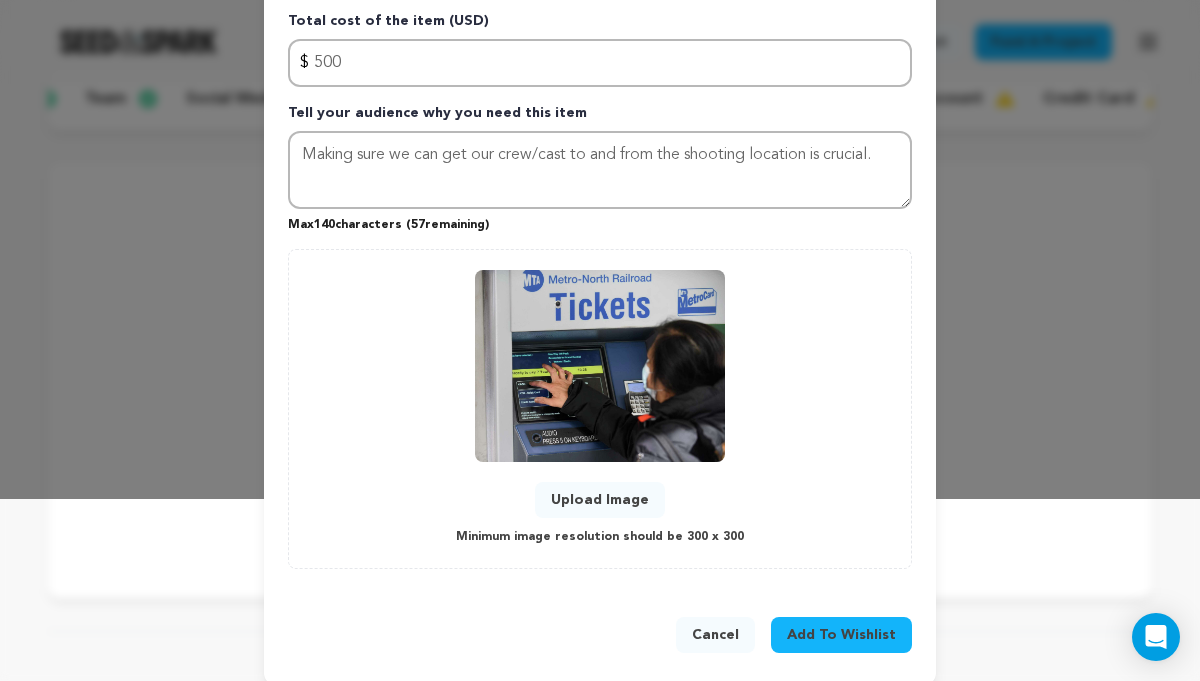 scroll, scrollTop: 186, scrollLeft: 0, axis: vertical 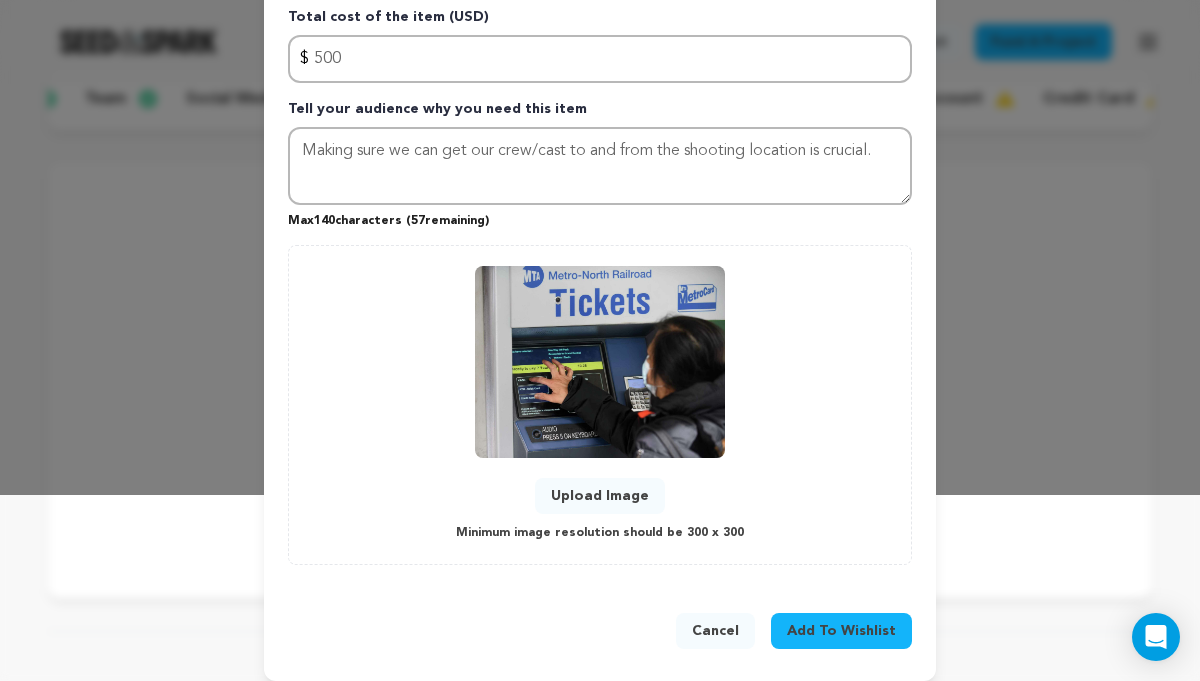 click on "Add To Wishlist" at bounding box center (841, 631) 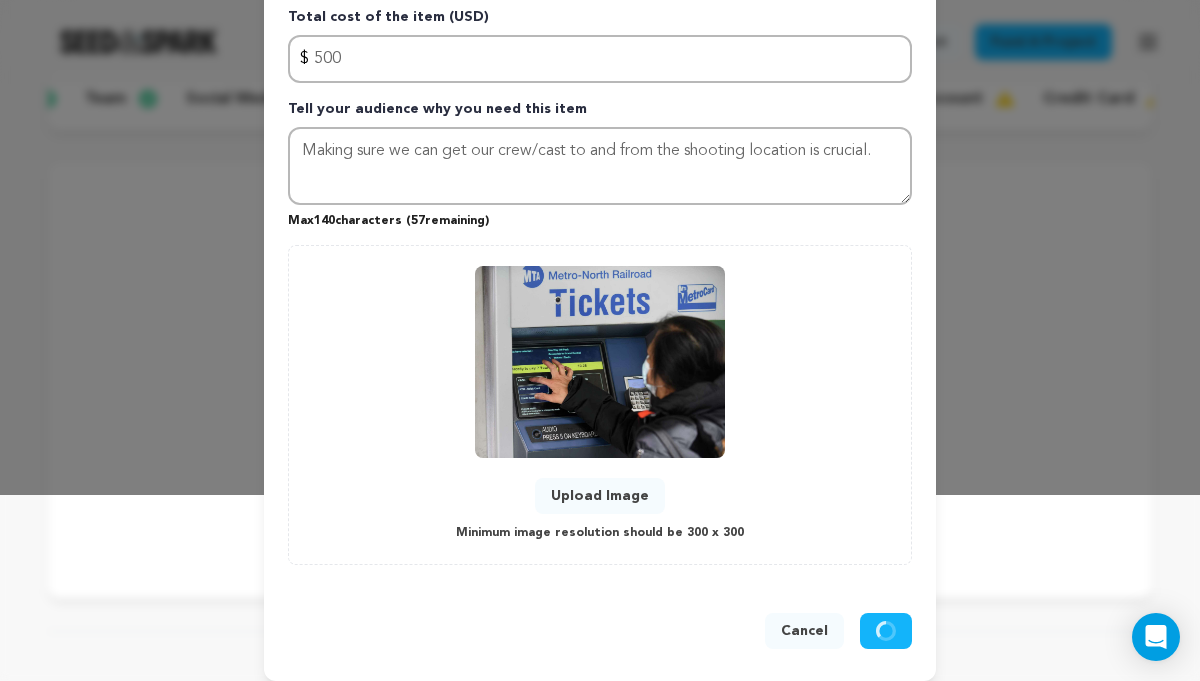 type 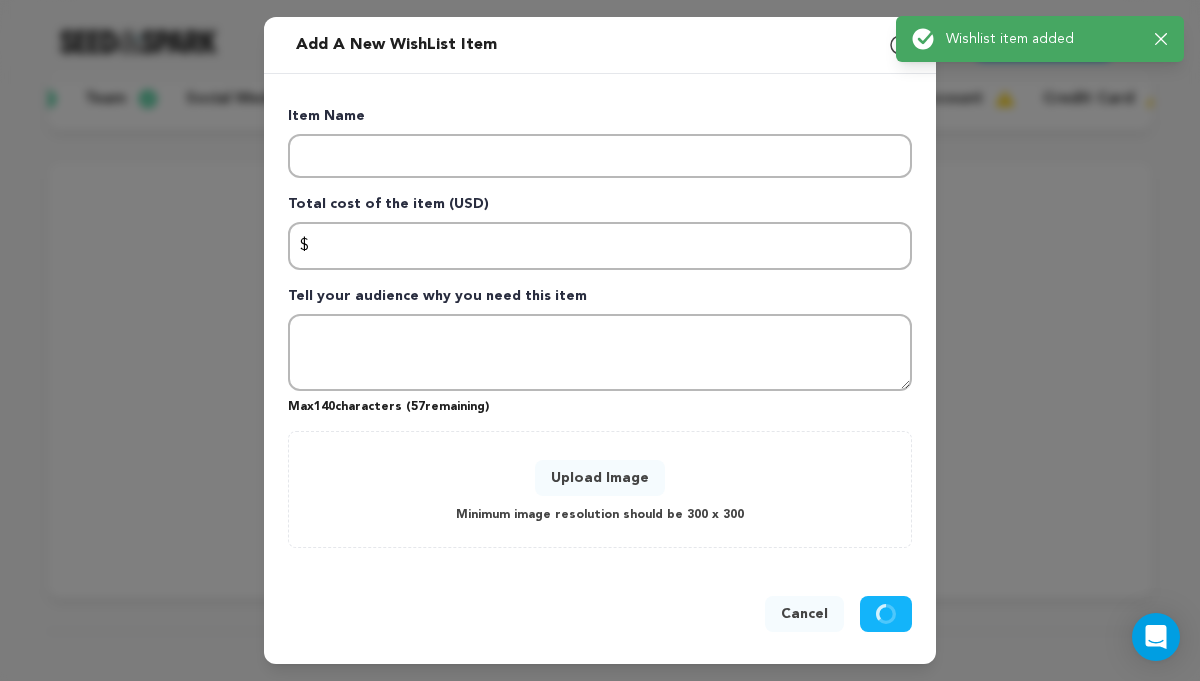 scroll, scrollTop: 0, scrollLeft: 0, axis: both 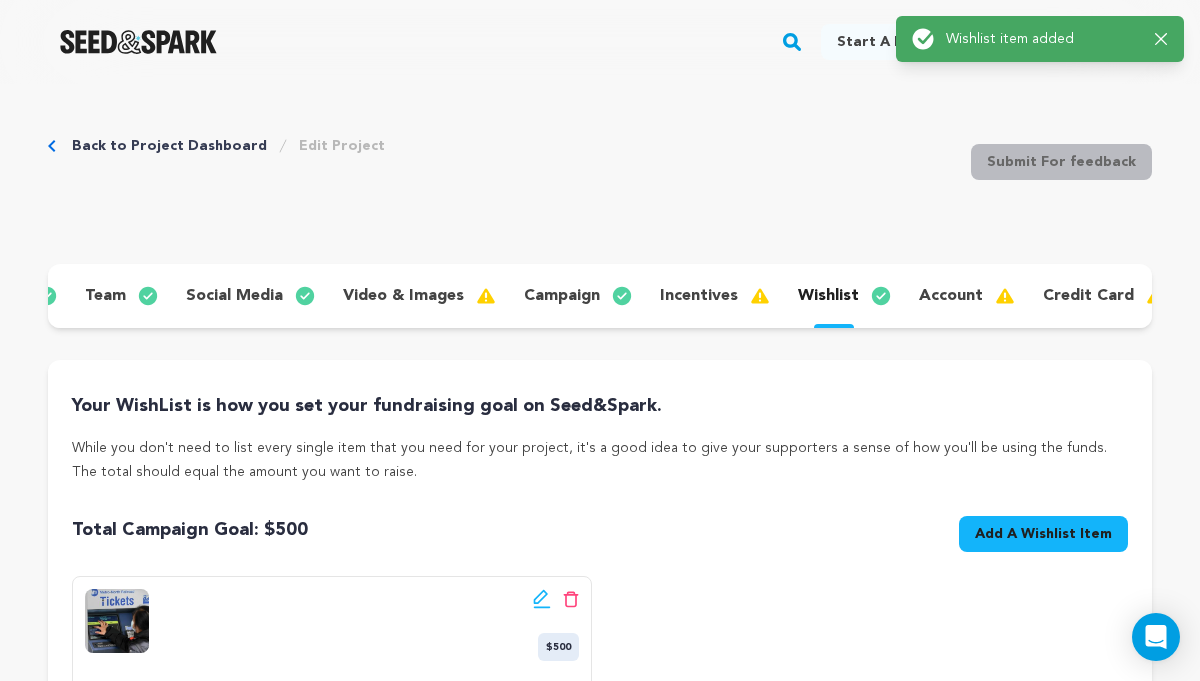 click on "Add A Wishlist Item
New Wishlist Item" at bounding box center [1043, 534] 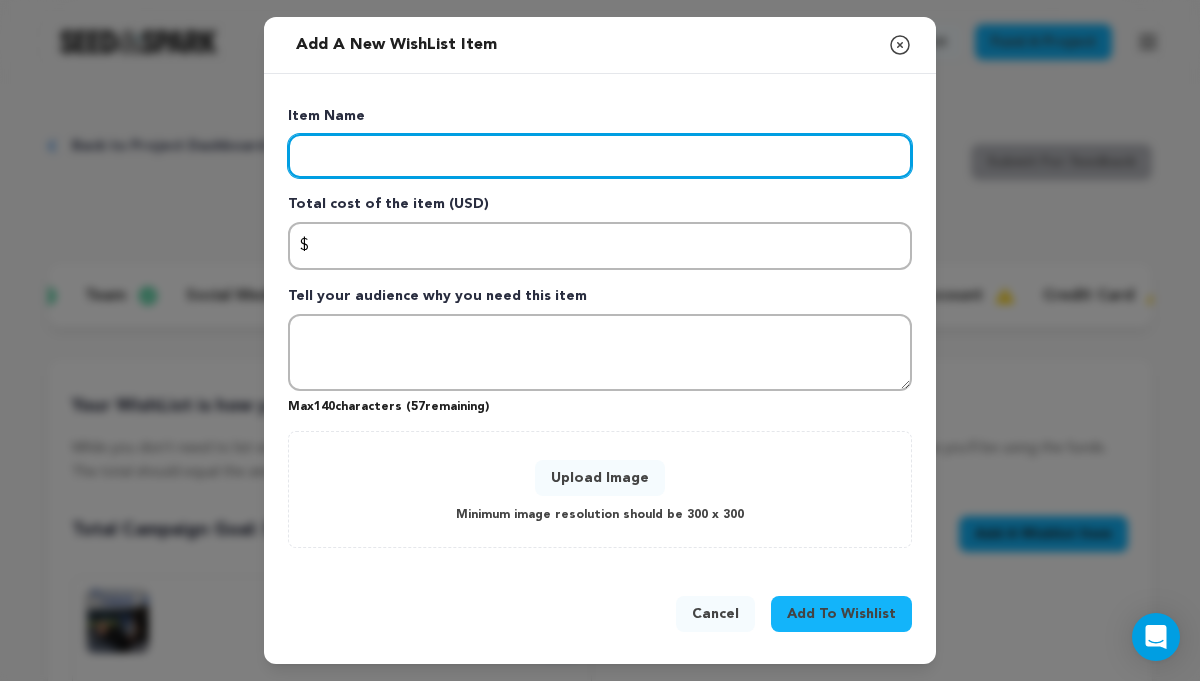 click at bounding box center [600, 156] 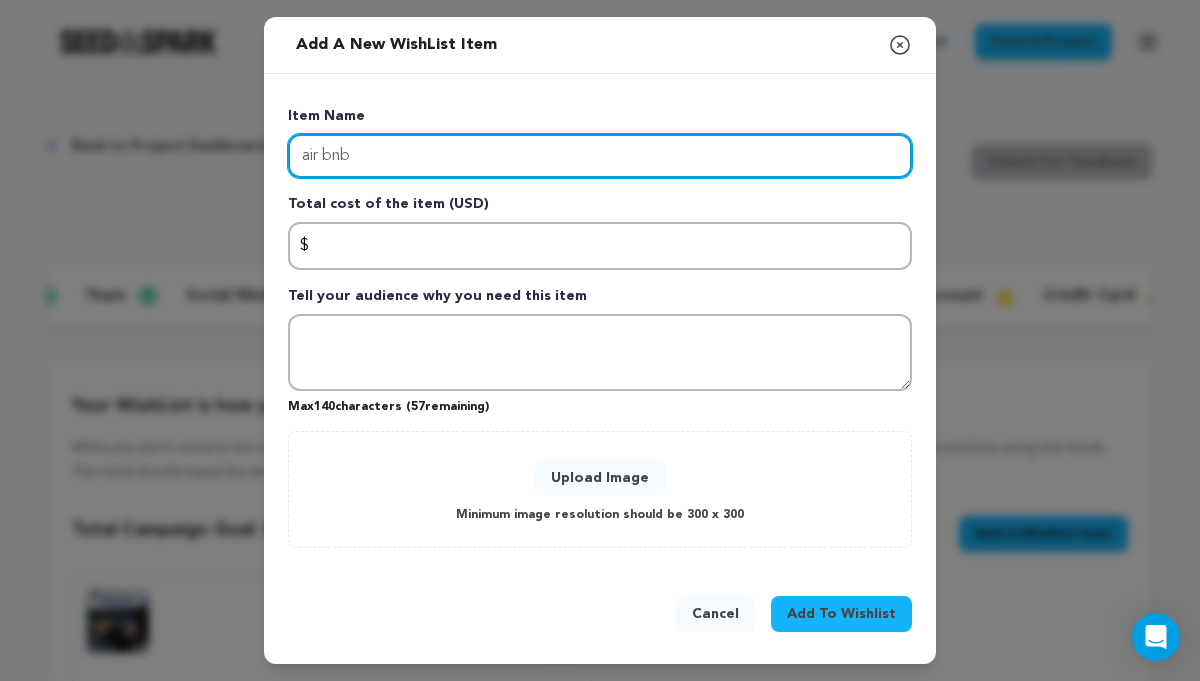 click on "air bnb" at bounding box center [600, 156] 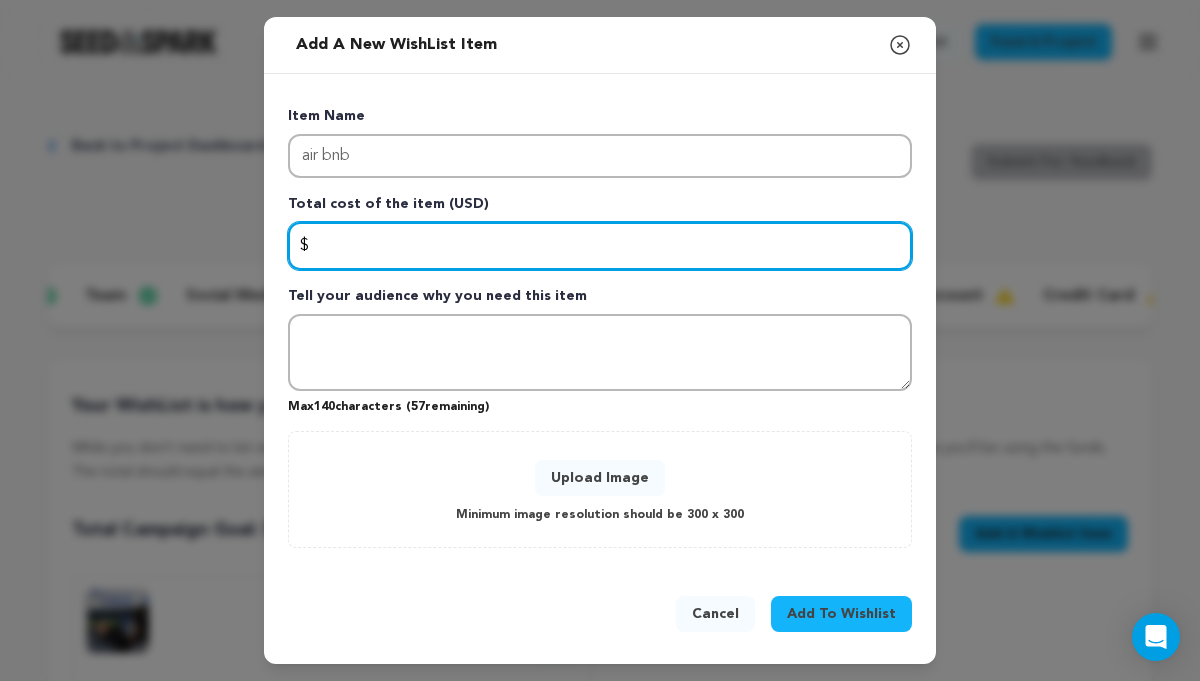 click at bounding box center [600, 246] 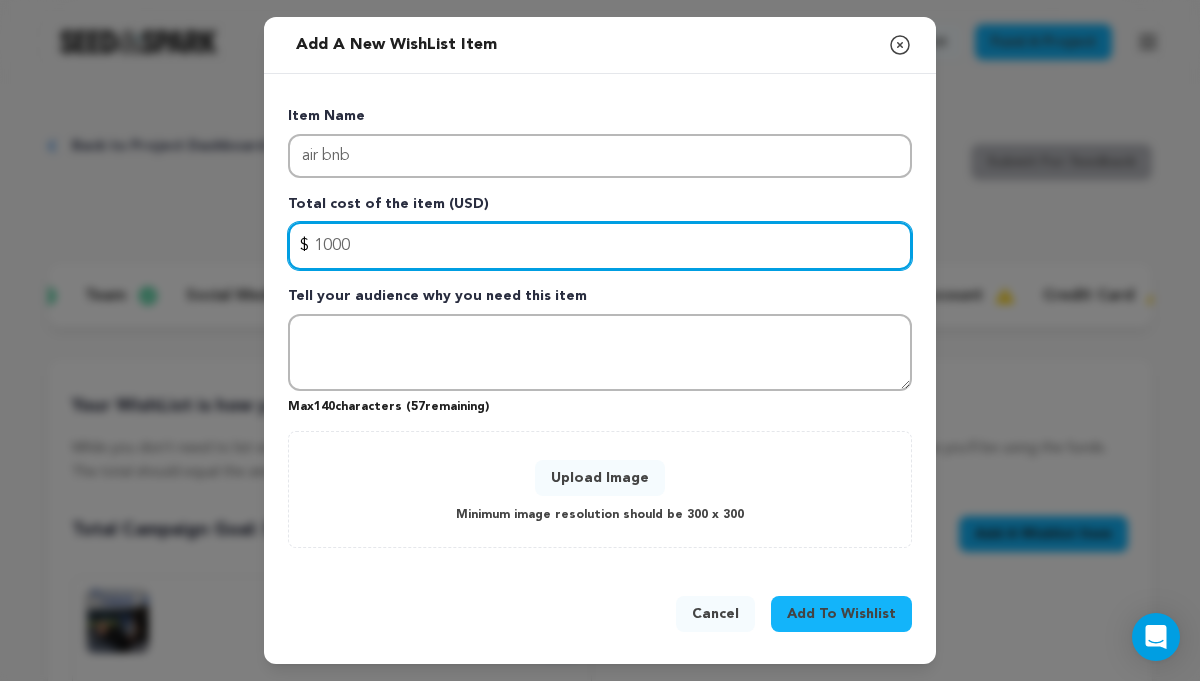 type on "1000" 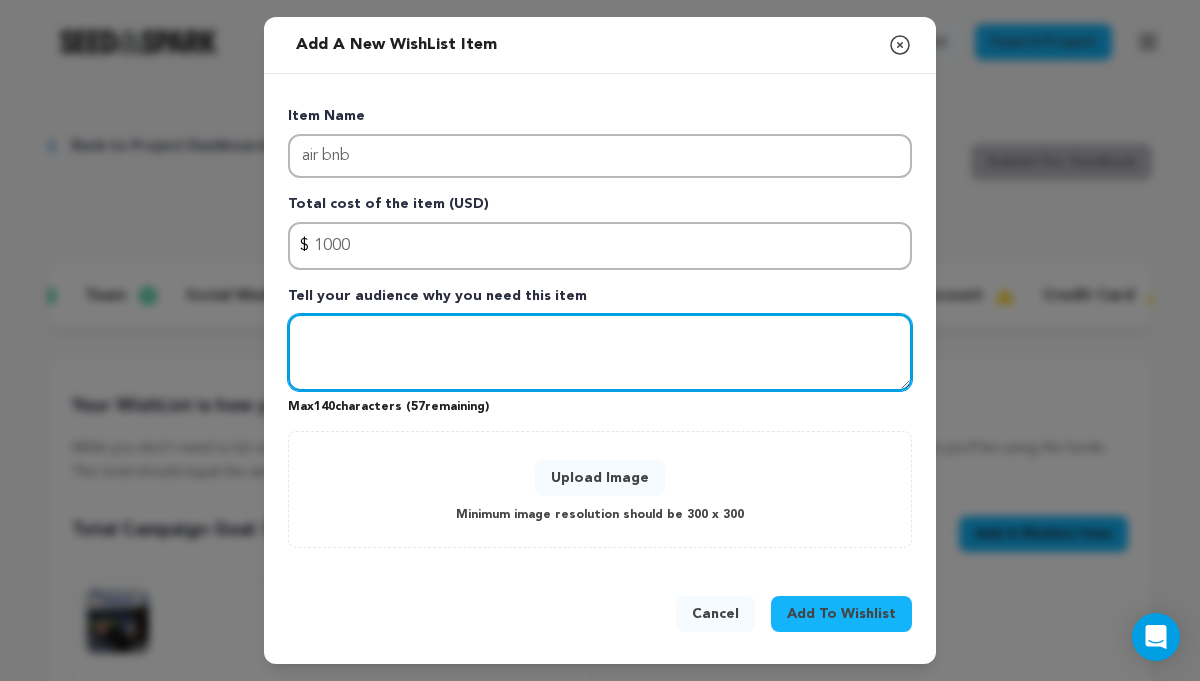 click at bounding box center [600, 353] 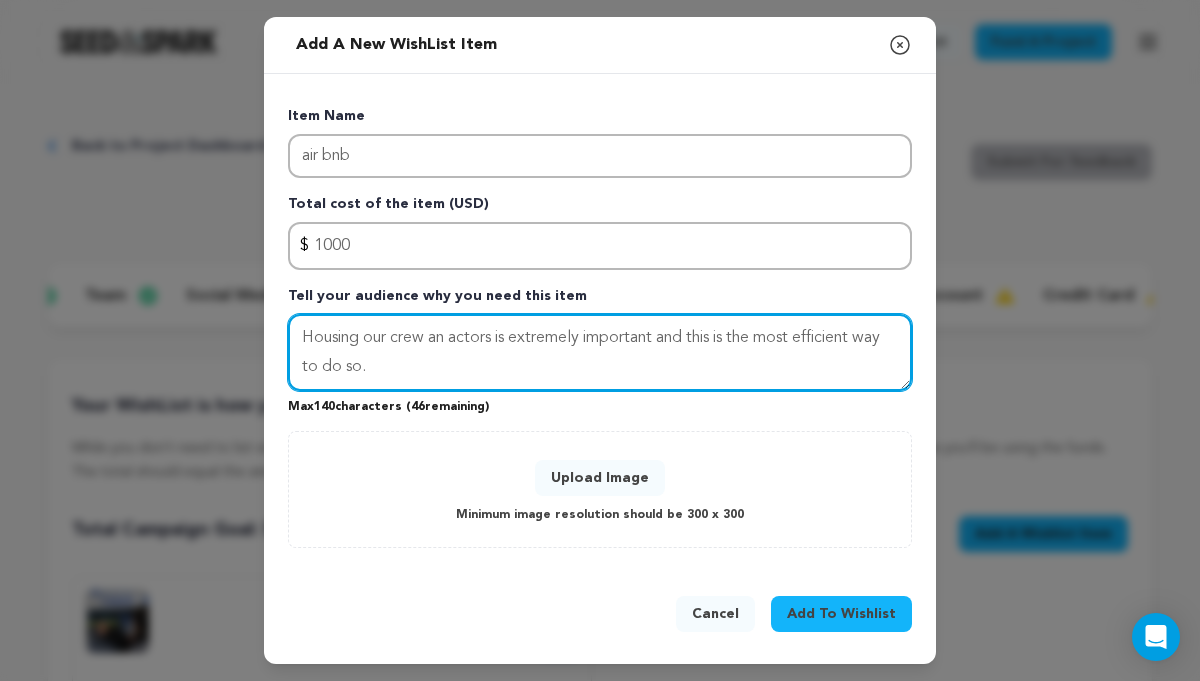 click on "Housing our crew an actors is extremely important and this is the most efficient way to do so." at bounding box center (600, 353) 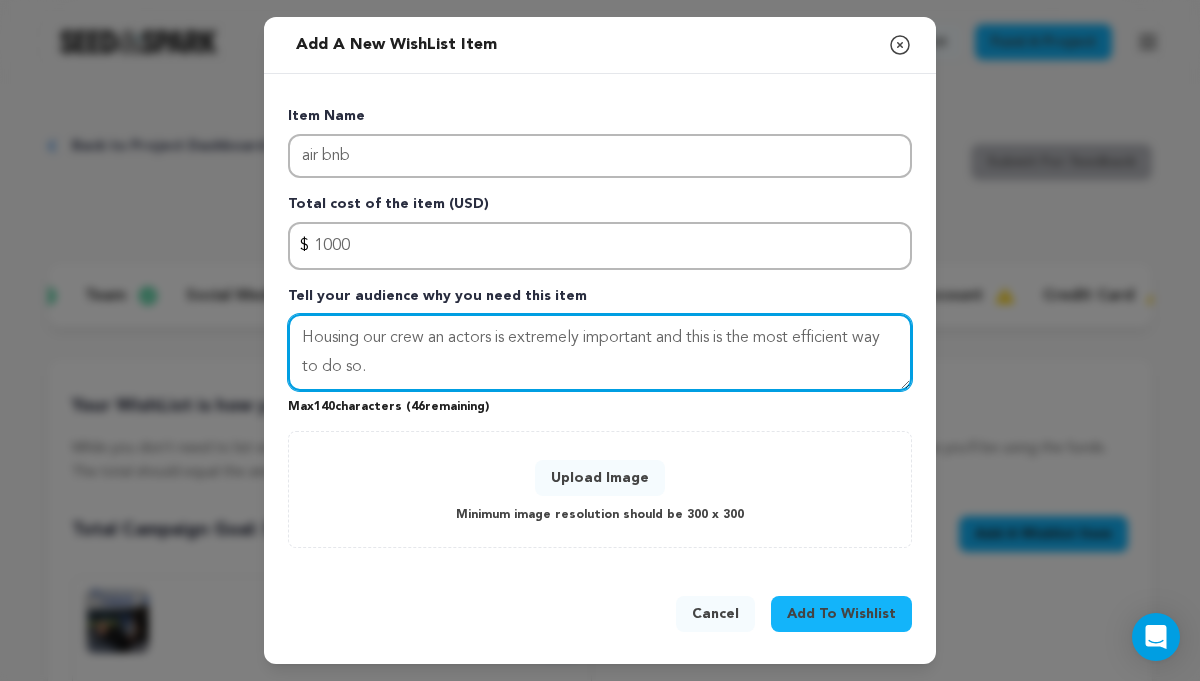 click on "important" at bounding box center (0, 0) 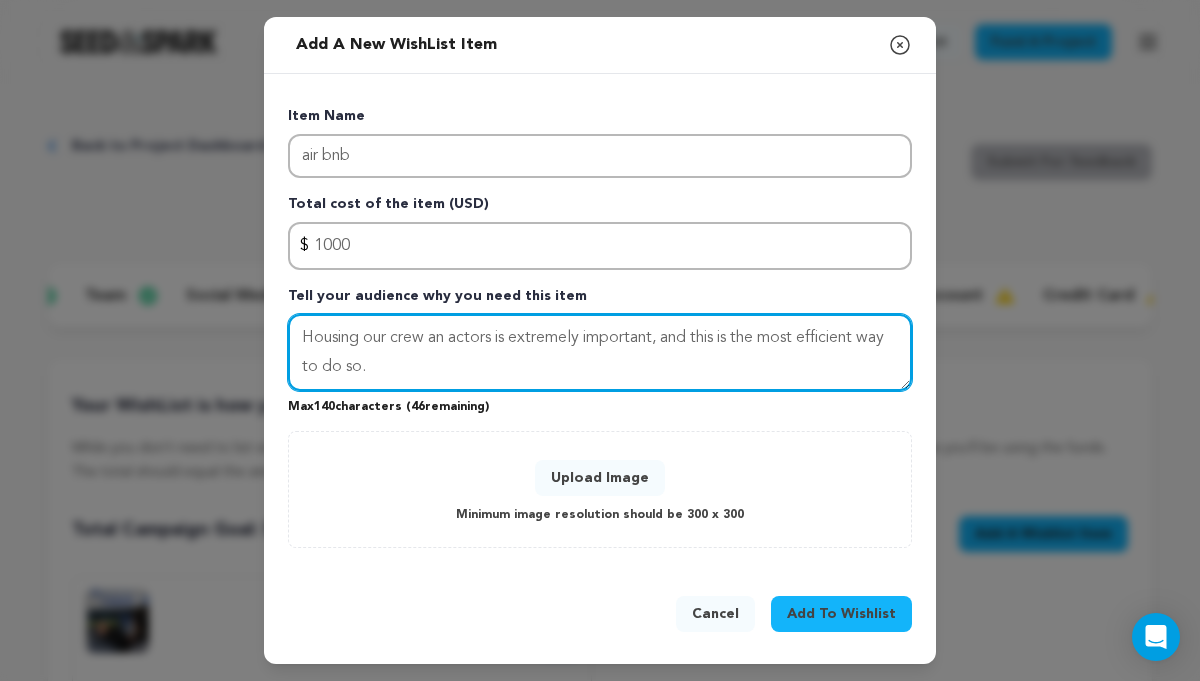 click on "Housing our crew an actors is extremely important, and this is the most efficient way to do so." at bounding box center (600, 353) 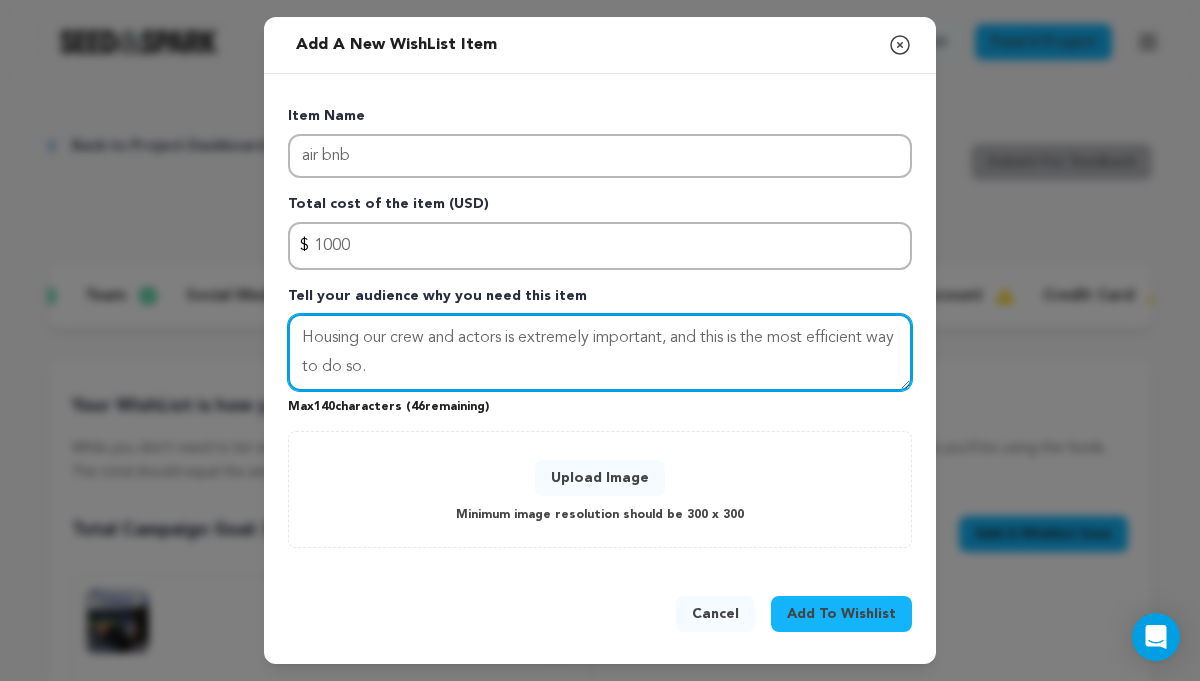 type on "Housing our crew and actors is extremely important, and this is the most efficient way to do so." 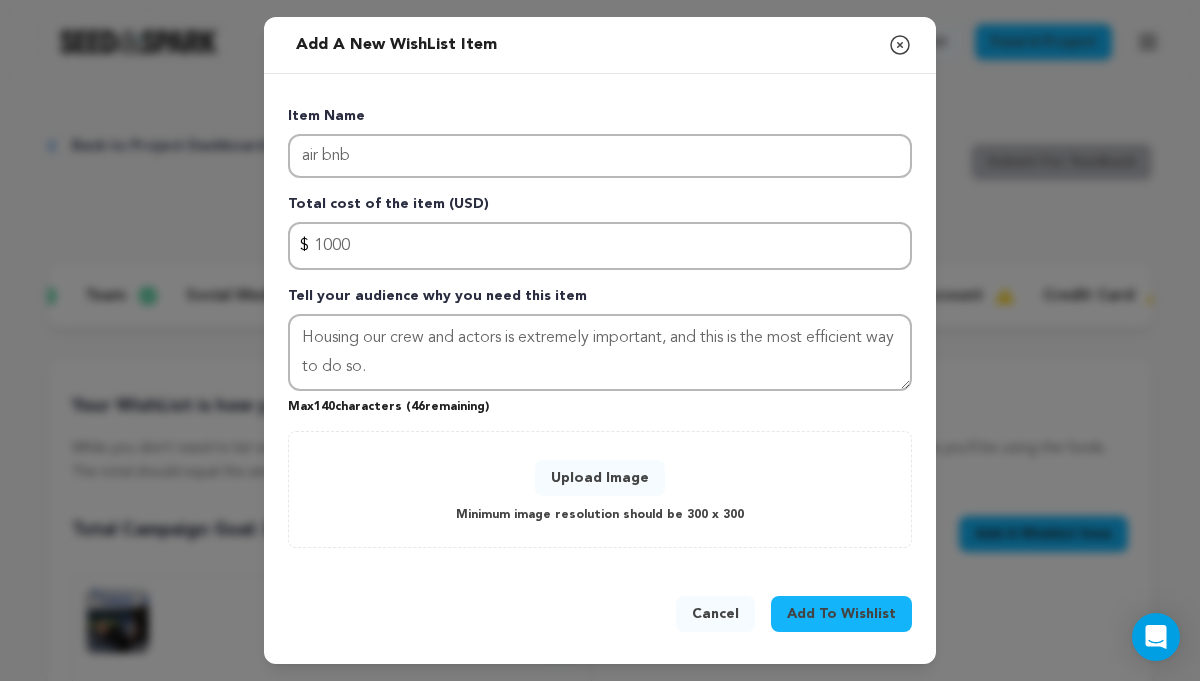 click on "Upload Image" at bounding box center [600, 478] 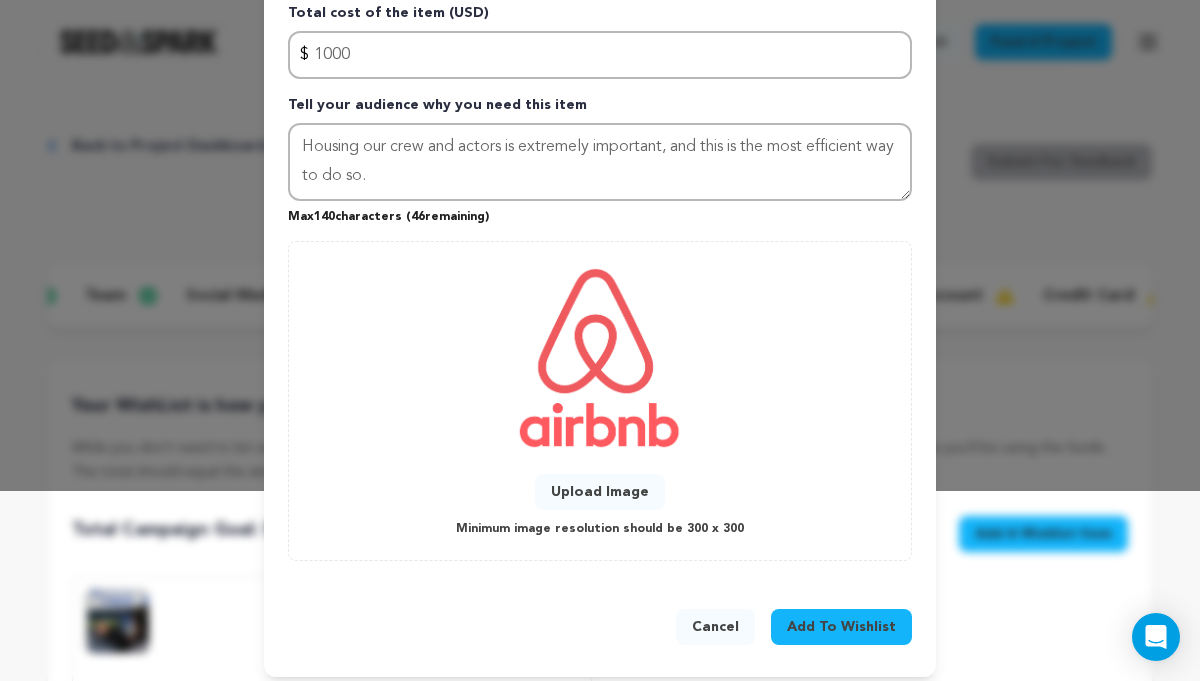 scroll, scrollTop: 202, scrollLeft: 0, axis: vertical 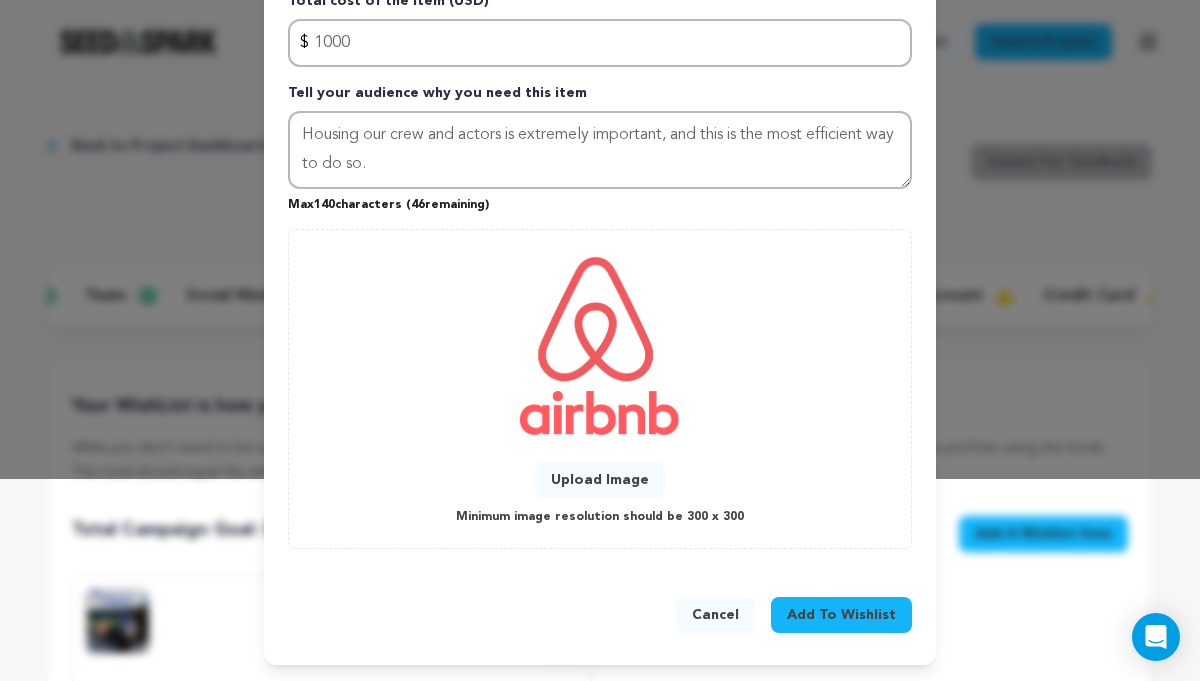 click on "Add To Wishlist" at bounding box center [841, 615] 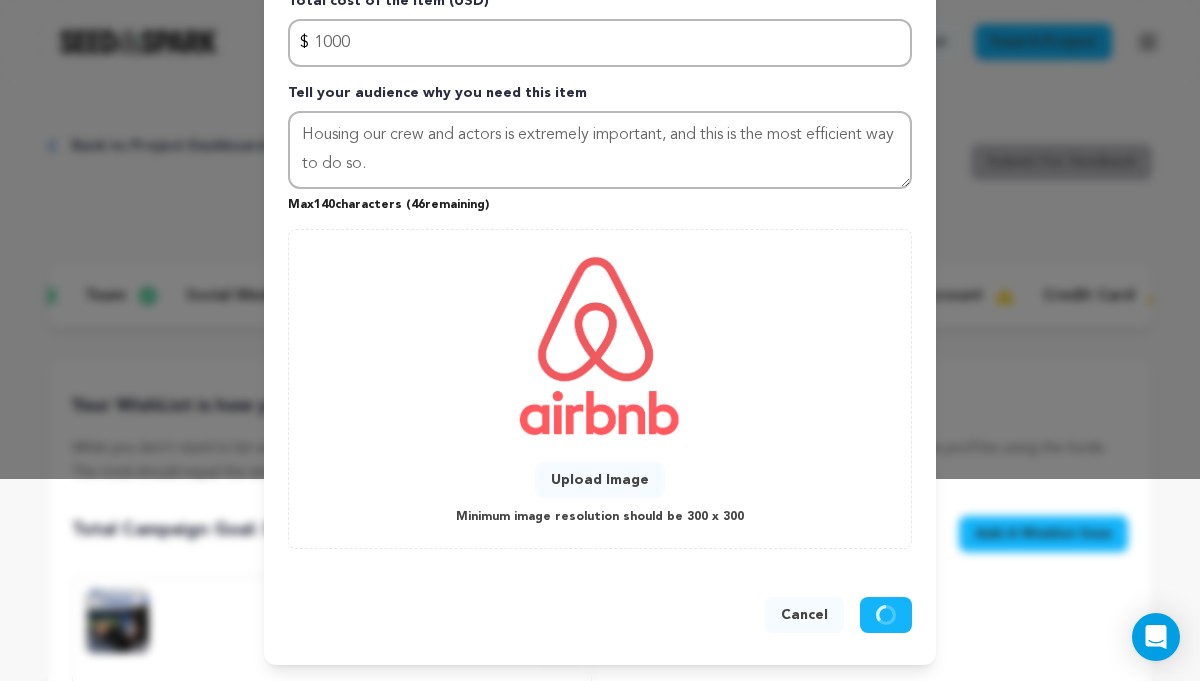 type 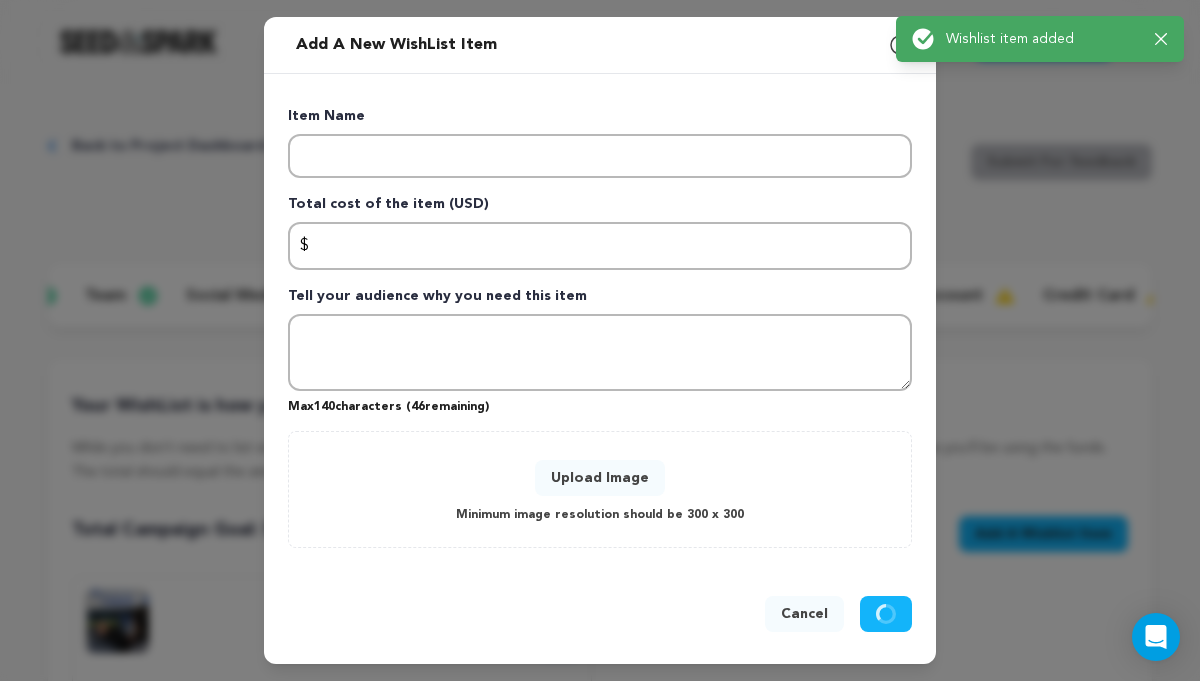 scroll, scrollTop: 0, scrollLeft: 0, axis: both 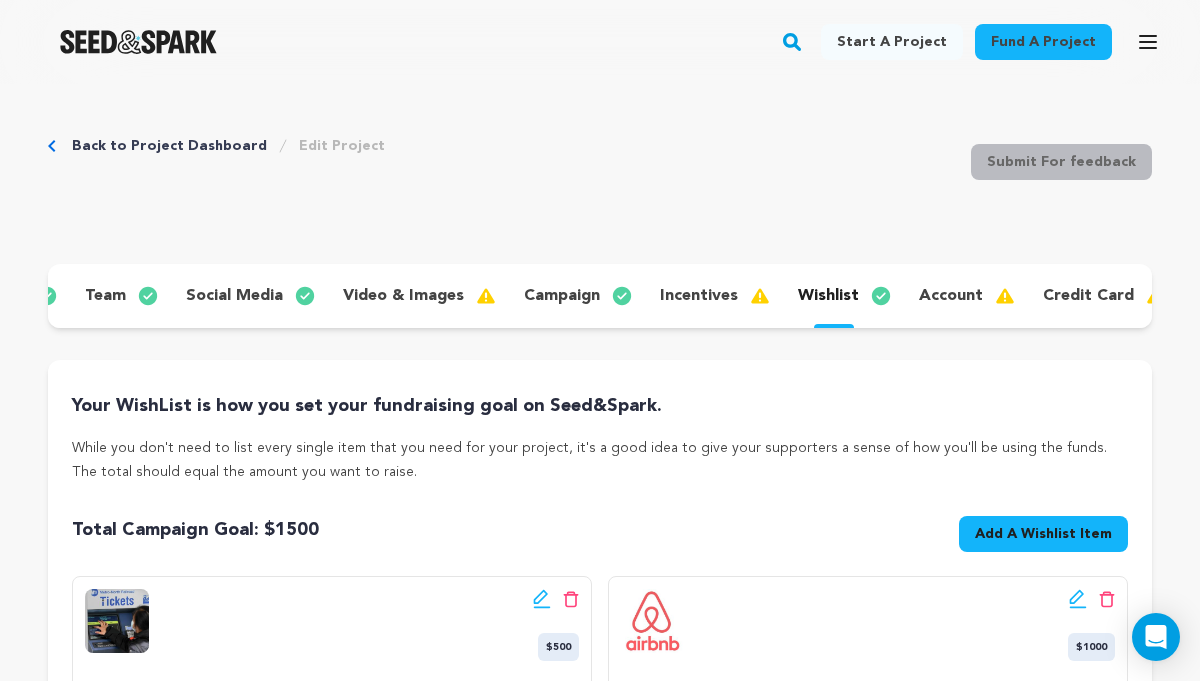click on "Add A Wishlist Item" at bounding box center (1043, 534) 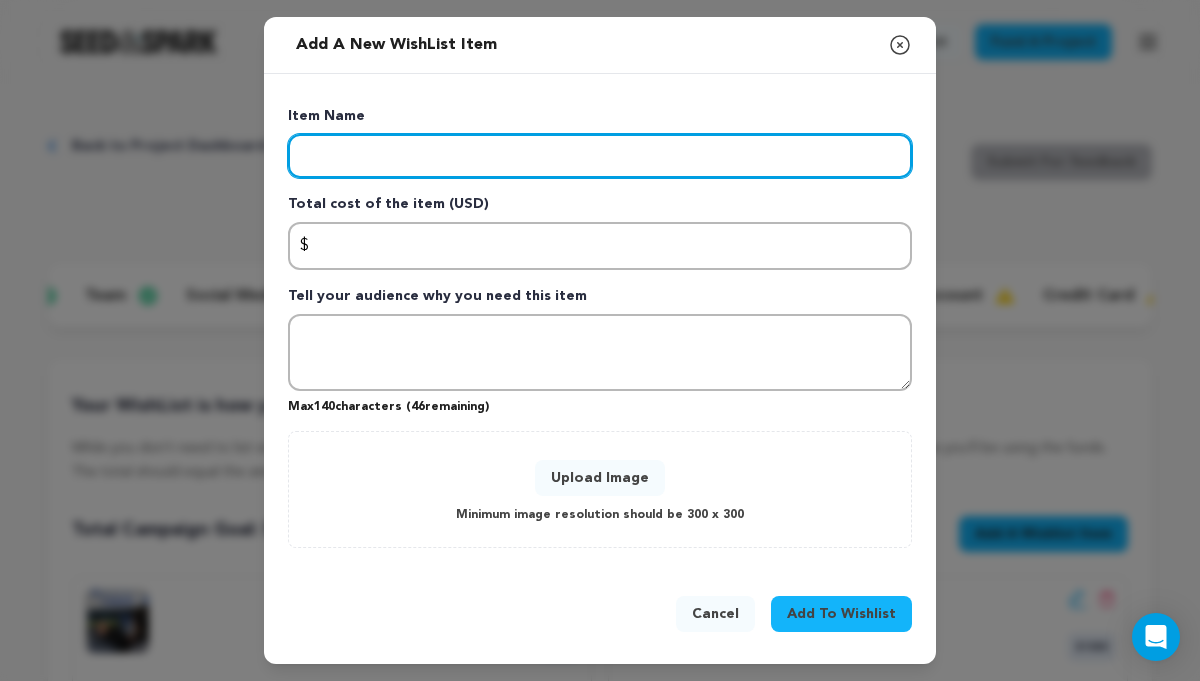 click at bounding box center (600, 156) 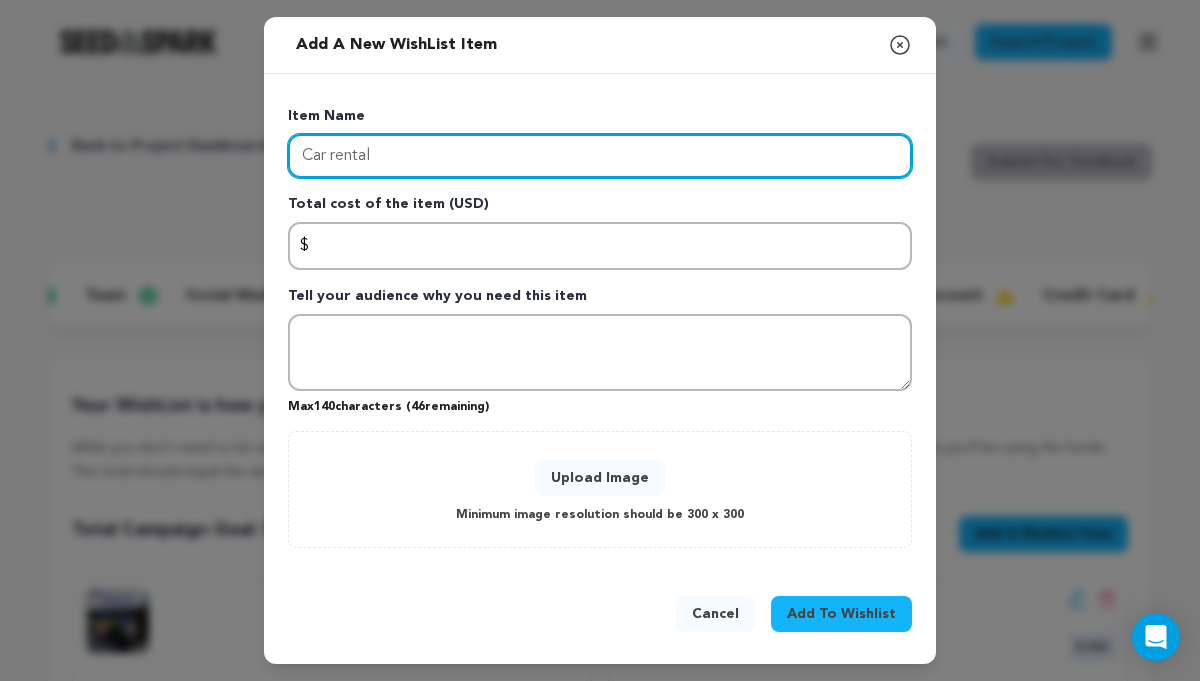 type on "Car rental" 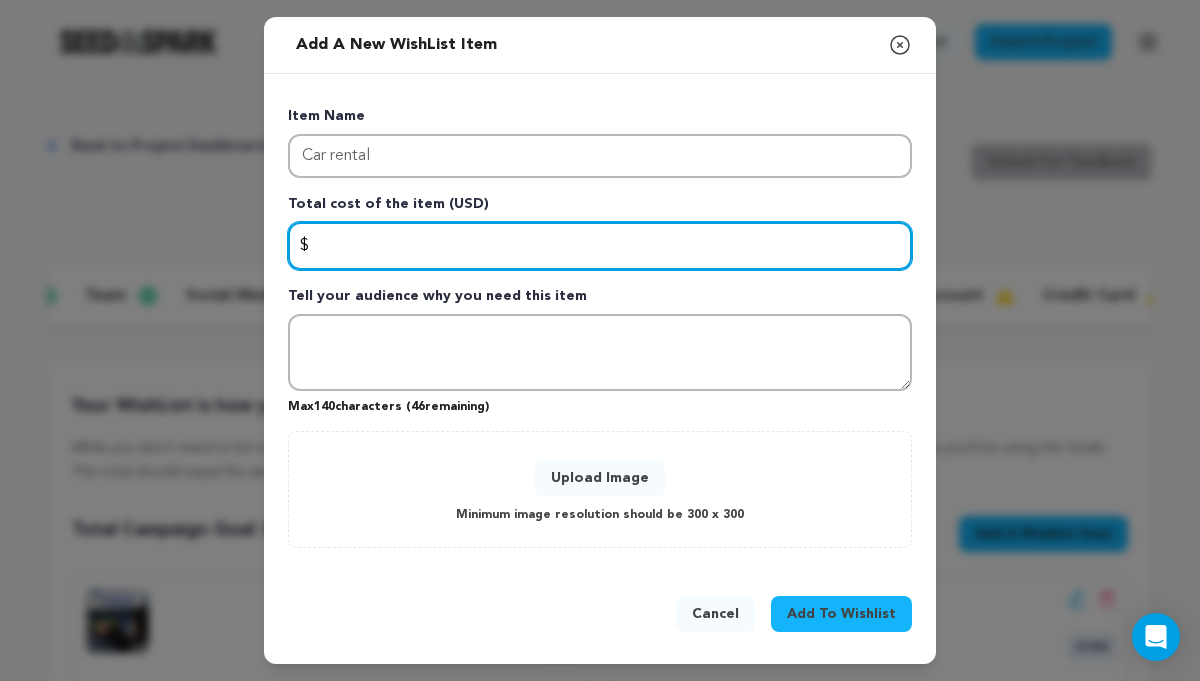 click at bounding box center [600, 246] 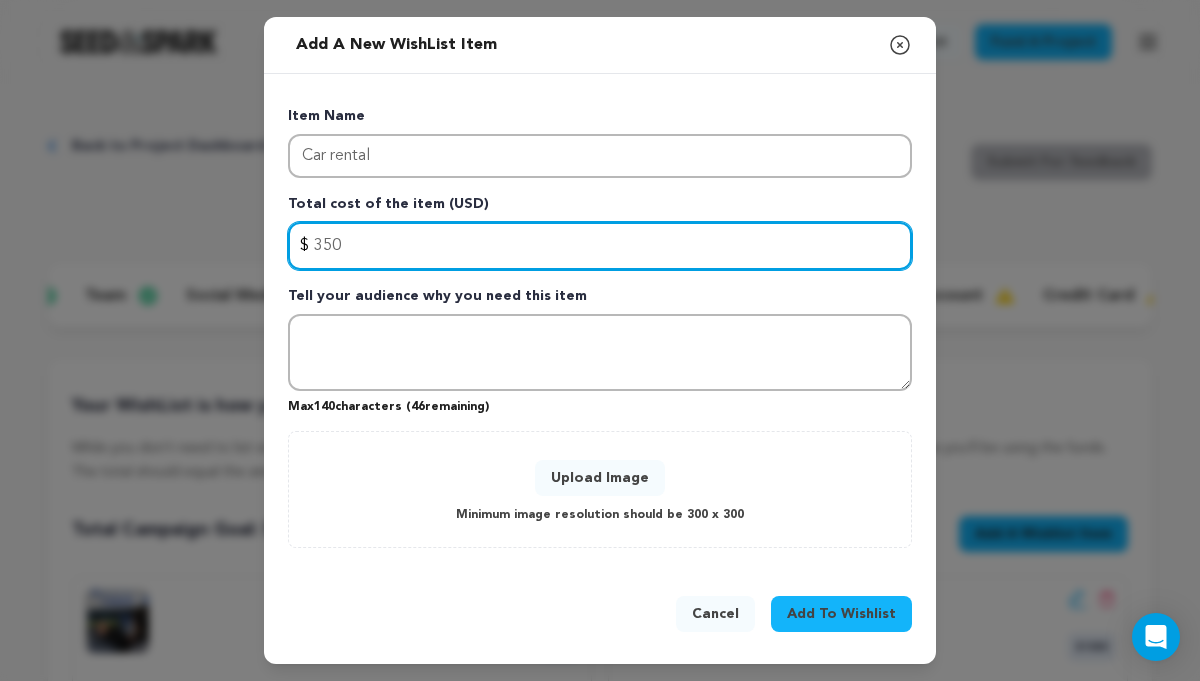 type on "350" 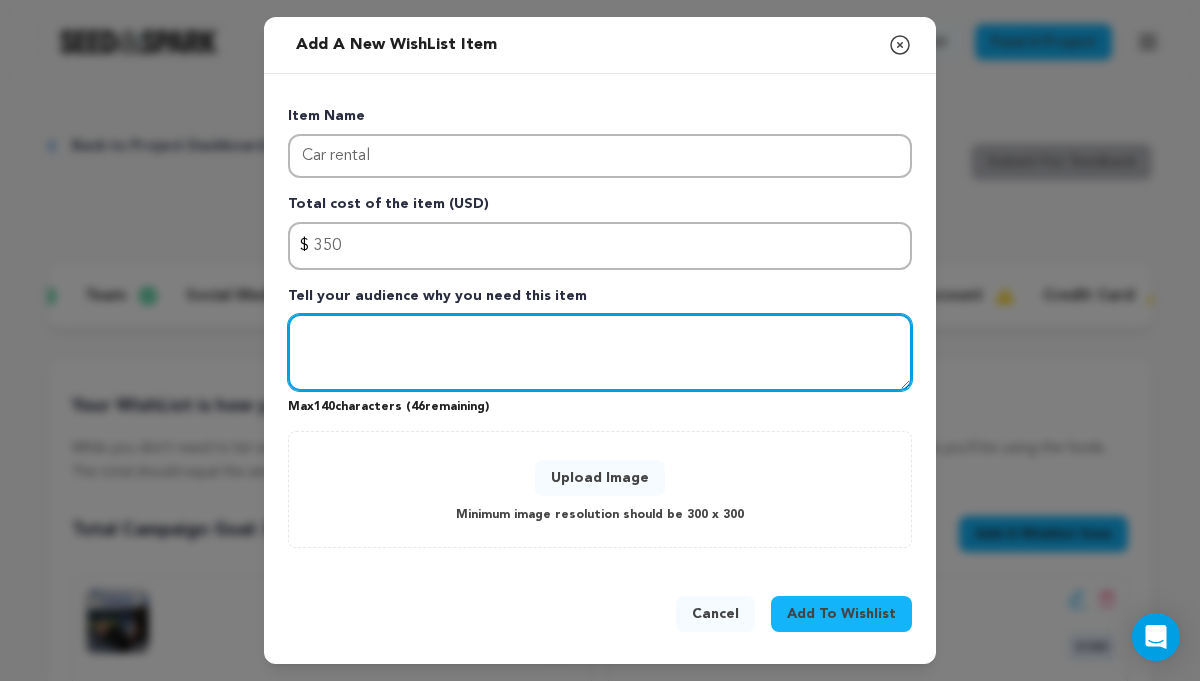 click at bounding box center [600, 353] 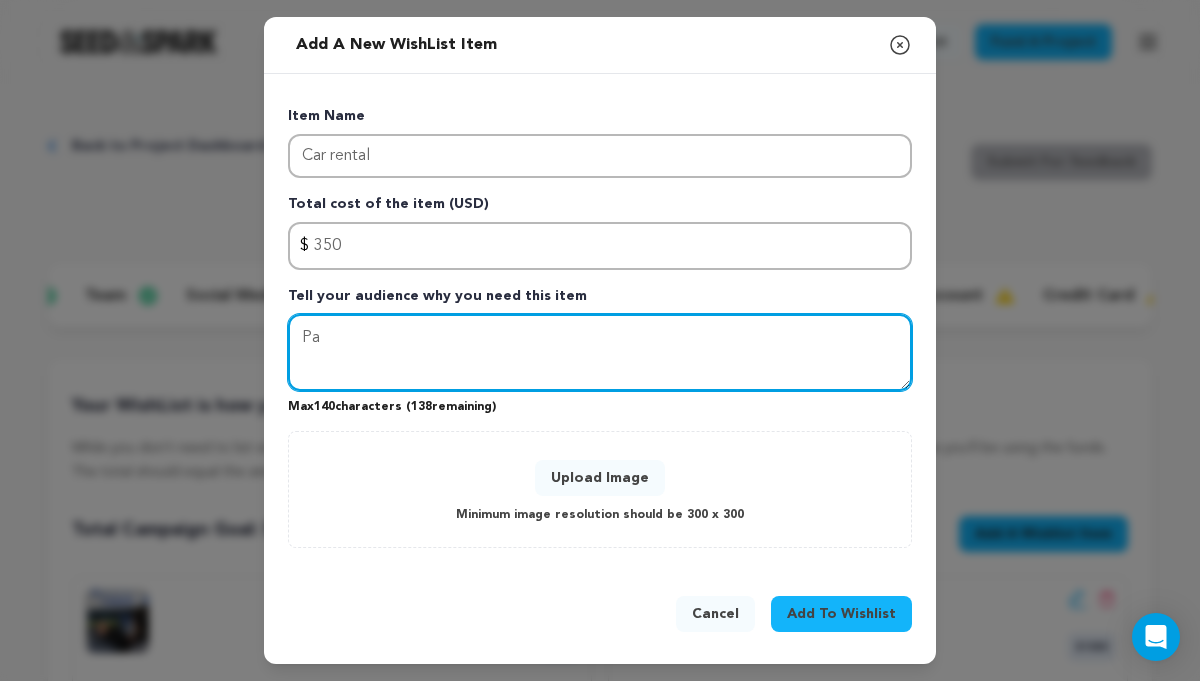 type on "P" 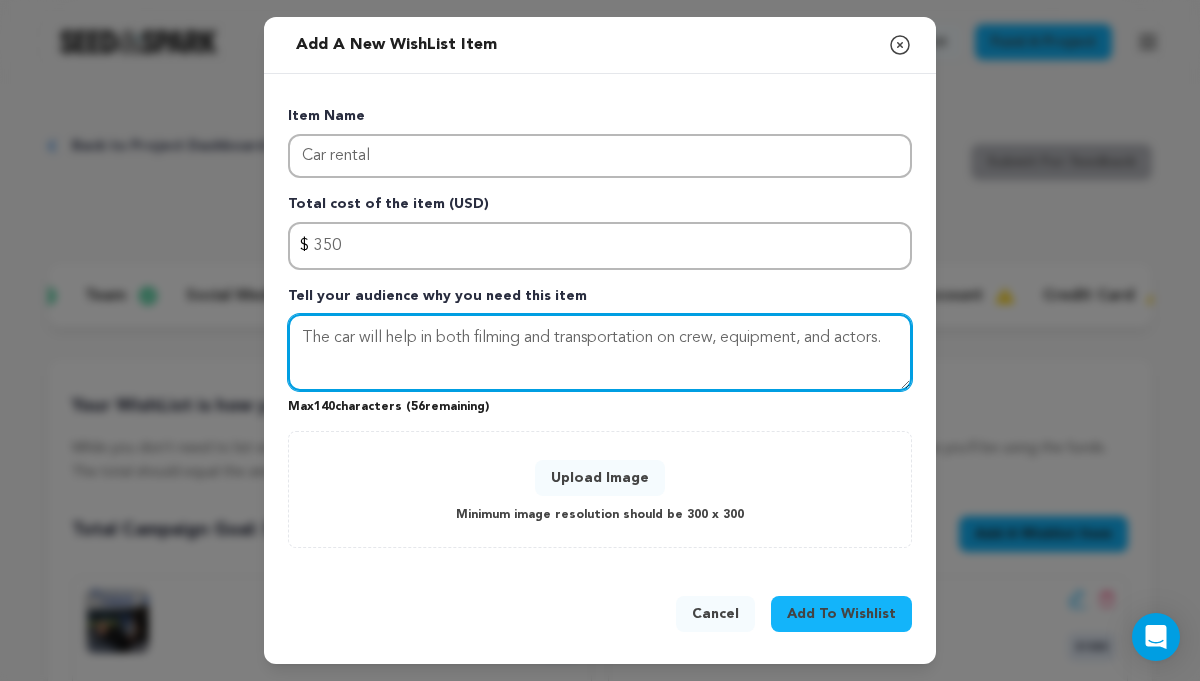 click on "of" at bounding box center [0, 0] 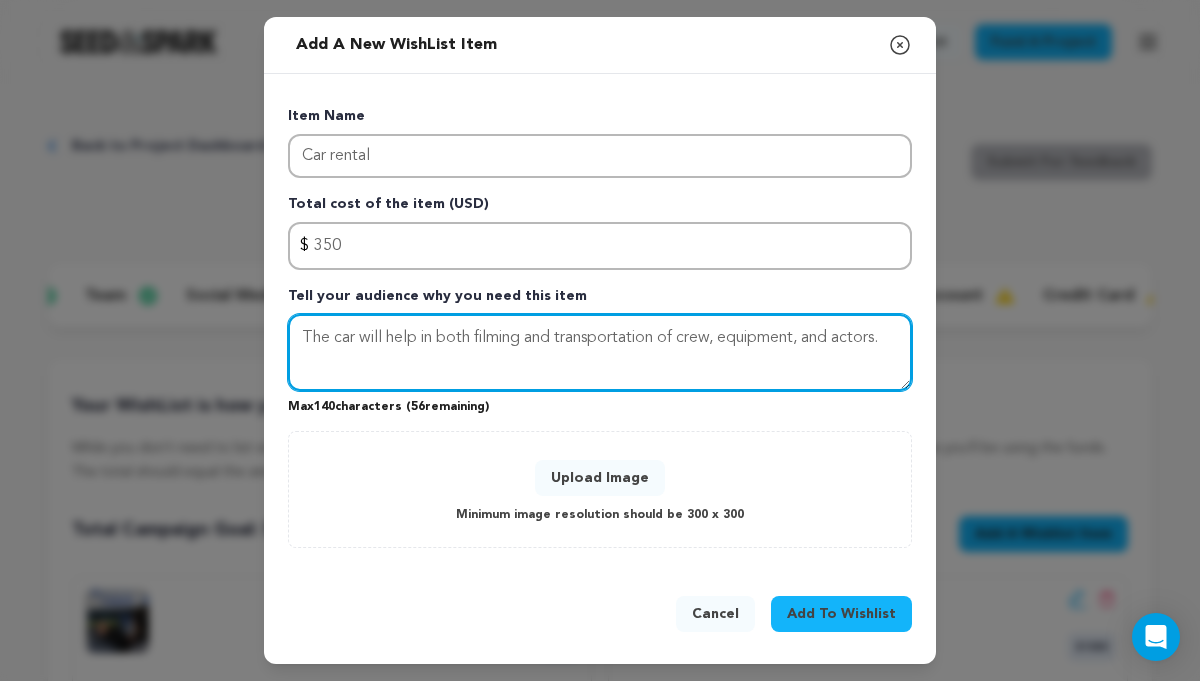 type on "The car will help in both filming and transportation of crew, equipment, and actors." 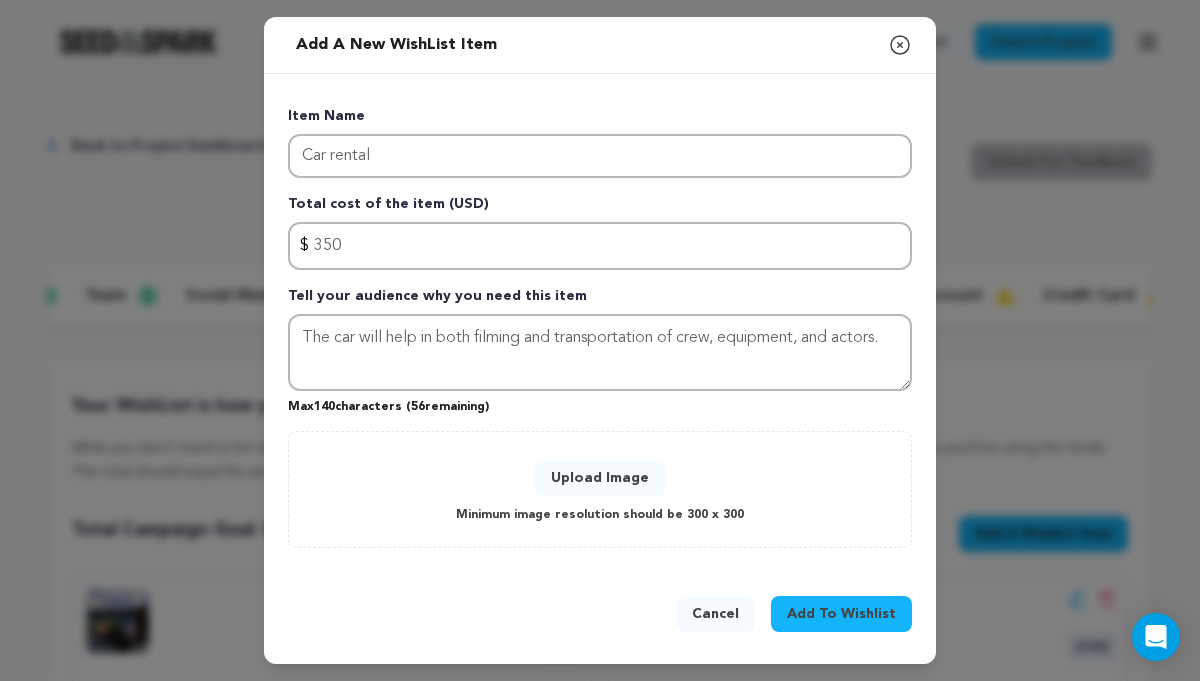 click on "Upload Image" at bounding box center (600, 478) 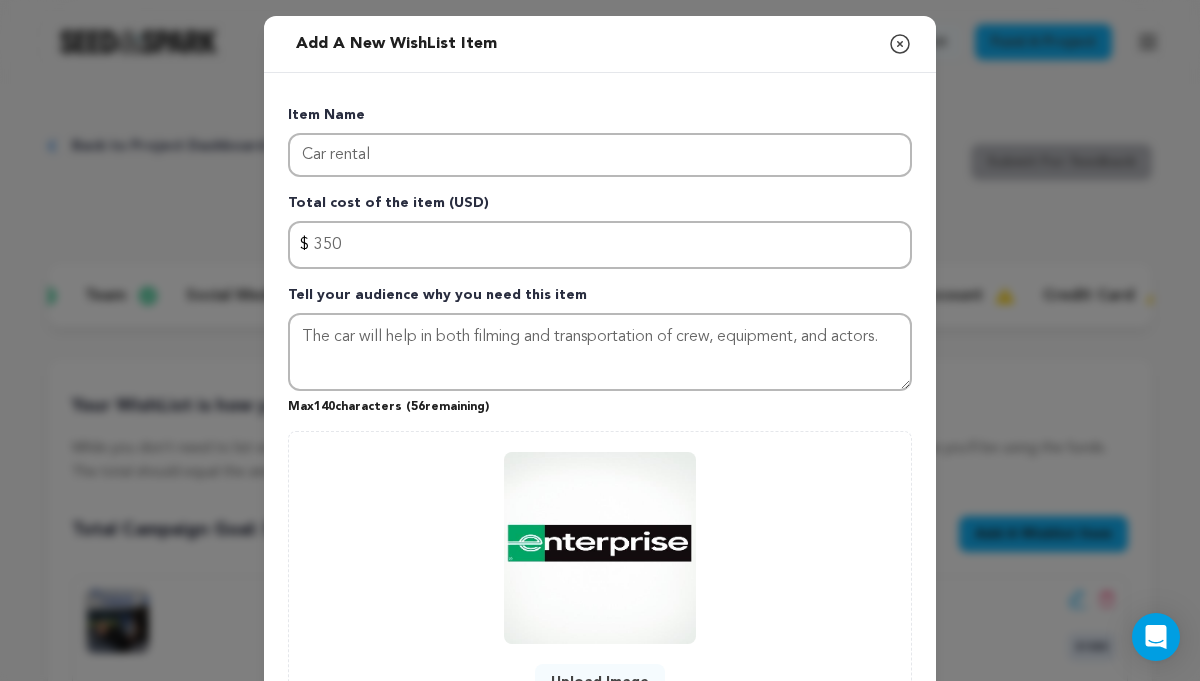 scroll, scrollTop: 202, scrollLeft: 0, axis: vertical 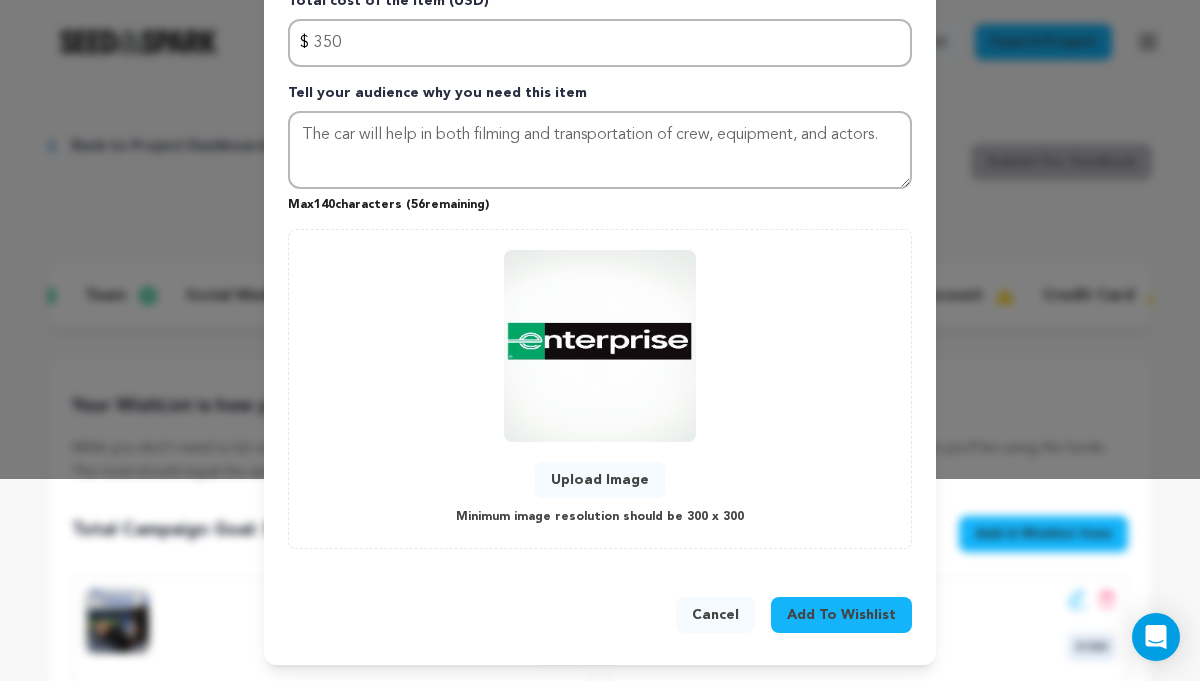 click on "Add To Wishlist" at bounding box center (841, 615) 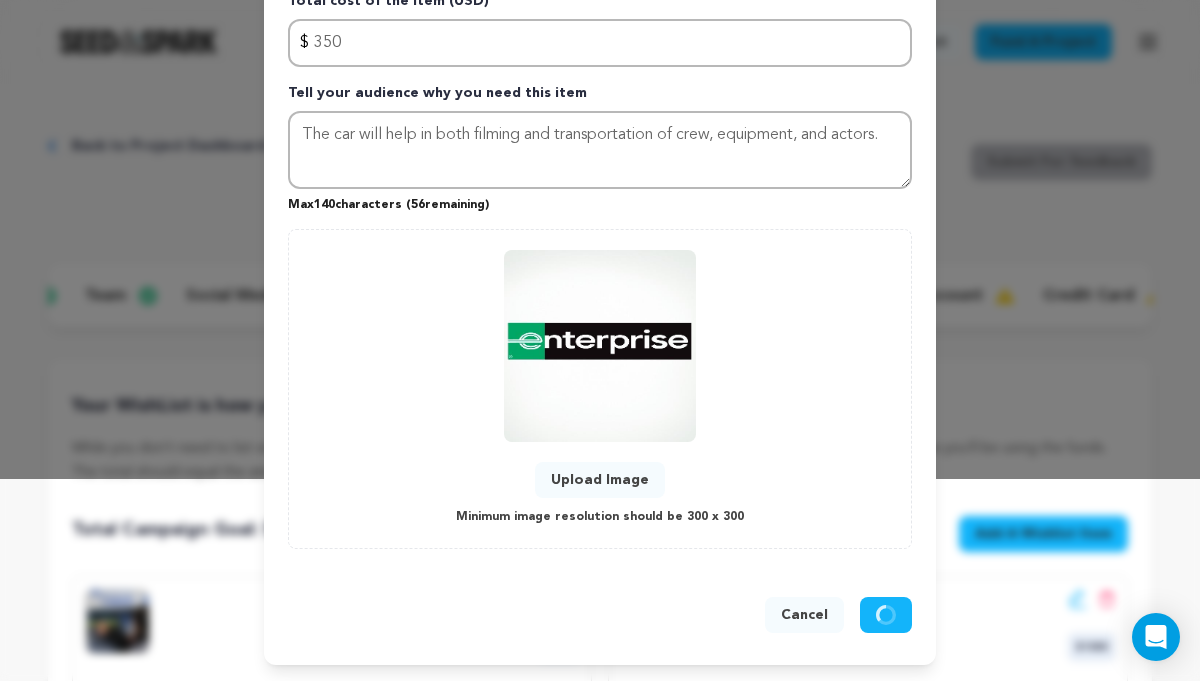 type 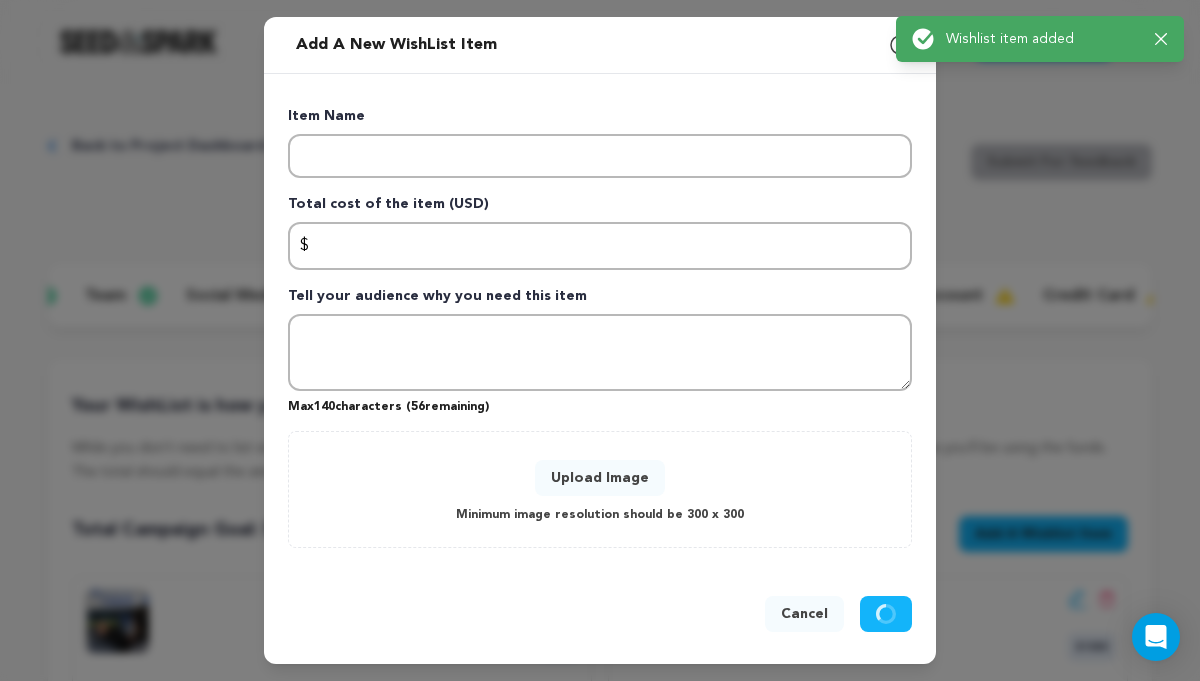 scroll, scrollTop: 0, scrollLeft: 0, axis: both 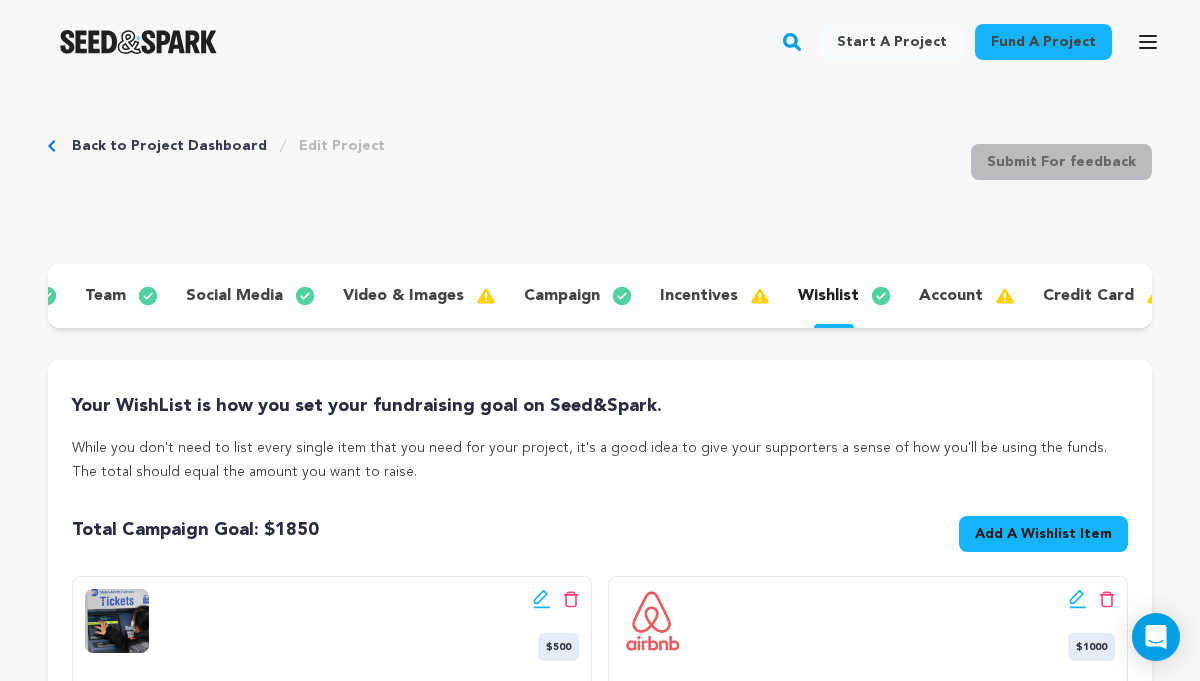 click 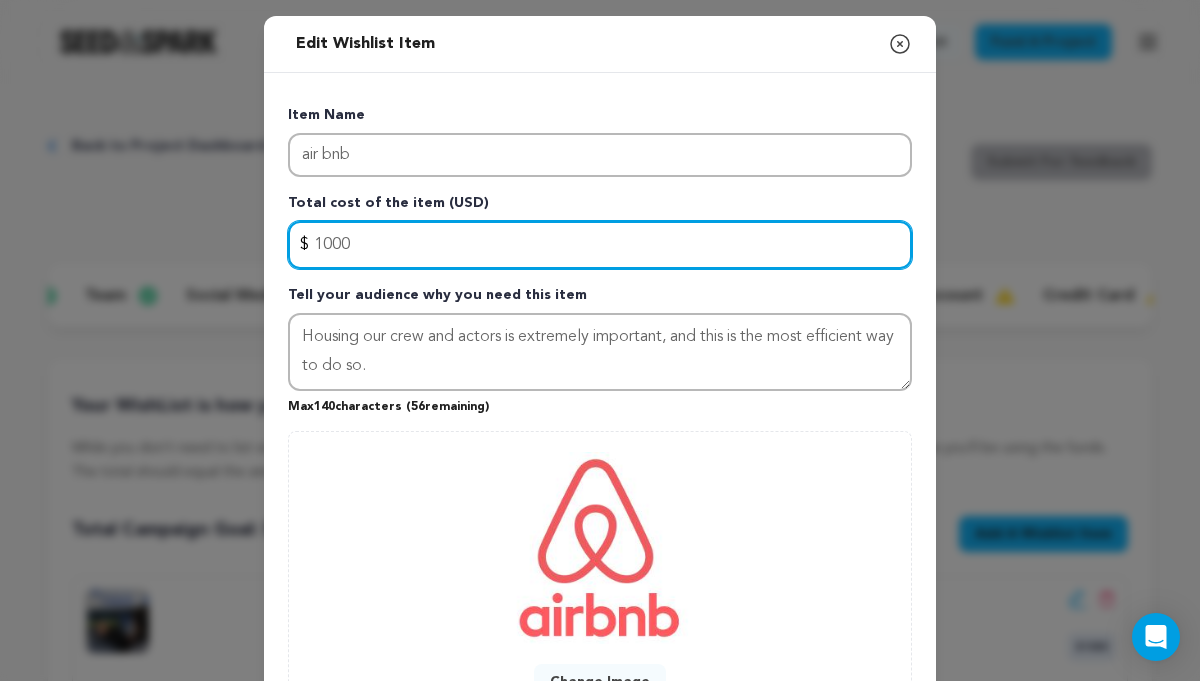 click on "1000" at bounding box center [600, 245] 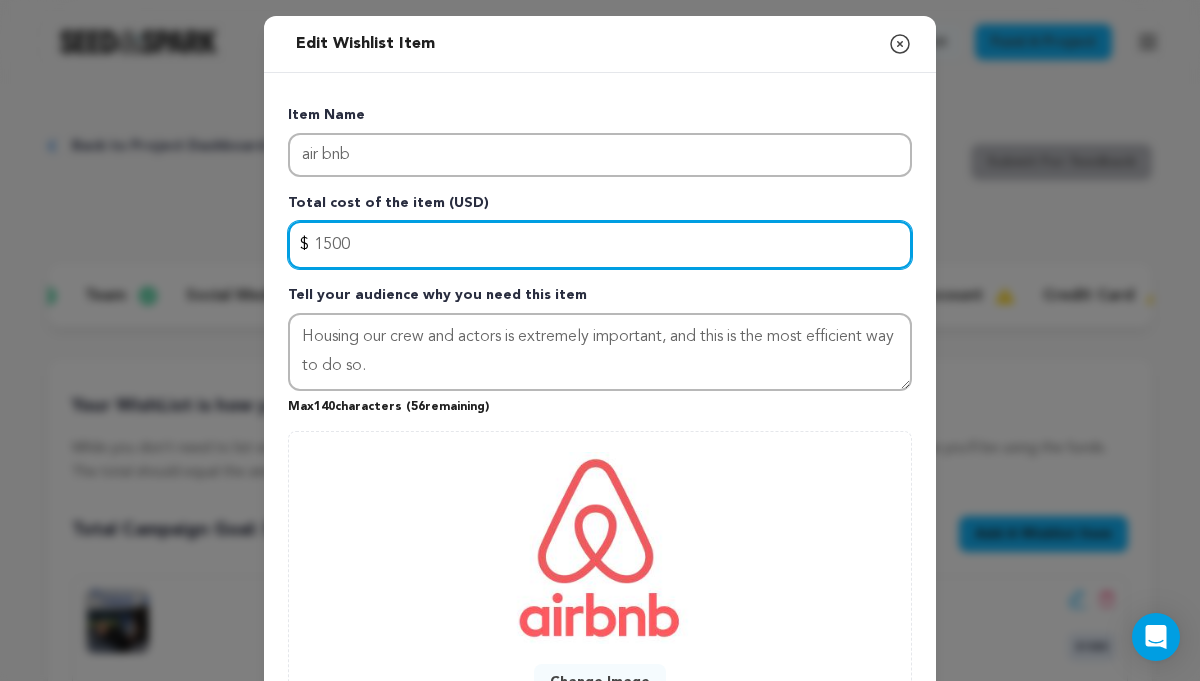 scroll, scrollTop: 202, scrollLeft: 0, axis: vertical 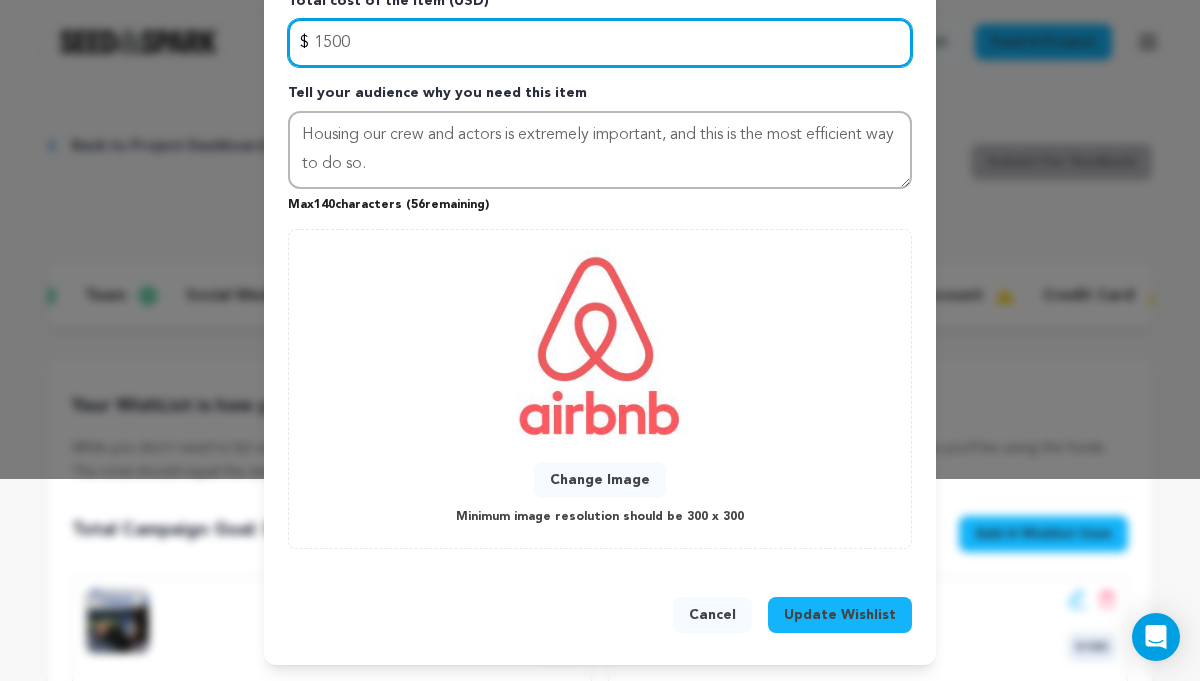 type on "1500" 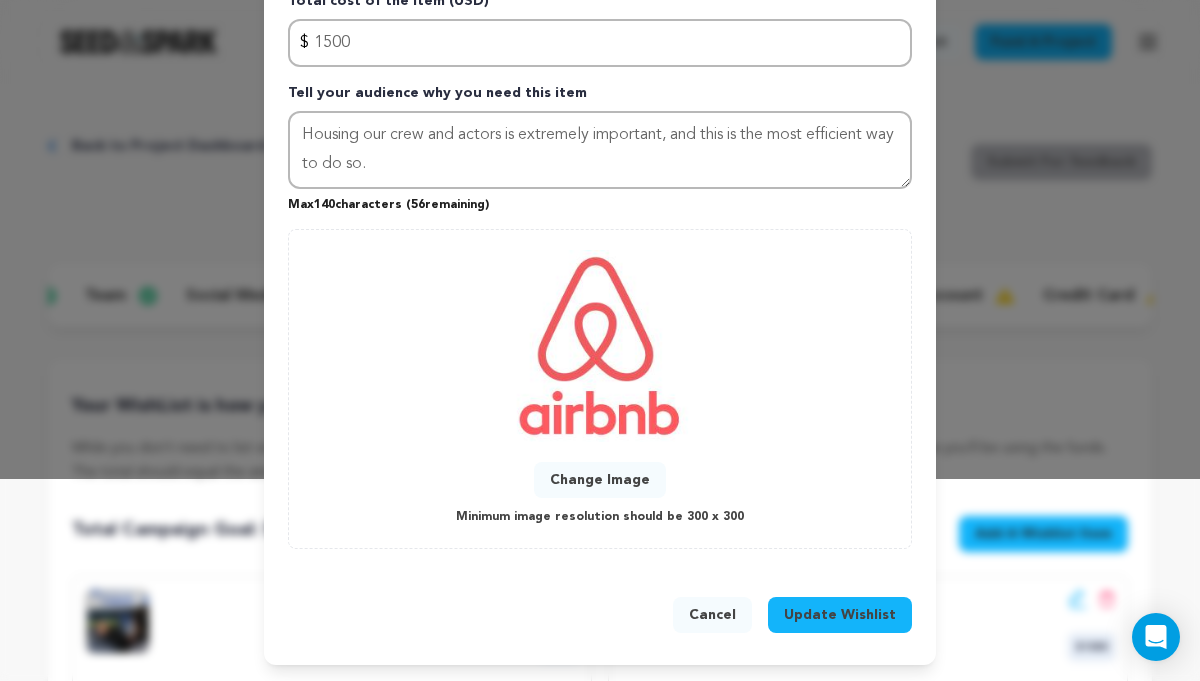 click on "Update Wishlist" at bounding box center (840, 615) 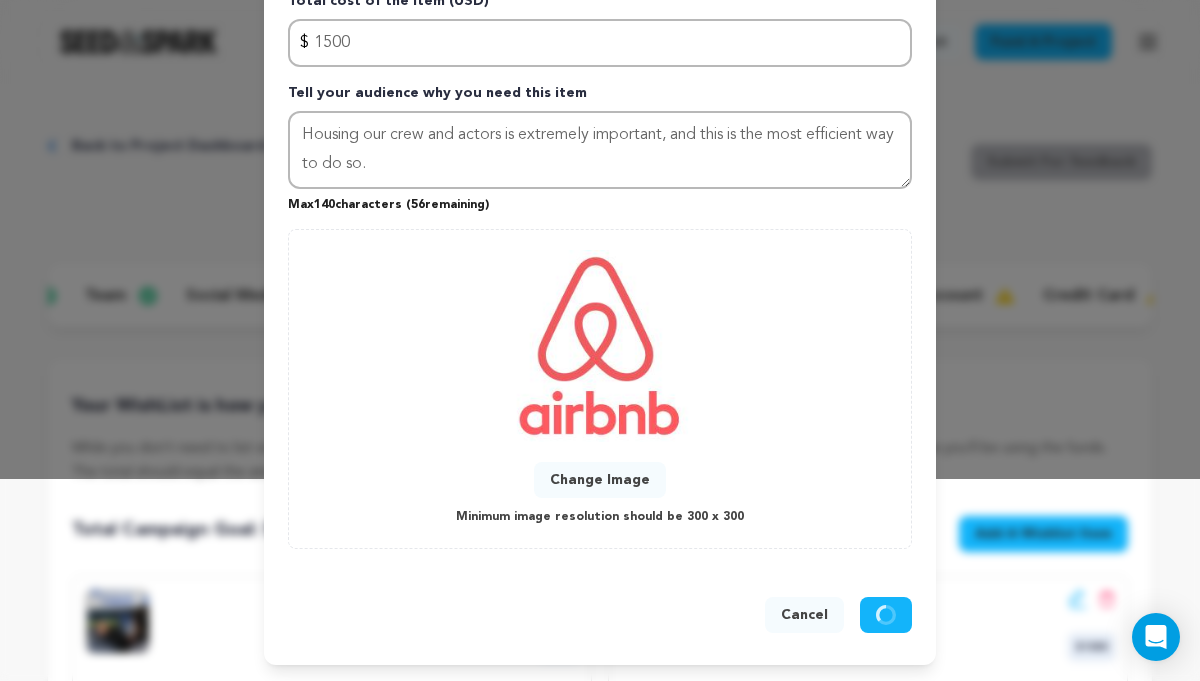 type 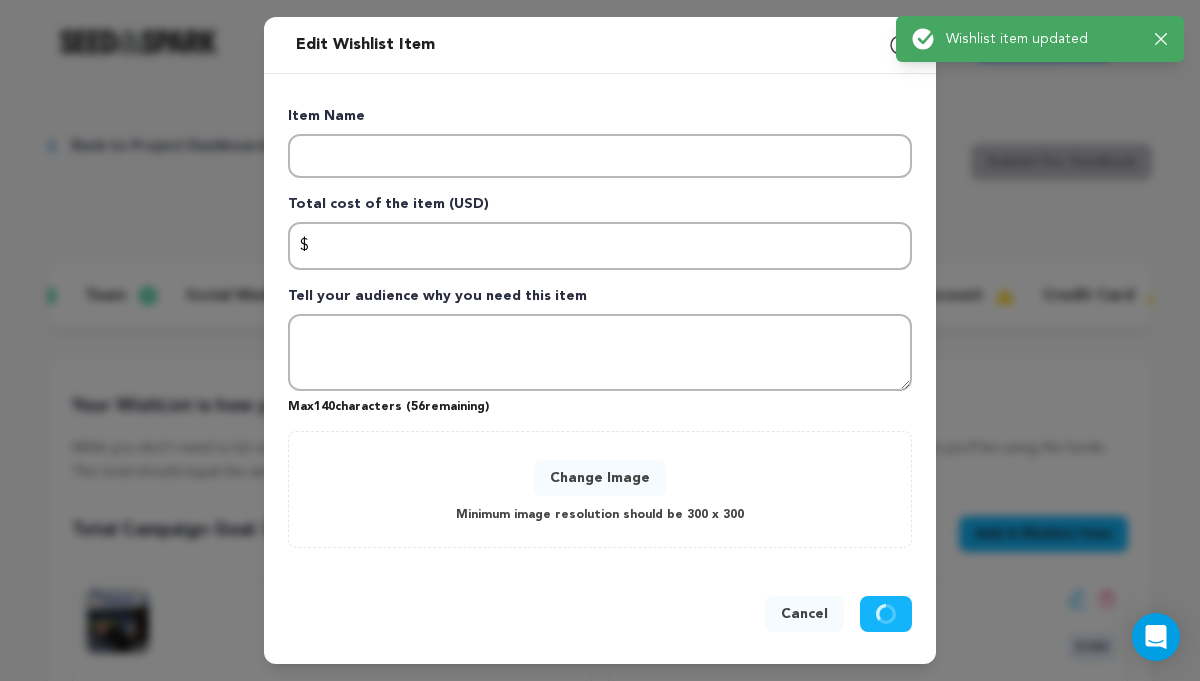 scroll, scrollTop: 0, scrollLeft: 0, axis: both 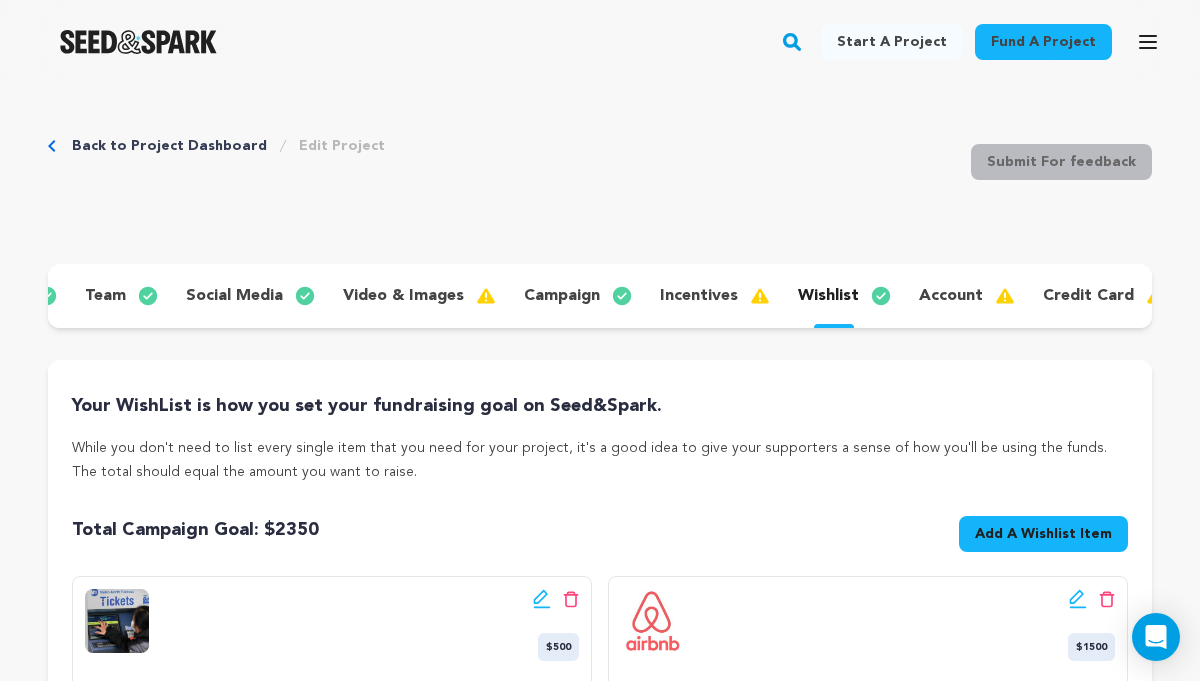 click on "account" at bounding box center [951, 296] 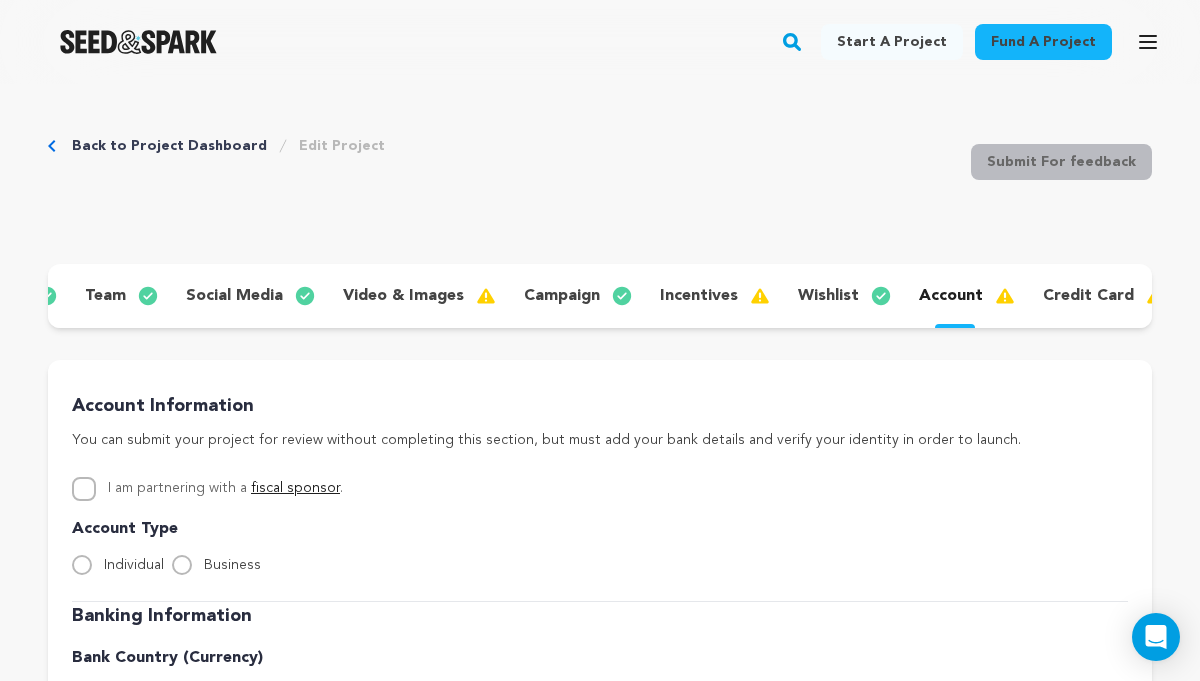click on "wishlist" at bounding box center (828, 296) 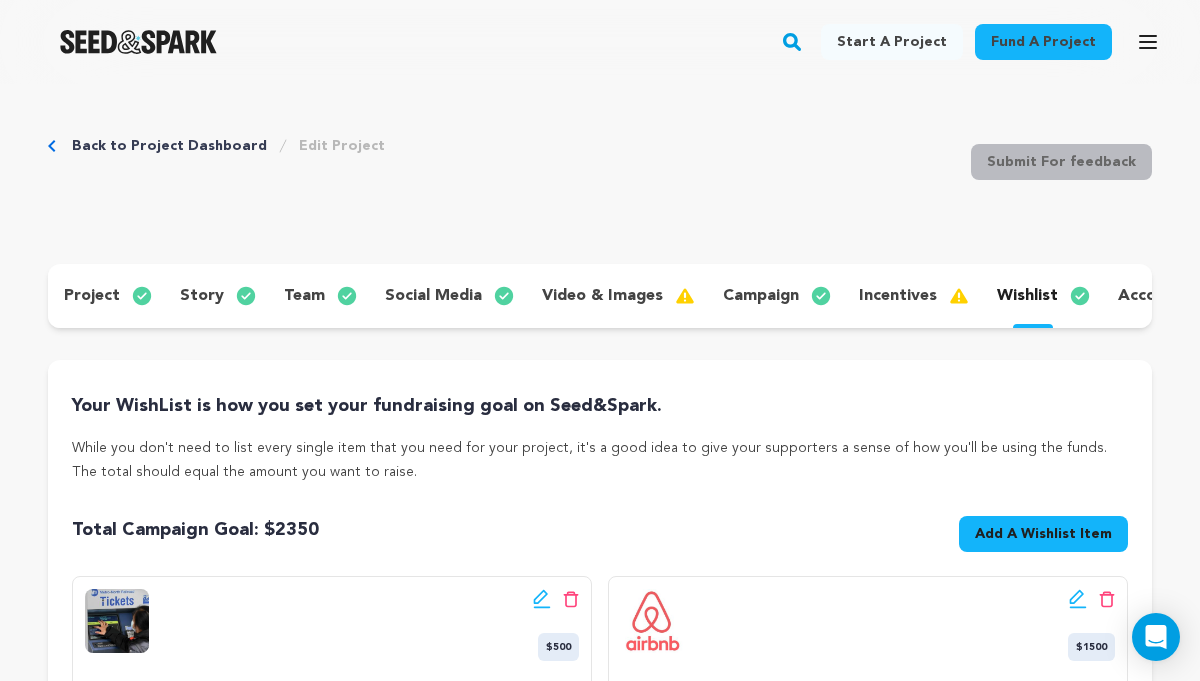 scroll, scrollTop: 0, scrollLeft: 209, axis: horizontal 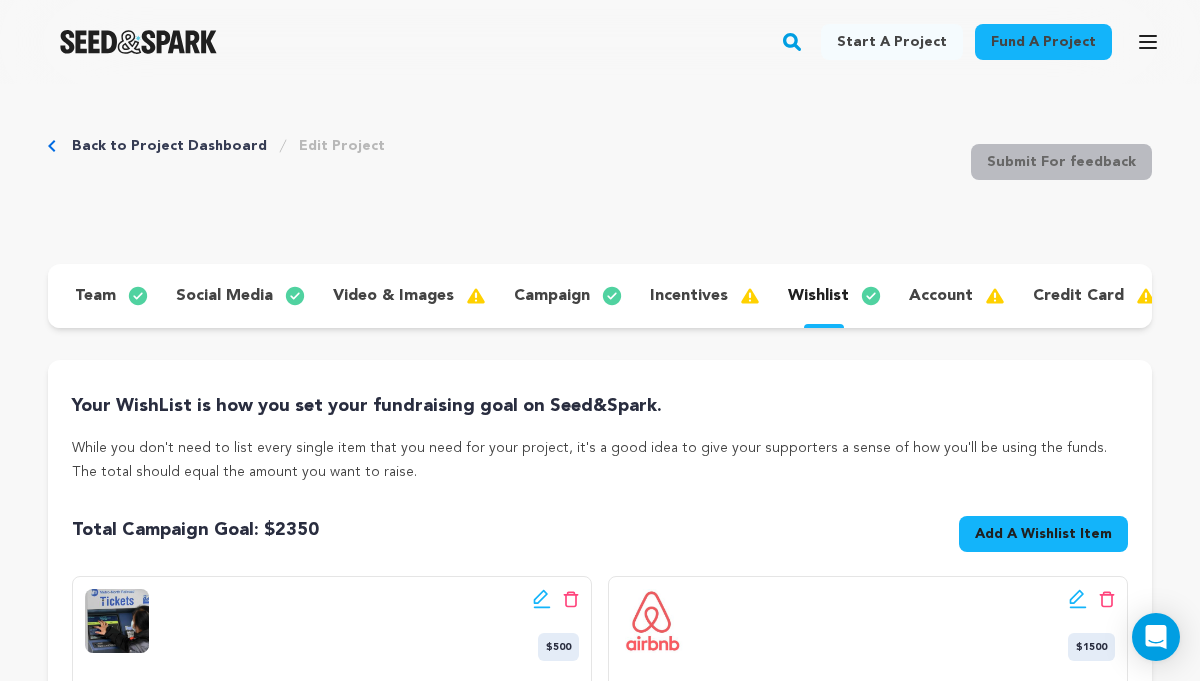 click on "account" at bounding box center [941, 296] 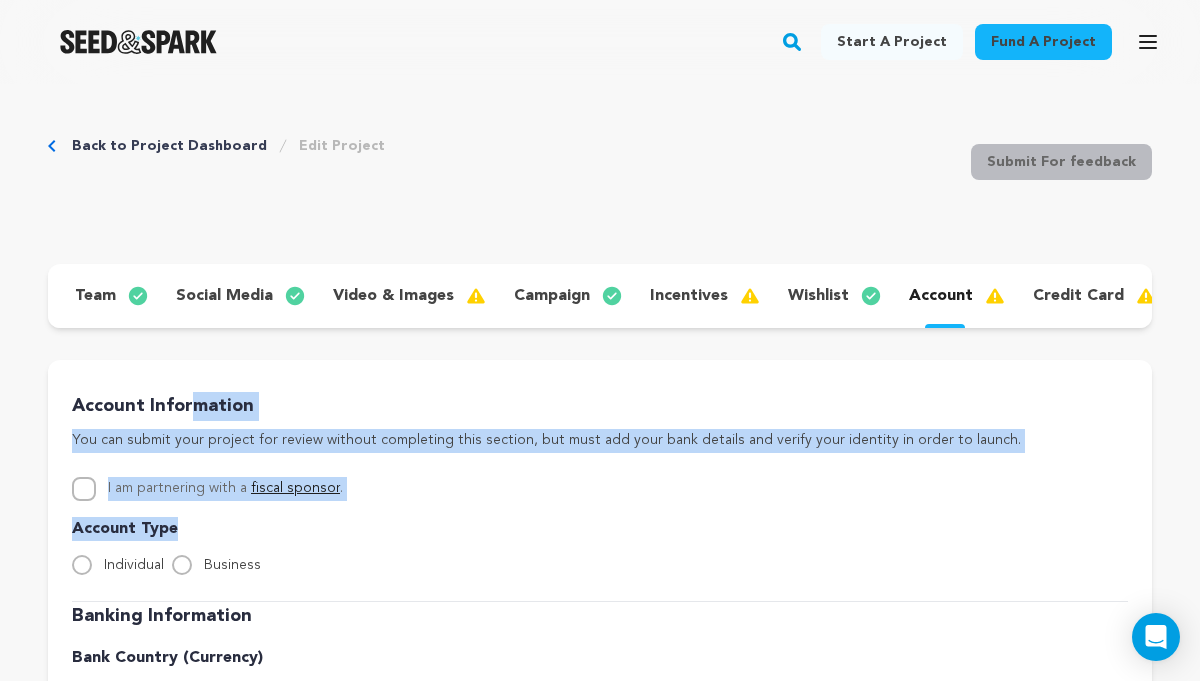 drag, startPoint x: 1199, startPoint y: 526, endPoint x: 1188, endPoint y: 371, distance: 155.38983 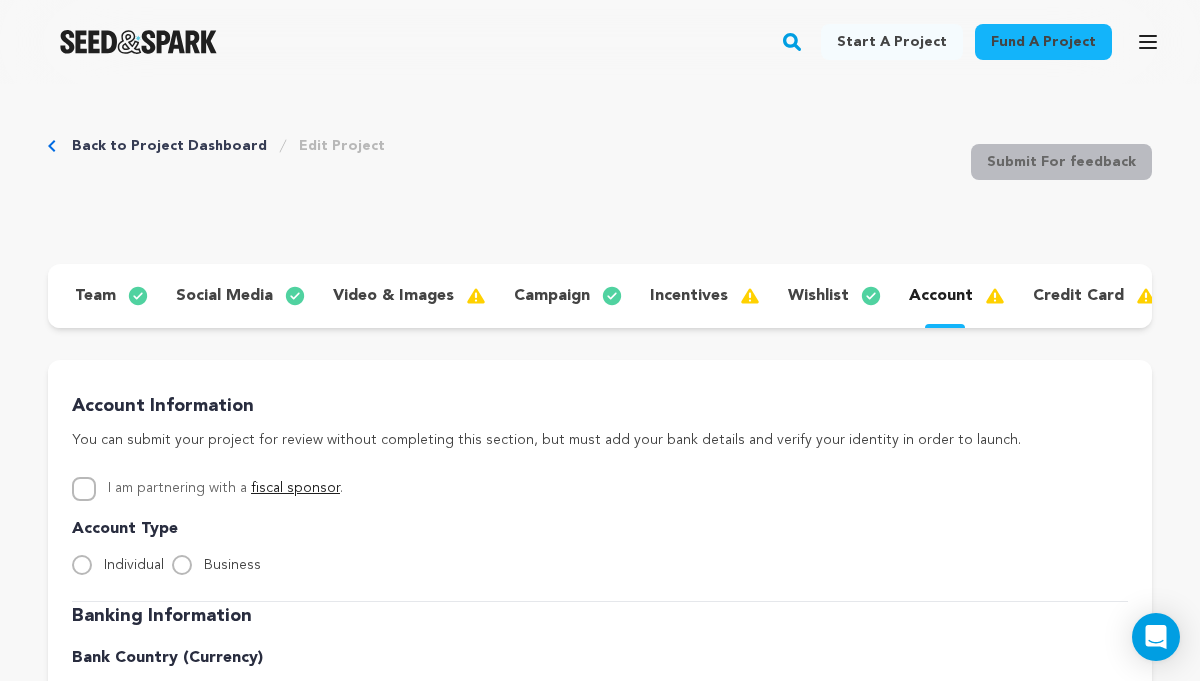 click on "wishlist" at bounding box center (818, 296) 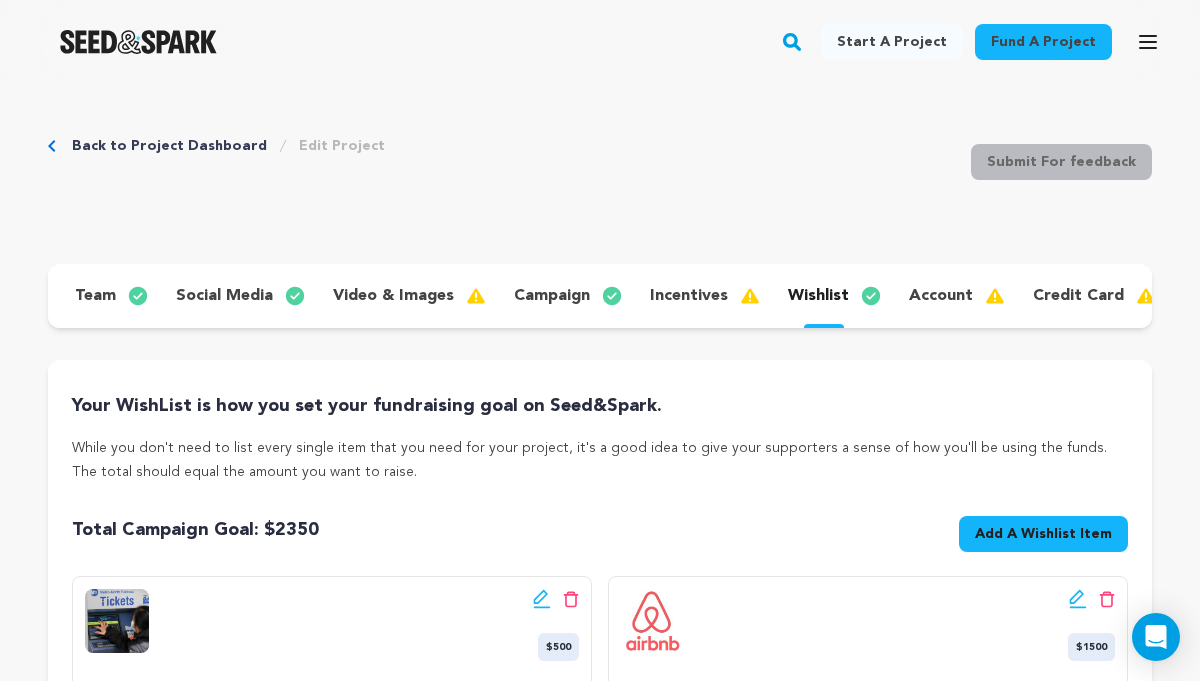click on "Back to Project Dashboard" at bounding box center (169, 146) 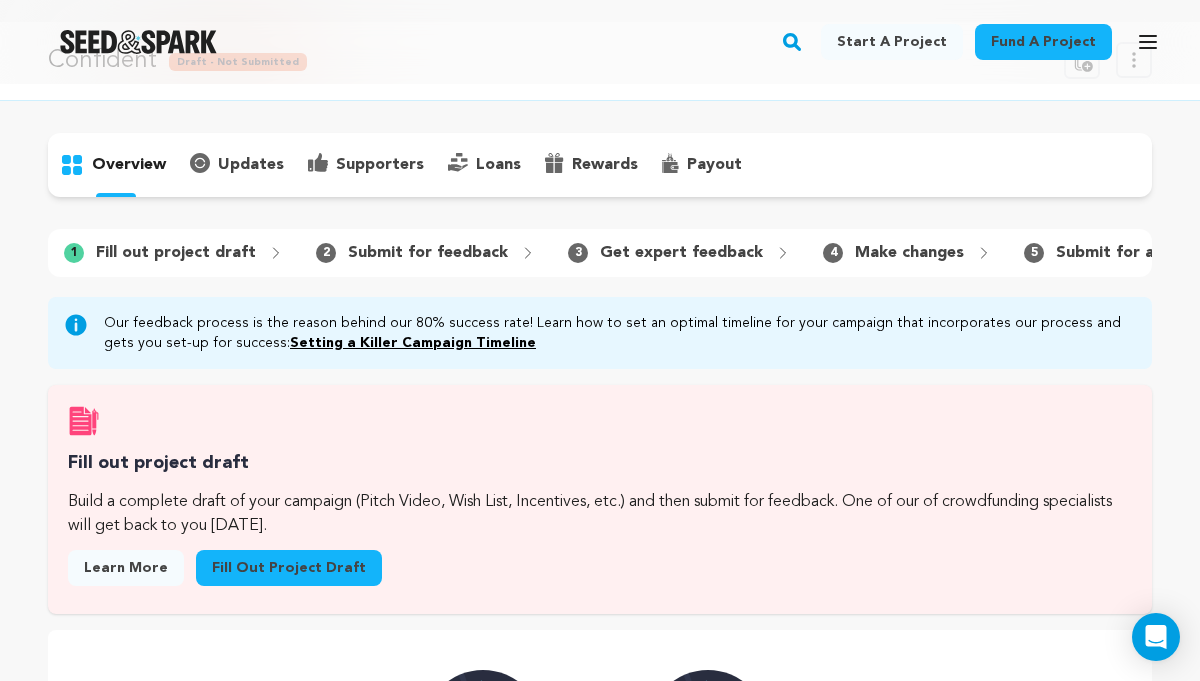 scroll, scrollTop: 61, scrollLeft: 0, axis: vertical 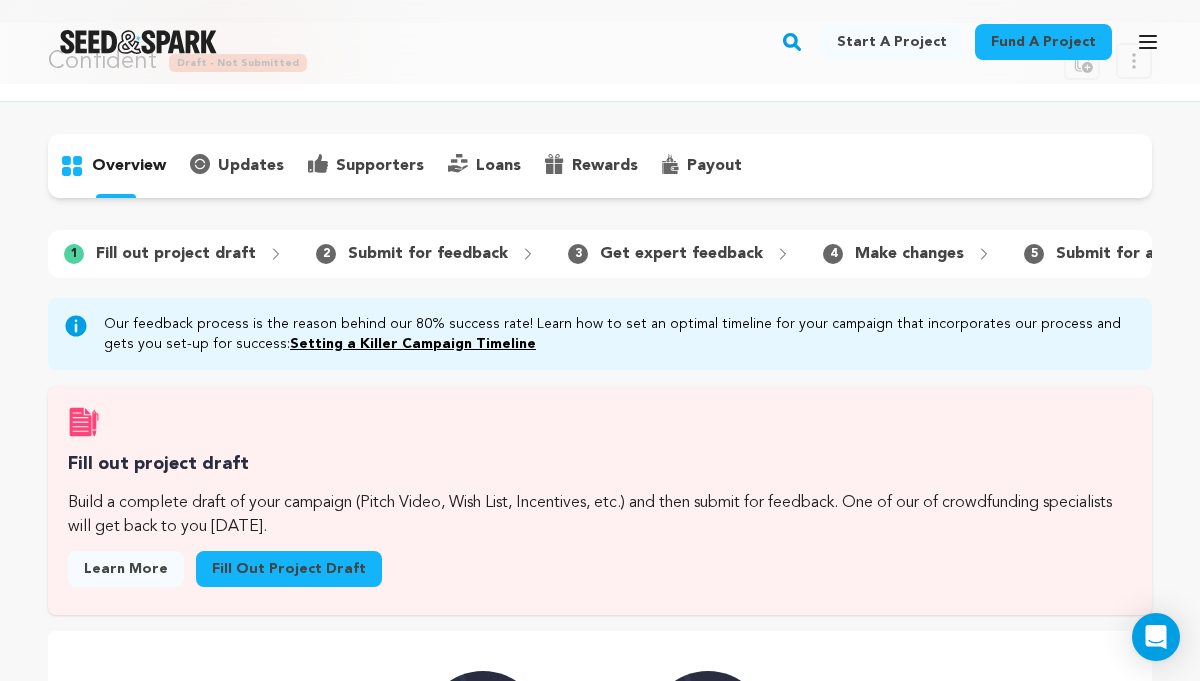 click on "Fill out project draft" at bounding box center (176, 254) 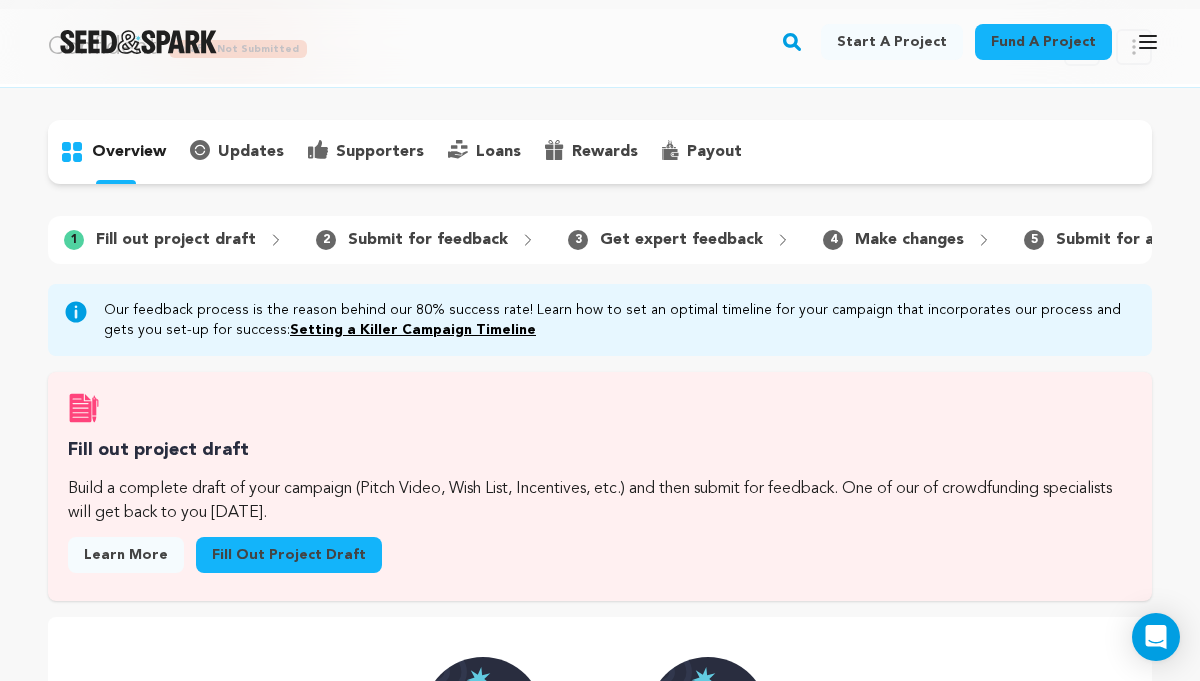scroll, scrollTop: 0, scrollLeft: 0, axis: both 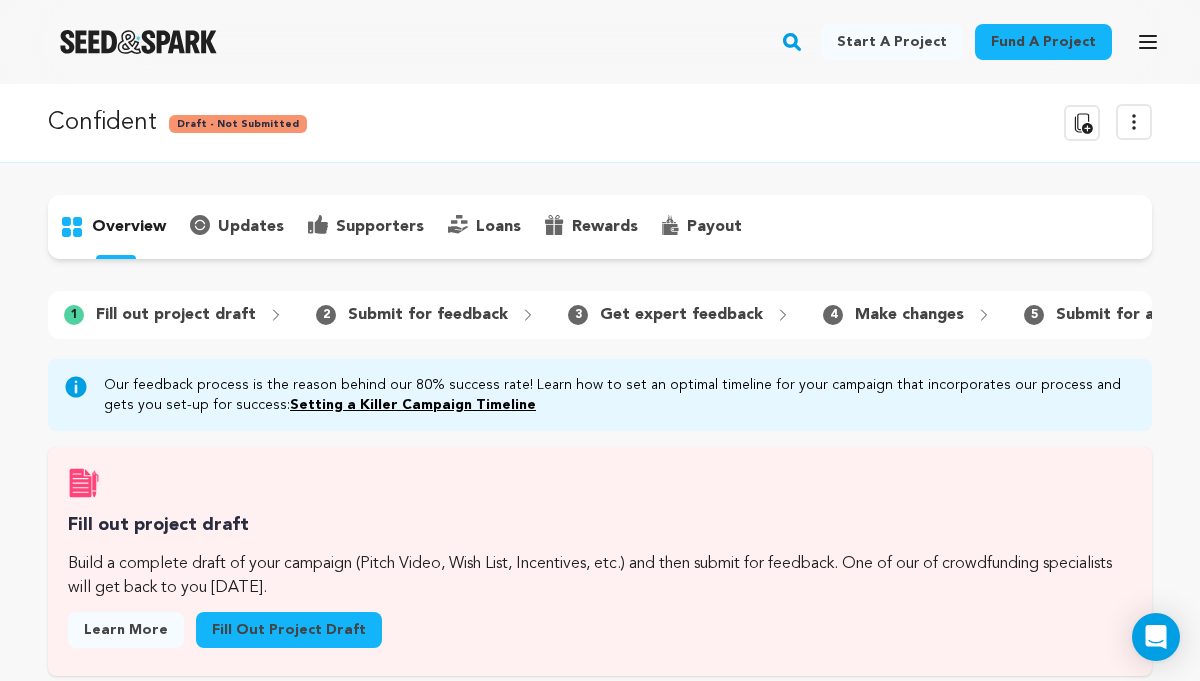 click on "Fill out project draft" at bounding box center [289, 630] 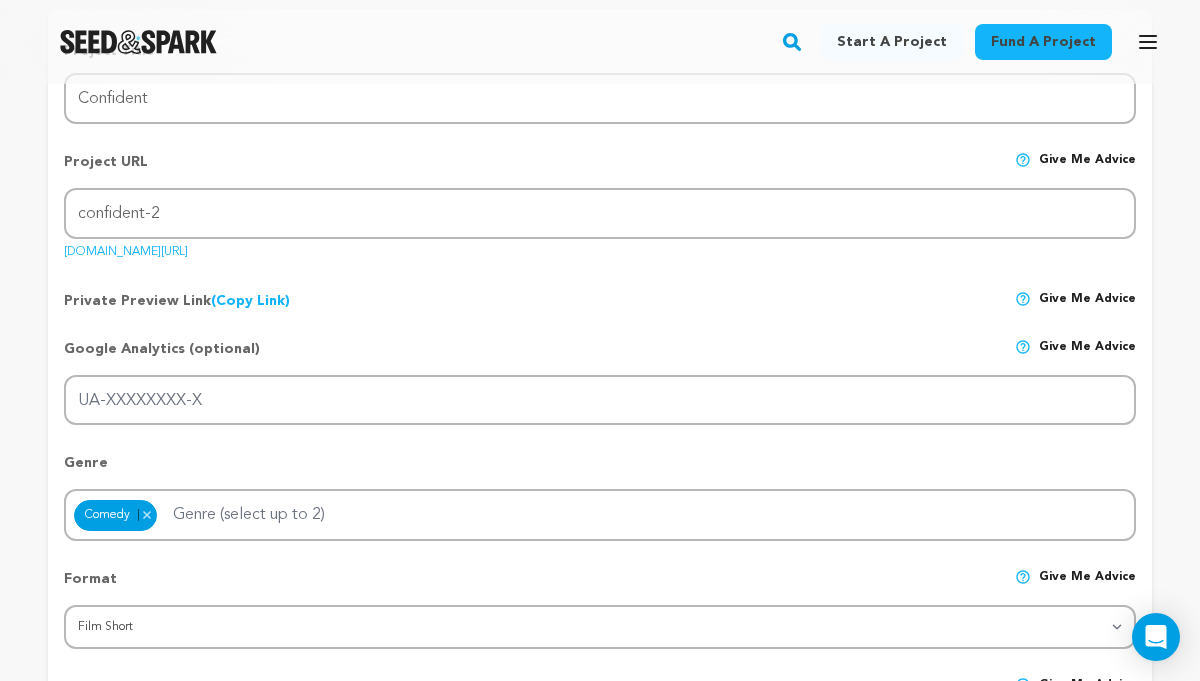 scroll, scrollTop: 0, scrollLeft: 0, axis: both 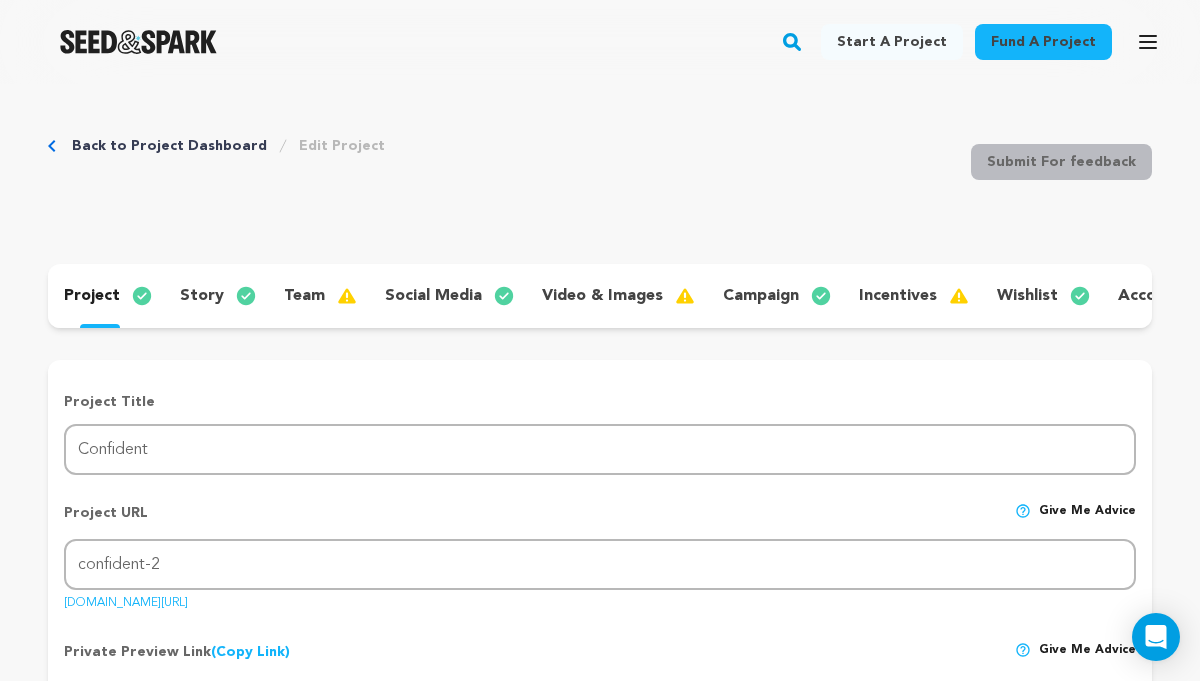 click on "video & images" at bounding box center (602, 296) 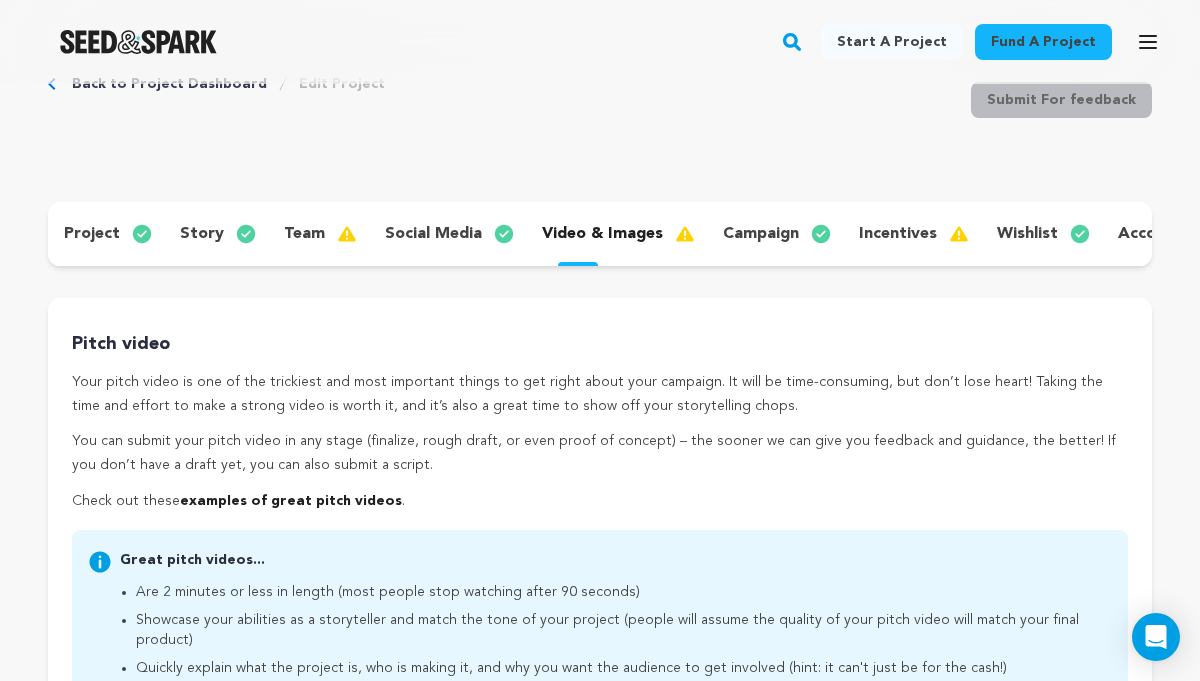 scroll, scrollTop: 0, scrollLeft: 0, axis: both 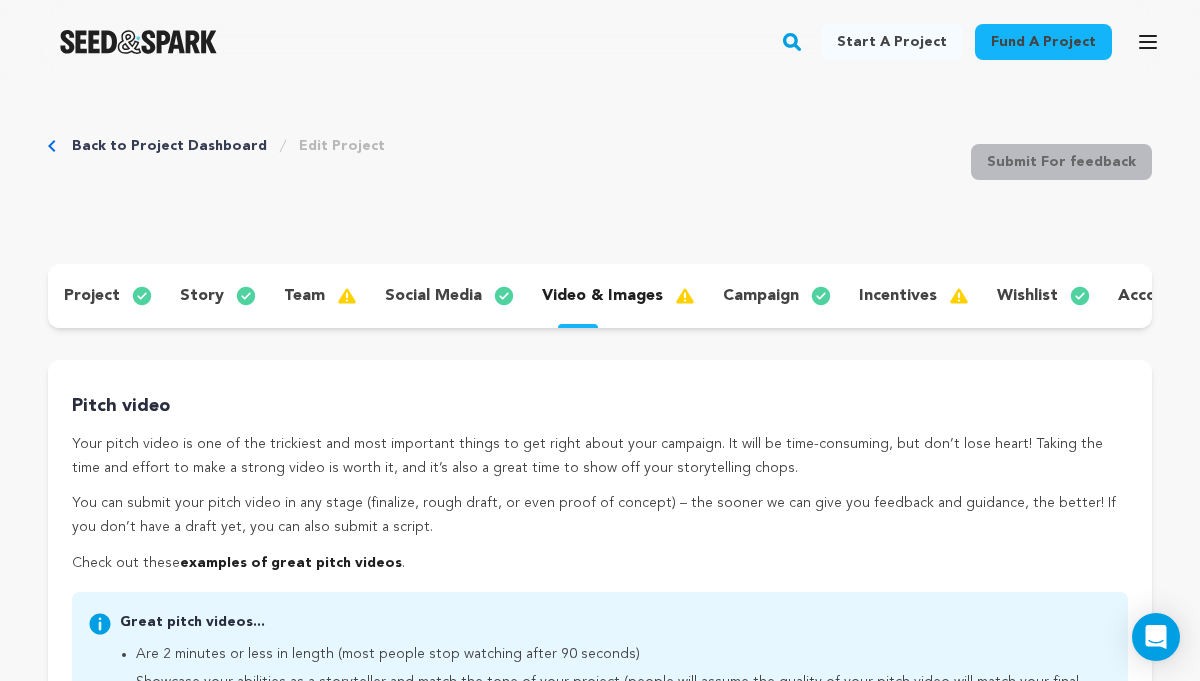 click on "incentives" at bounding box center (898, 296) 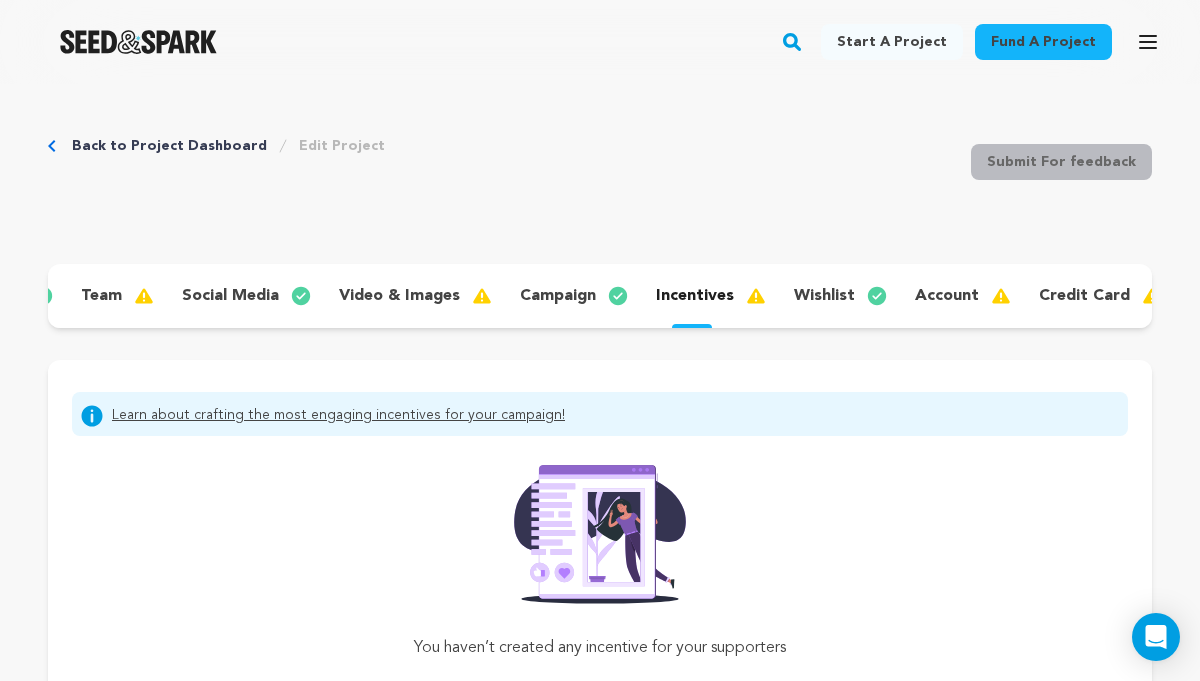 scroll, scrollTop: 0, scrollLeft: 209, axis: horizontal 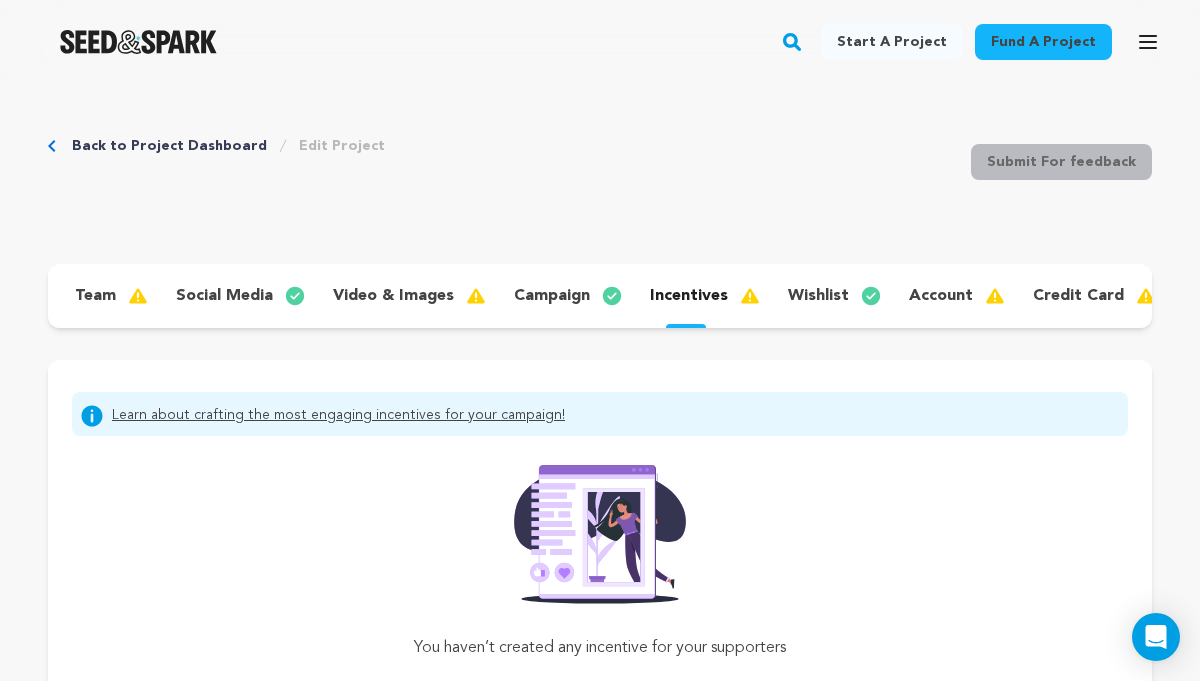 click on "incentives" at bounding box center [689, 296] 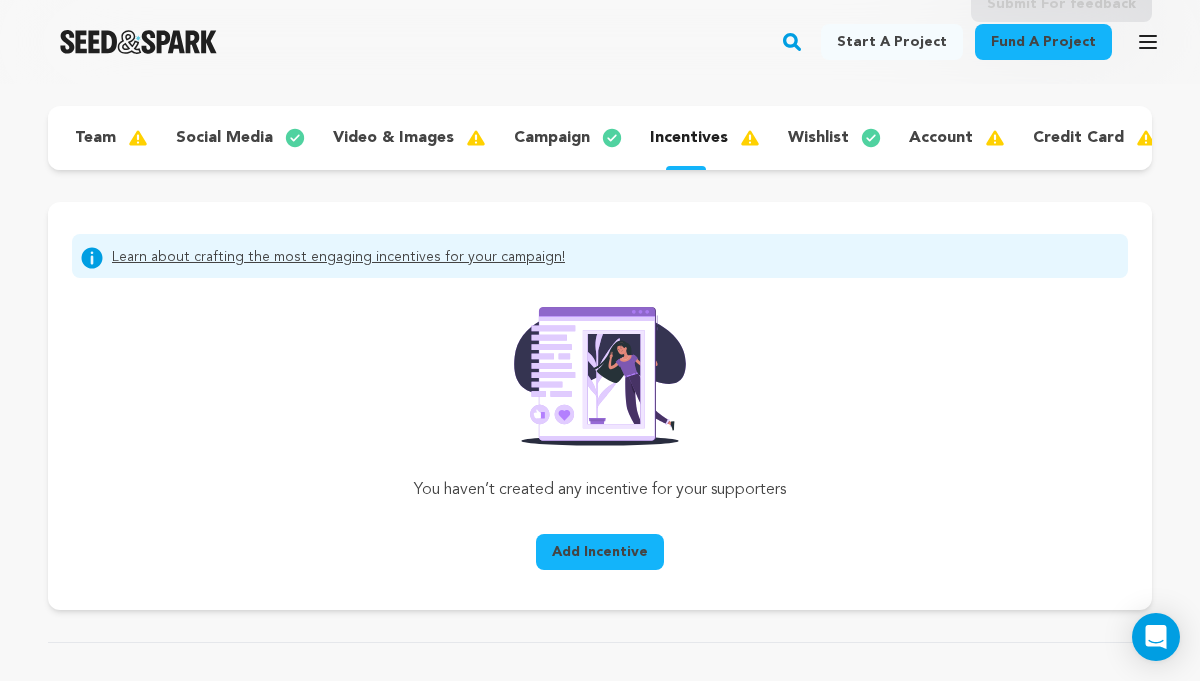 scroll, scrollTop: 158, scrollLeft: 0, axis: vertical 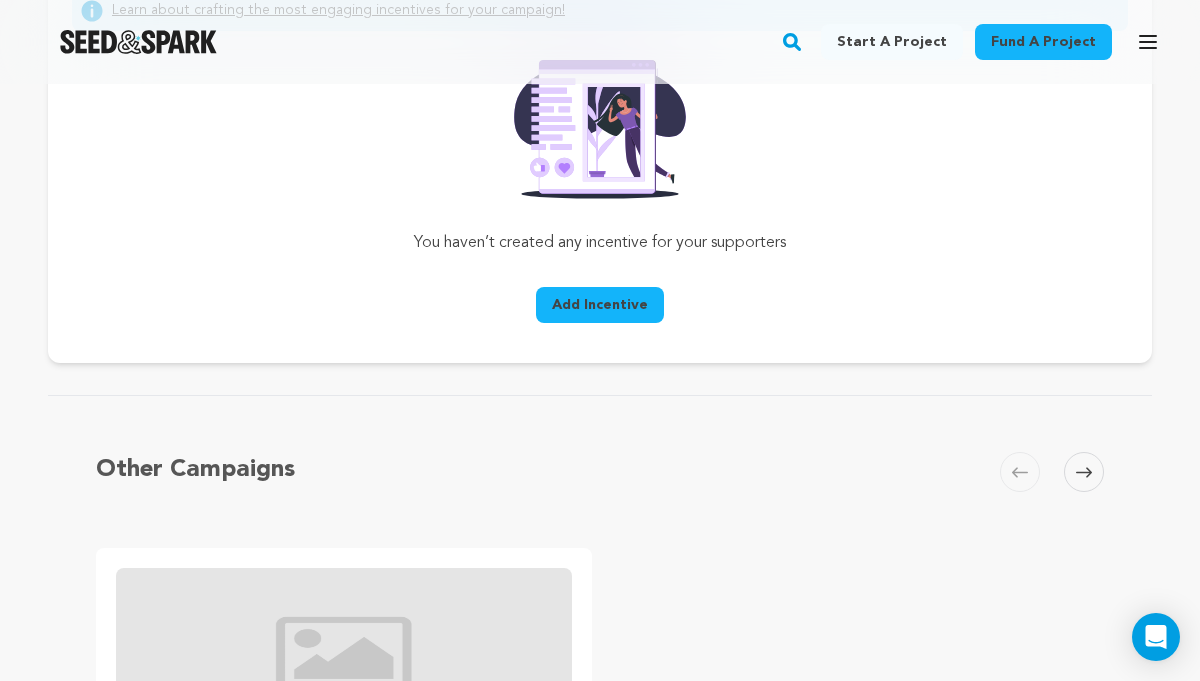 click on "Add Incentive" at bounding box center [600, 305] 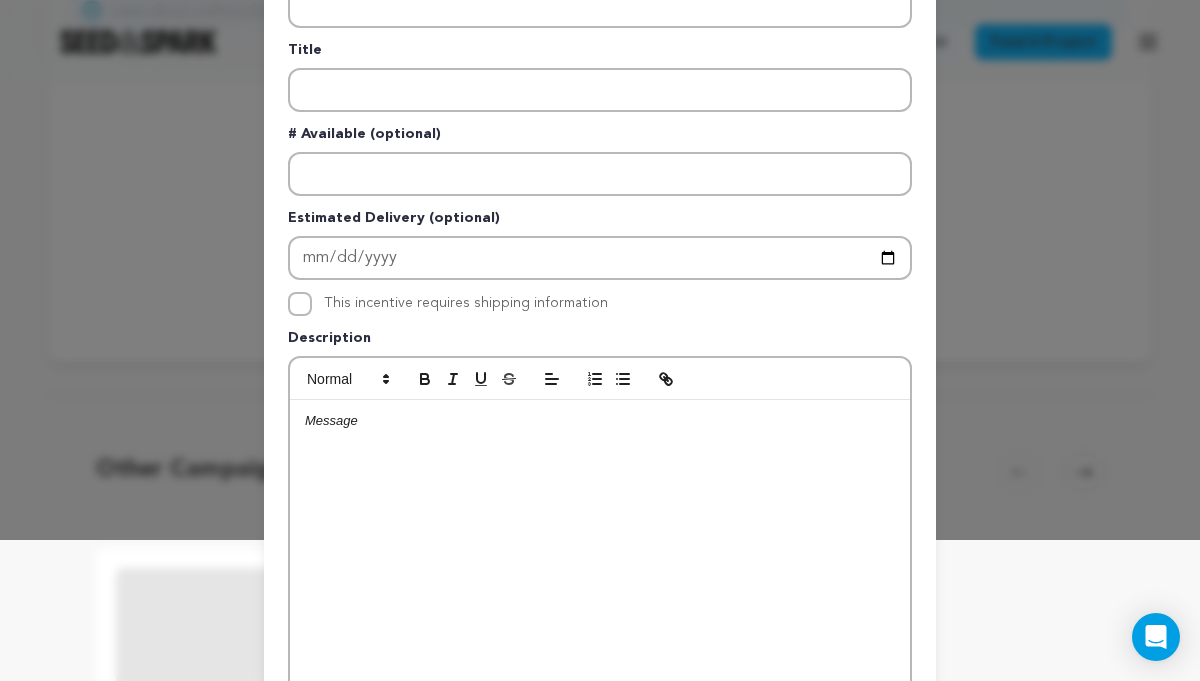 scroll, scrollTop: 392, scrollLeft: 0, axis: vertical 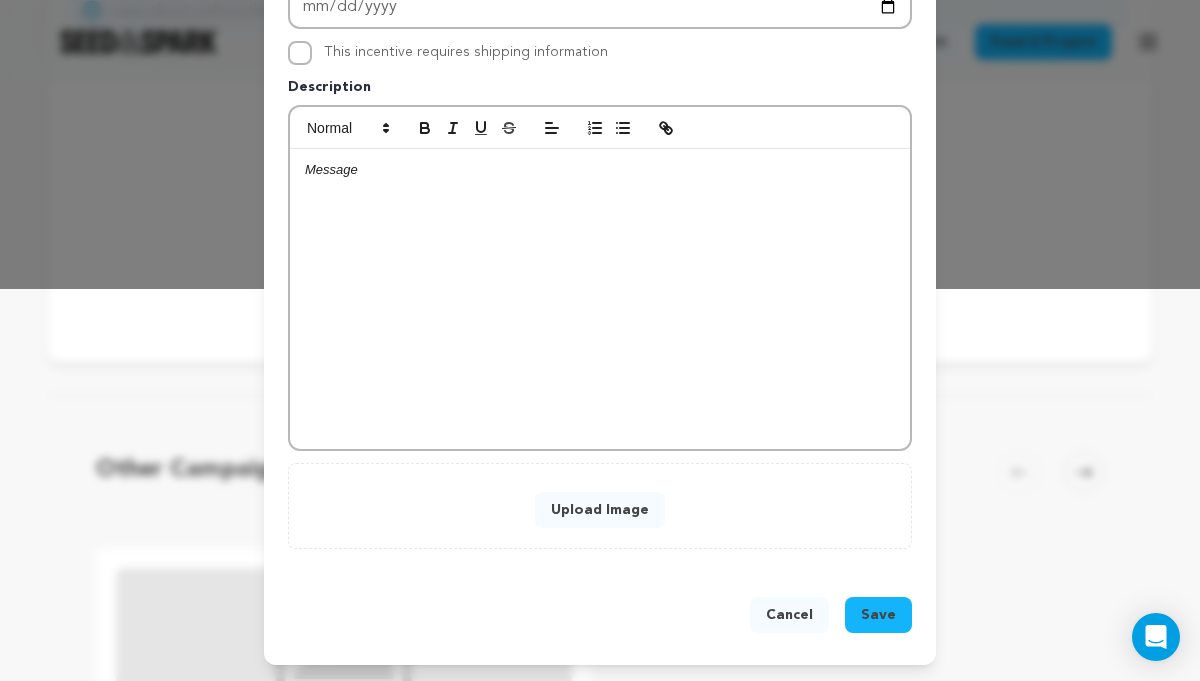click on "Cancel" at bounding box center (789, 615) 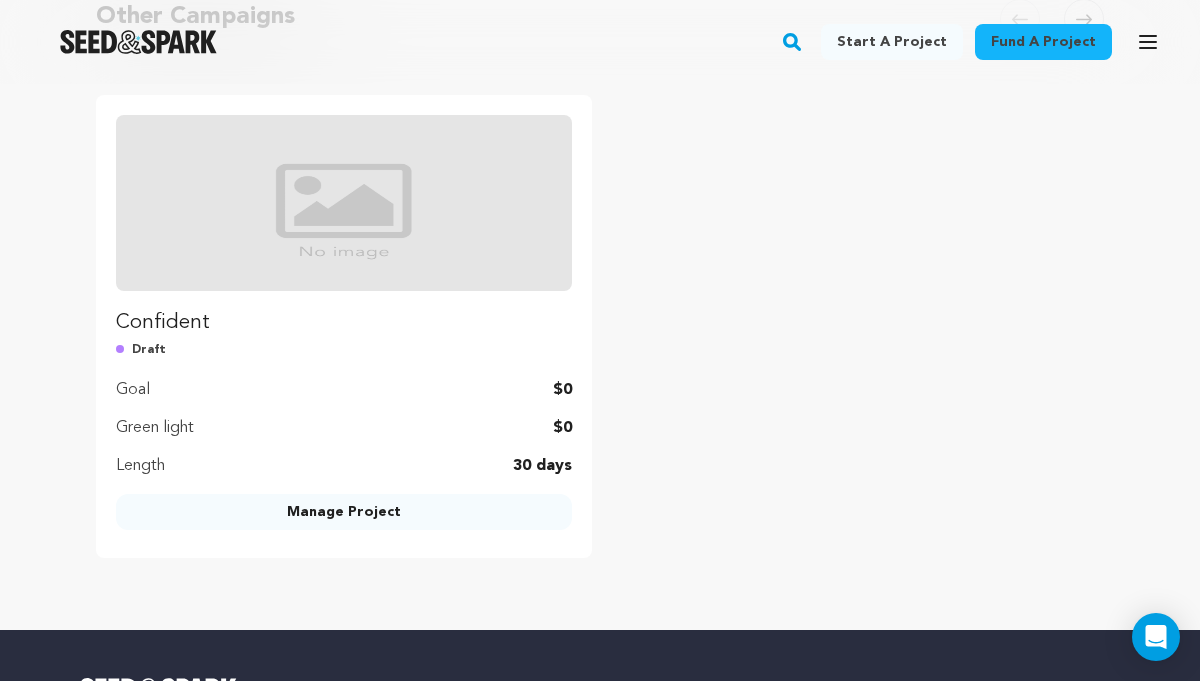 scroll, scrollTop: 0, scrollLeft: 0, axis: both 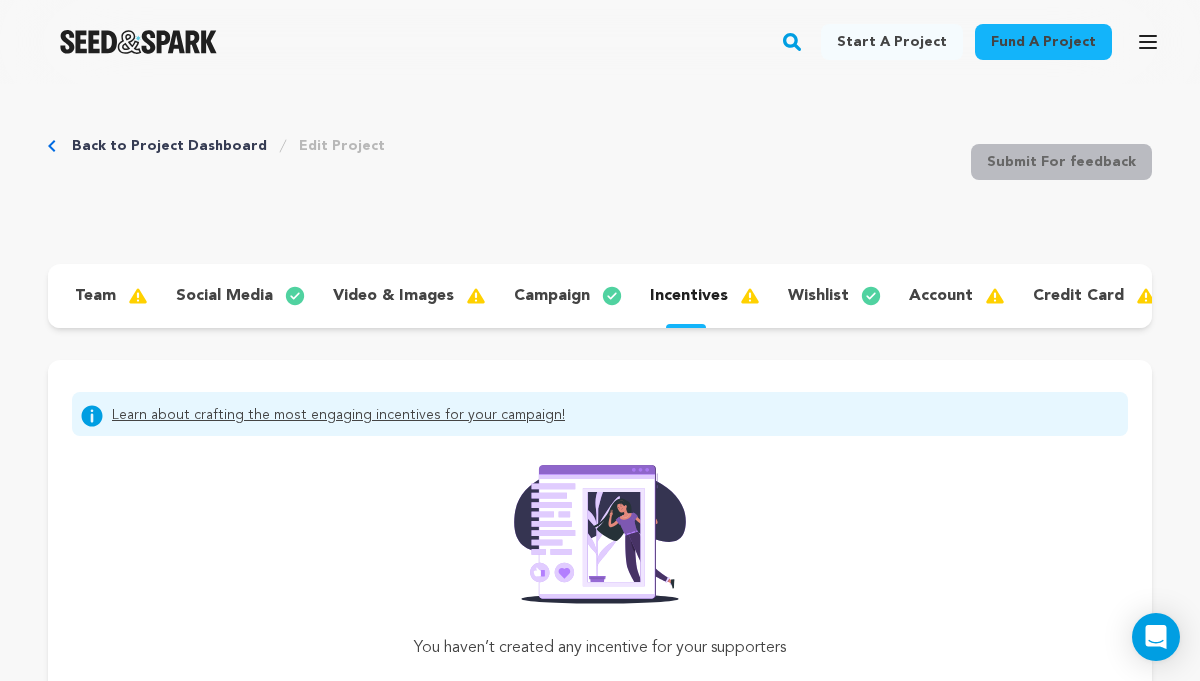 click on "account" at bounding box center [941, 296] 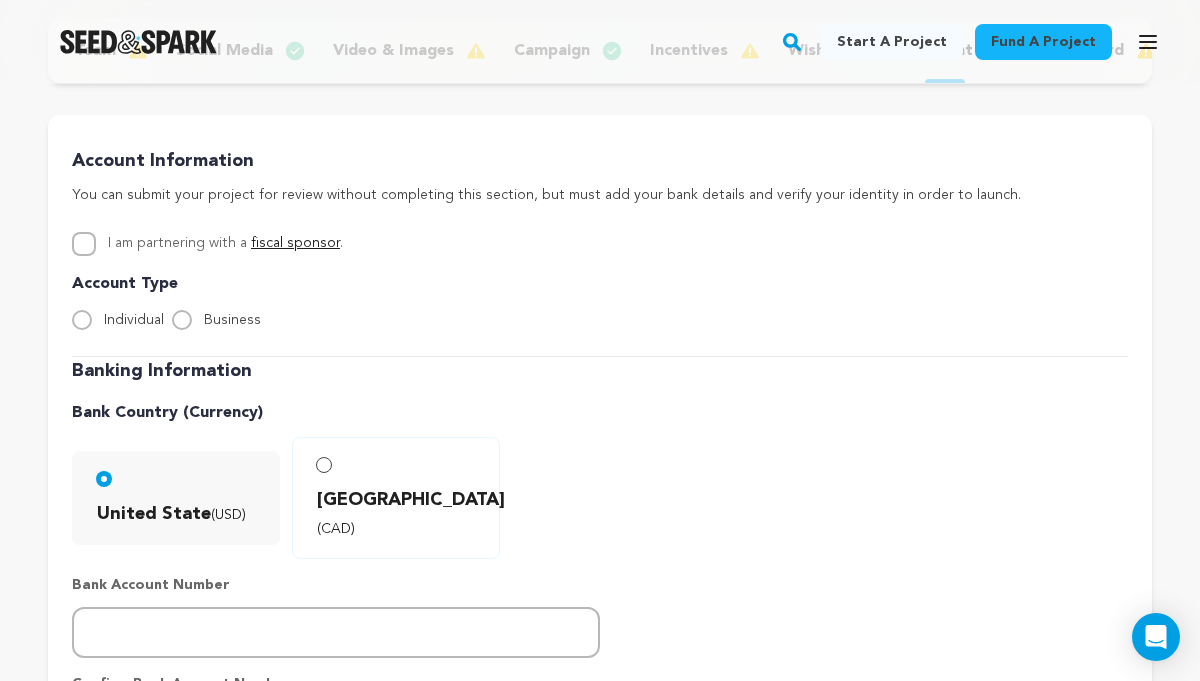 scroll, scrollTop: 0, scrollLeft: 0, axis: both 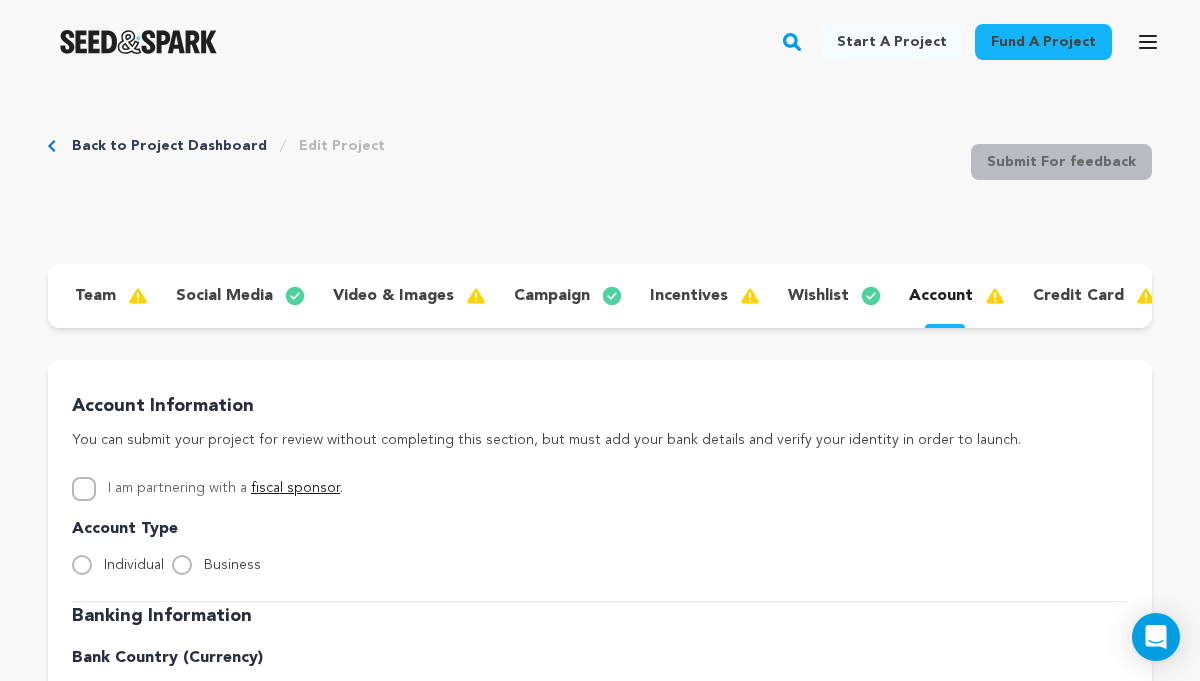 click on "video & images" at bounding box center [393, 296] 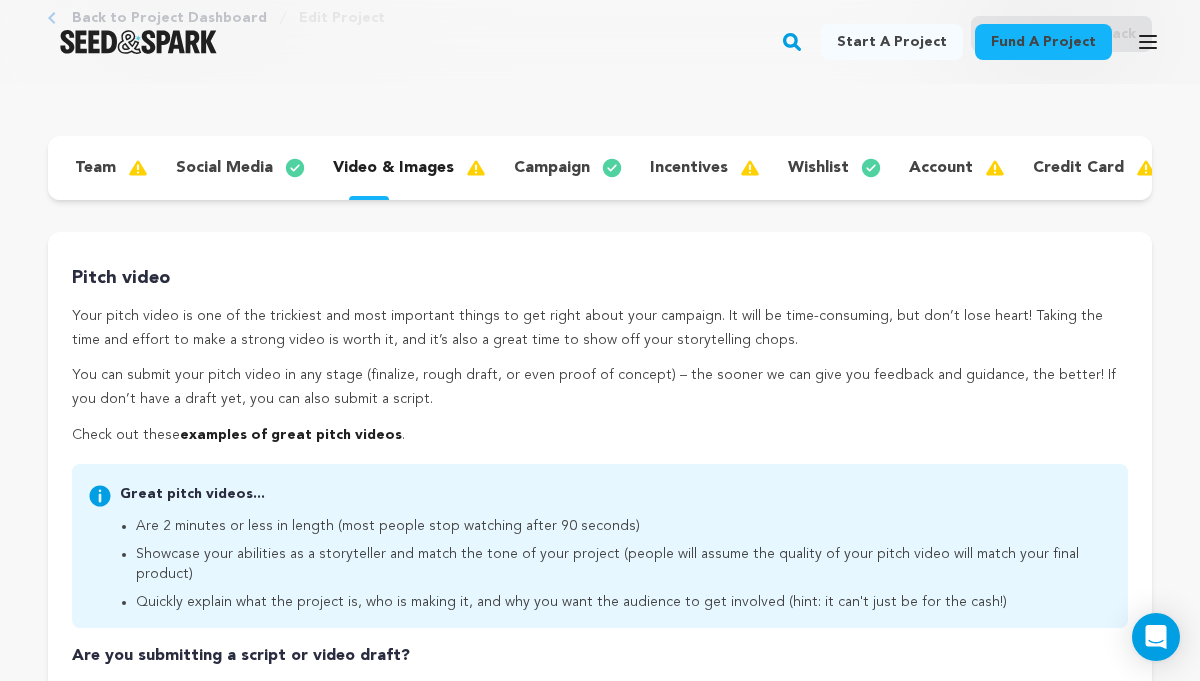 scroll, scrollTop: 130, scrollLeft: 0, axis: vertical 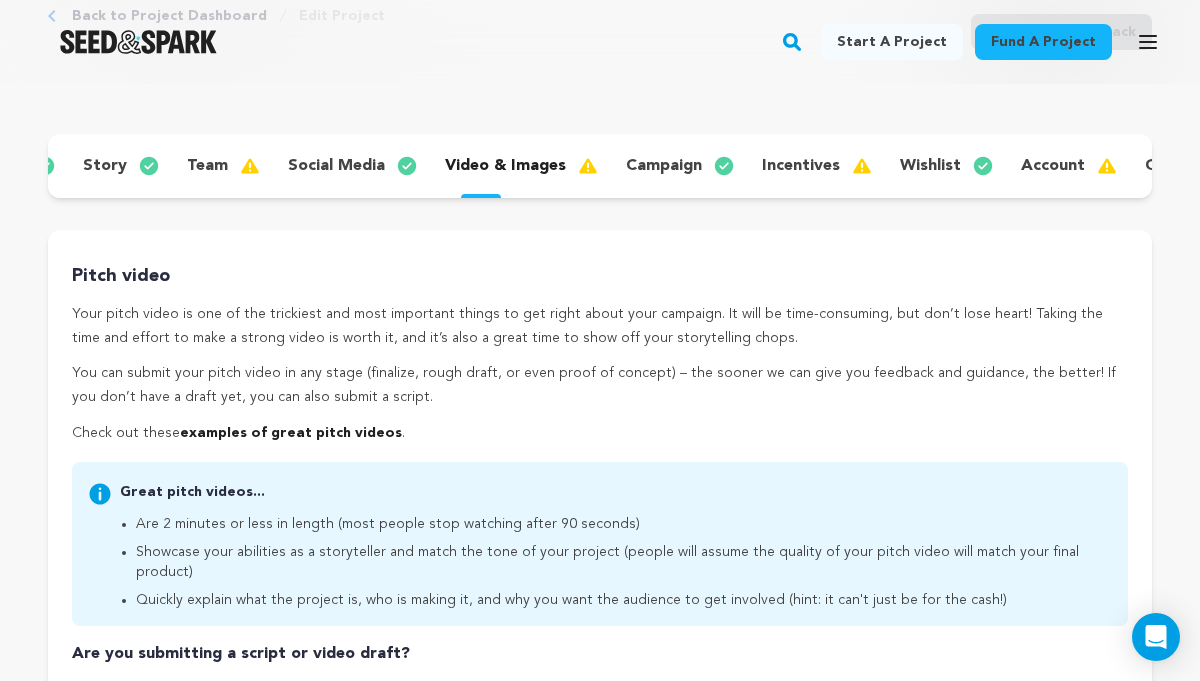 click on "team" at bounding box center [221, 166] 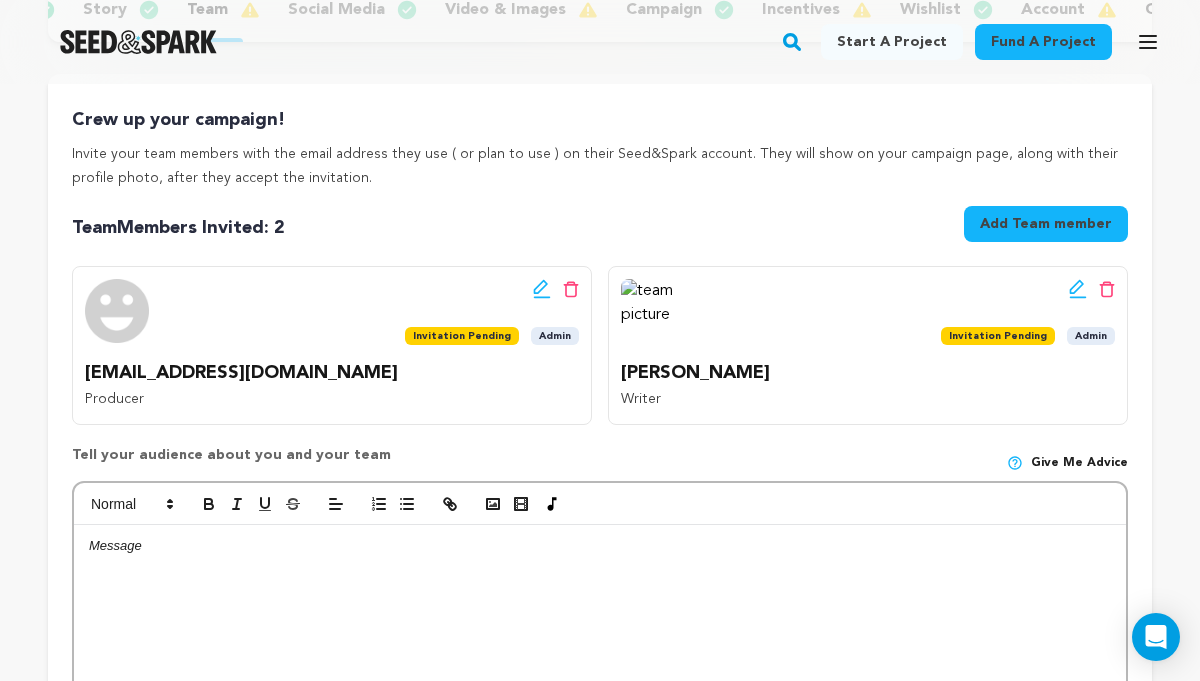 scroll, scrollTop: 295, scrollLeft: 0, axis: vertical 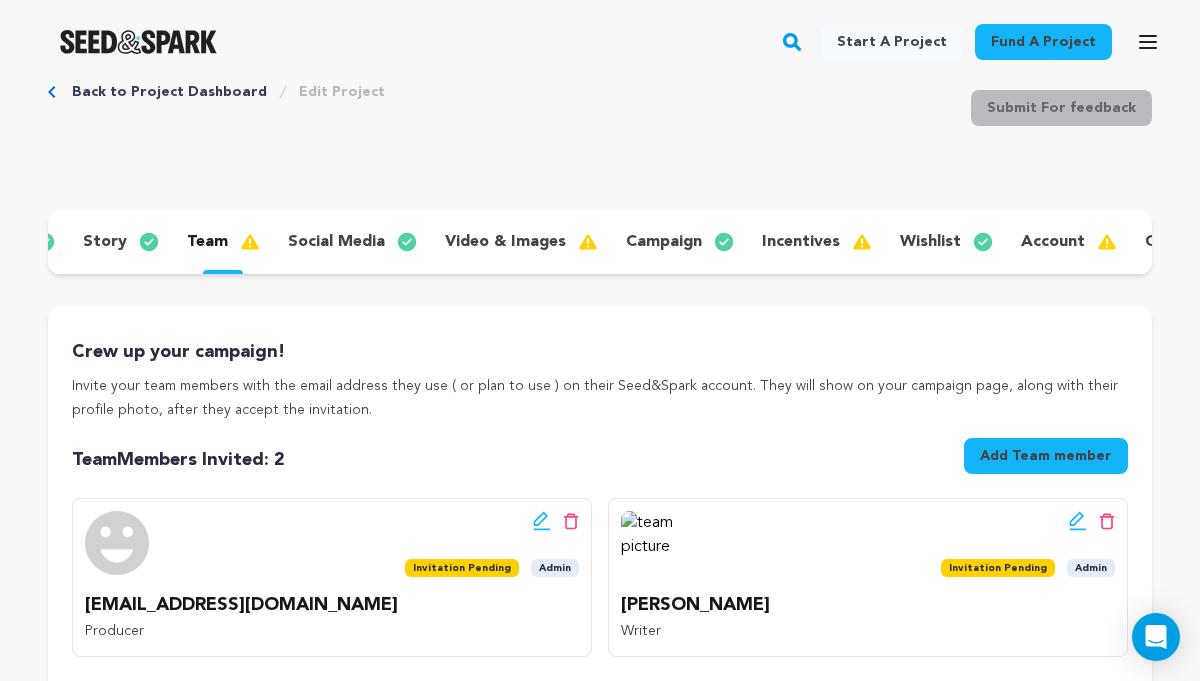 click at bounding box center [258, 242] 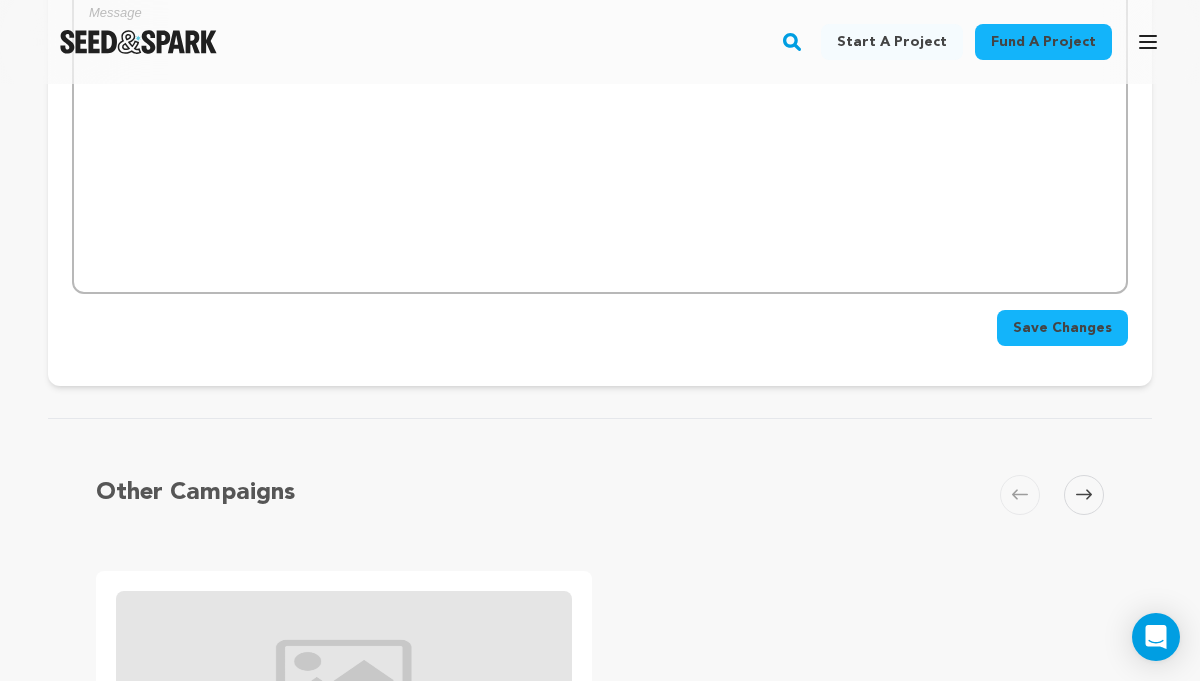 scroll, scrollTop: 837, scrollLeft: 0, axis: vertical 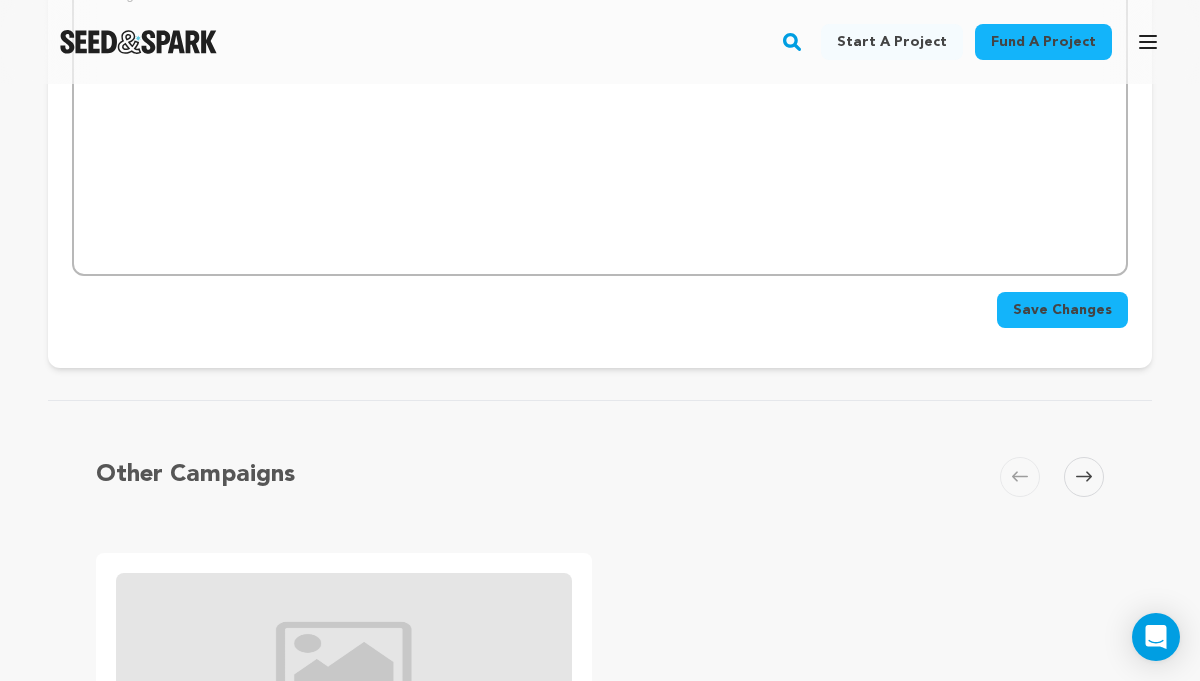 click on "Save Changes" at bounding box center (1062, 310) 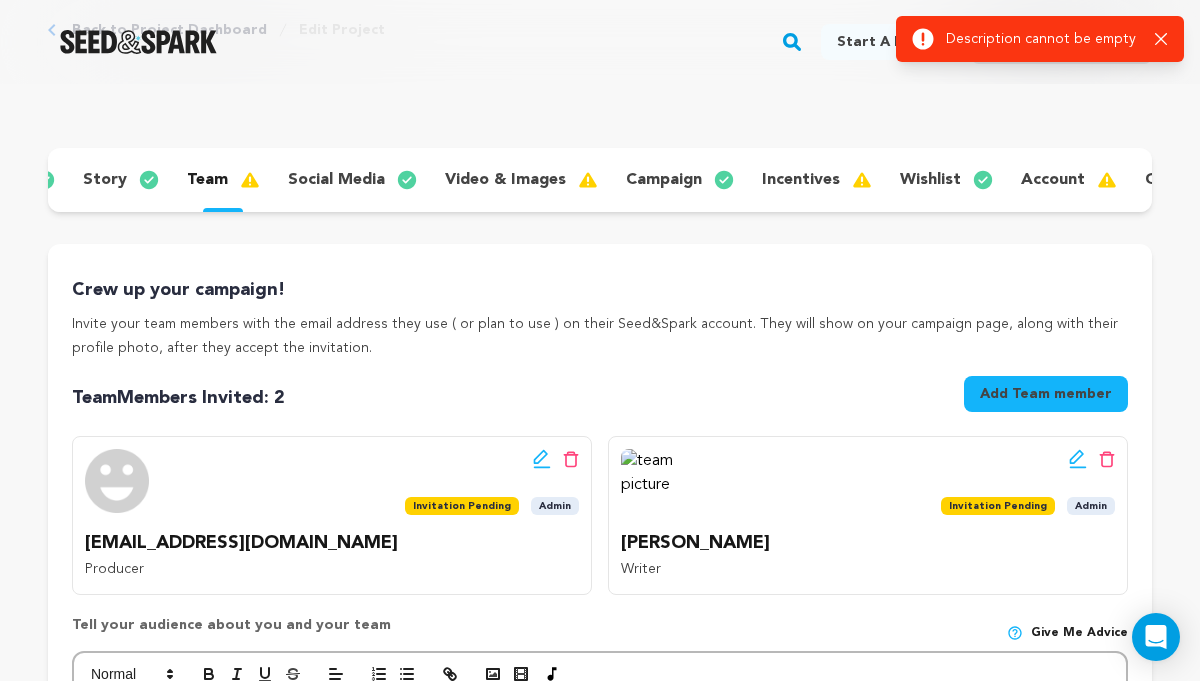 scroll, scrollTop: 0, scrollLeft: 0, axis: both 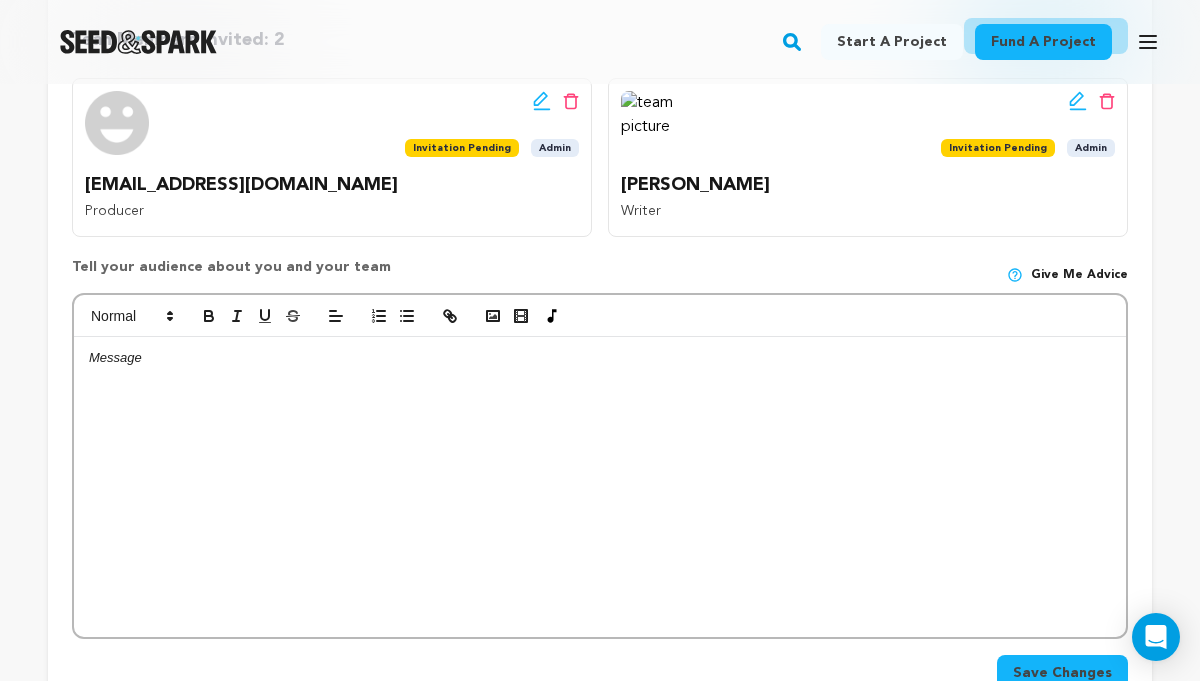click at bounding box center (600, 487) 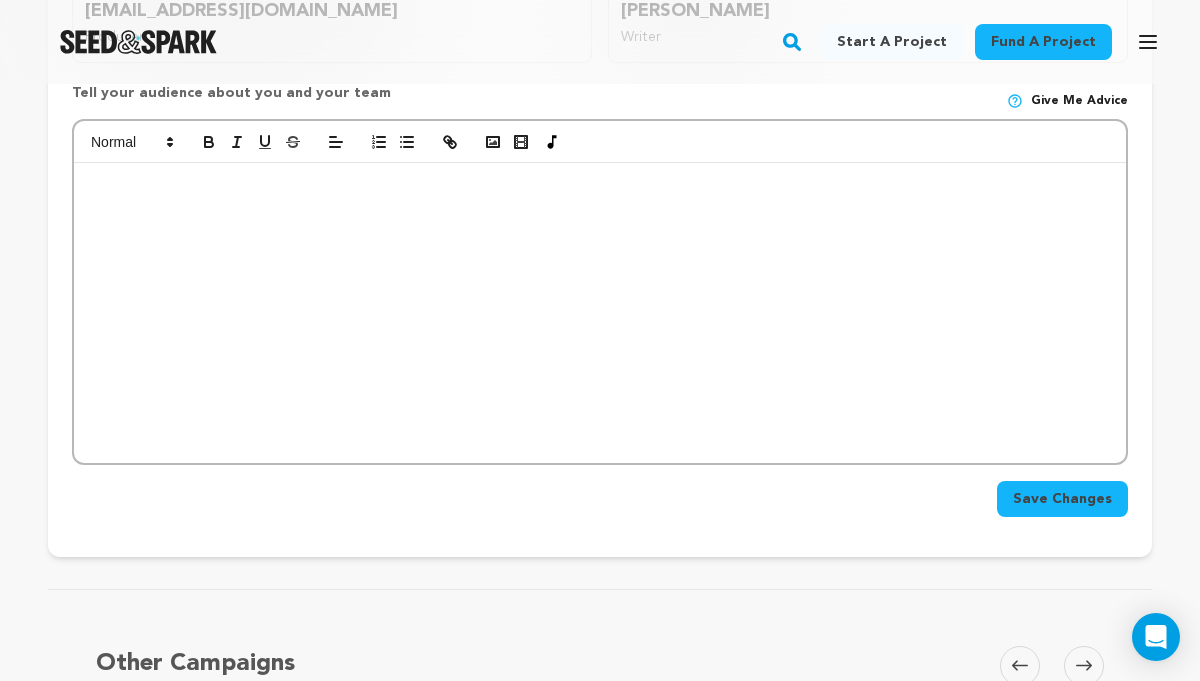 scroll, scrollTop: 678, scrollLeft: 0, axis: vertical 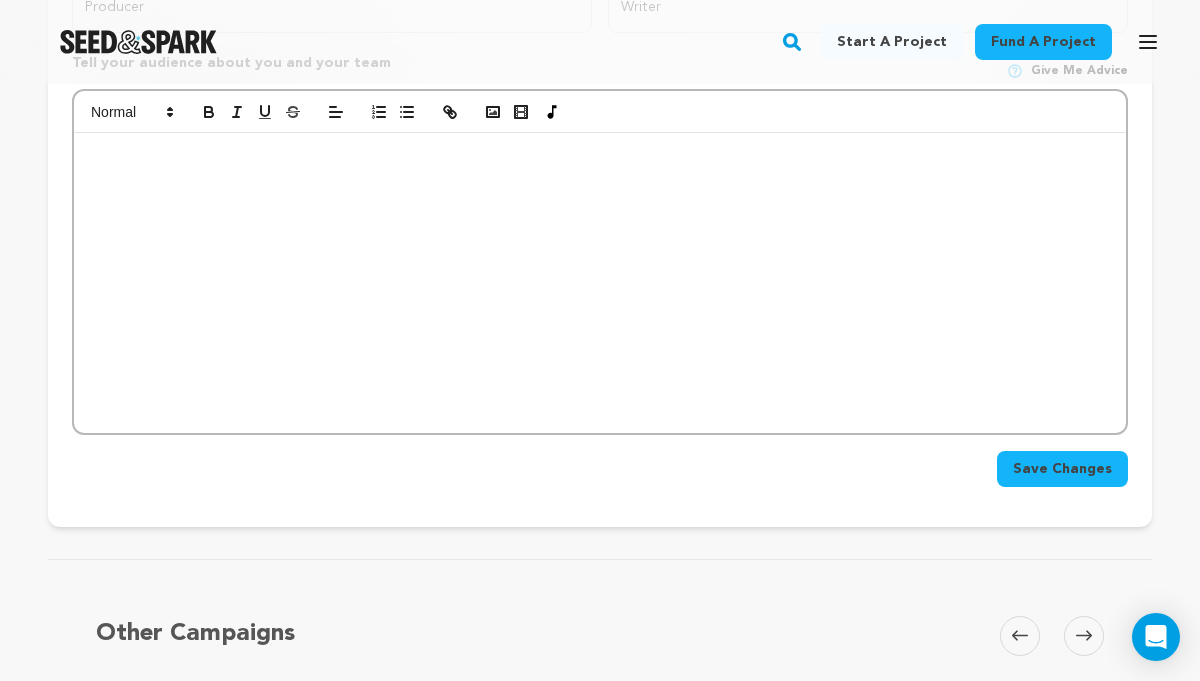 click on "Sohani and Leah founded SourLess Pictures to pursue their shared passion for storytelling and bringing impactful narratives to the screen. Sohani is earning a BFA in Acting/BBA in Digital Marketing at Pace University, with a strong focus on film production. Leah is also at Pace, studying Psychology/Film; her experience with filmmaking began in childhood and continues to inform her academic and creative pursuits." at bounding box center [600, 283] 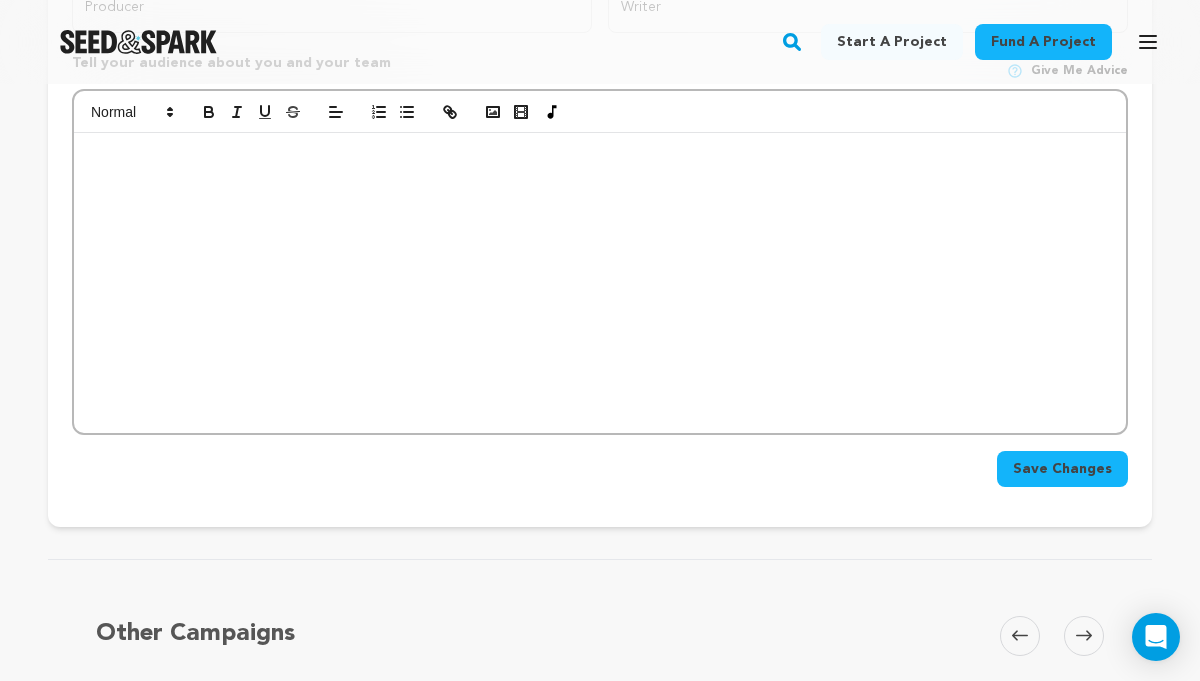 click on "Sohani and Leah founded SourLess Pictures to pursue their shared passion for storytelling and bringing impactful narratives to the screen. Sohani is earning a BFA in Acting/BBA in Digital Marketing at Pace University, with a strong focus on film production. Leah is also at Pace, studying Psychology/Film; her experience with filmmaking began in childhood and continues to inform her academic and creative pursuits." at bounding box center [600, 283] 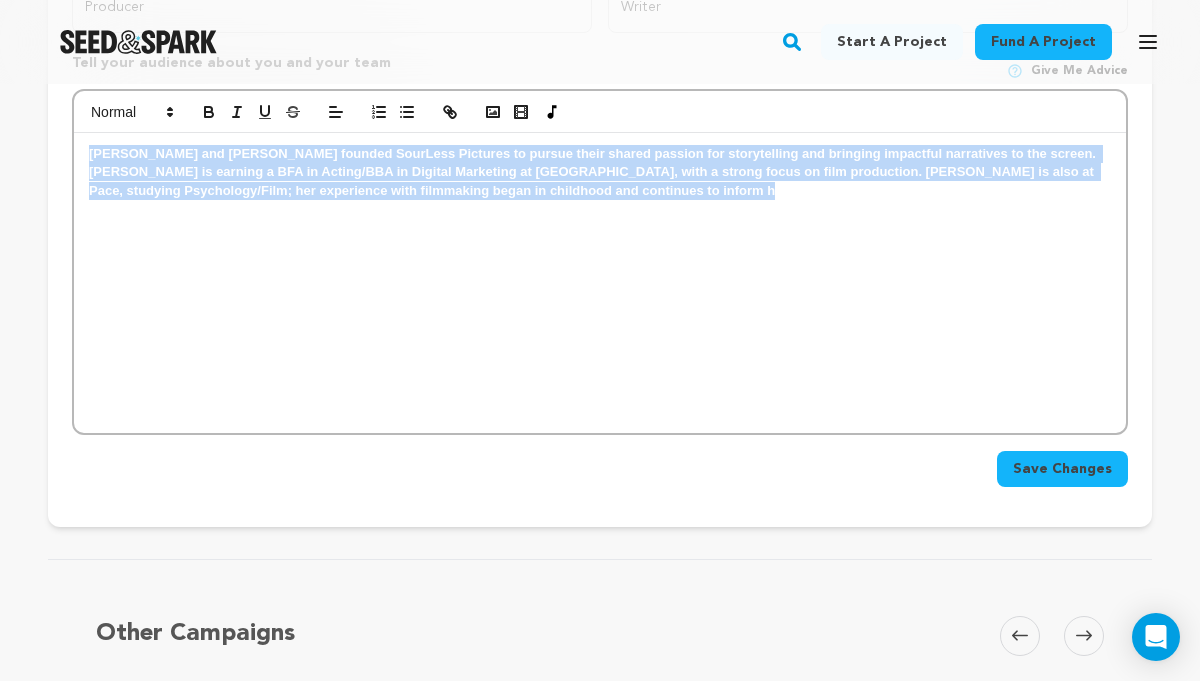click on "Sohani and Leah founded SourLess Pictures to pursue their shared passion for storytelling and bringing impactful narratives to the screen. Sohani is earning a BFA in Acting/BBA in Digital Marketing at Pace University, with a strong focus on film production. Leah is also at Pace, studying Psychology/Film; her experience with filmmaking began in childhood and continues to inform her academic and creative pursuits." at bounding box center [594, 172] 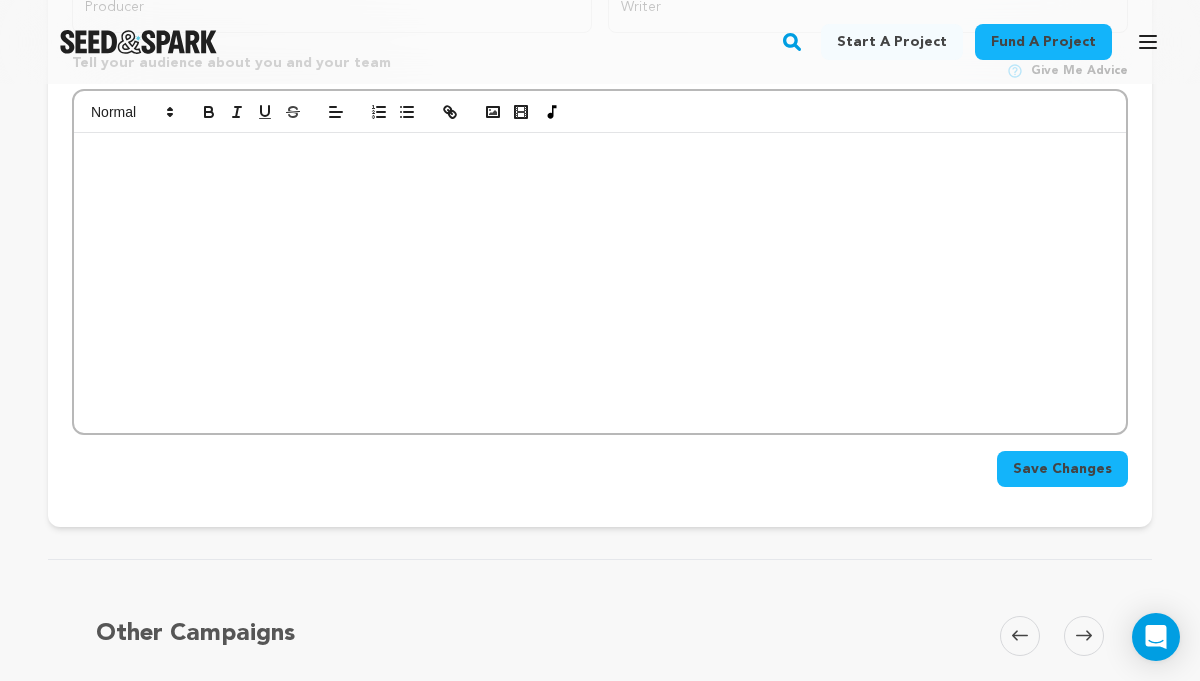 click on "Sohani and Leah founded SourLess Pictures to pursue their shared passion for storytelling and bringing impactful narratives to the screen. Sohani is earning a BFA in Acting/BBA in Digital Marketing at Pace University, with a strong focus on film production. Leah is also at Pace, studying Psychology/Film; her experience with filmmaking began in childhood and continues to inform her academic and creative pursuits." at bounding box center [594, 172] 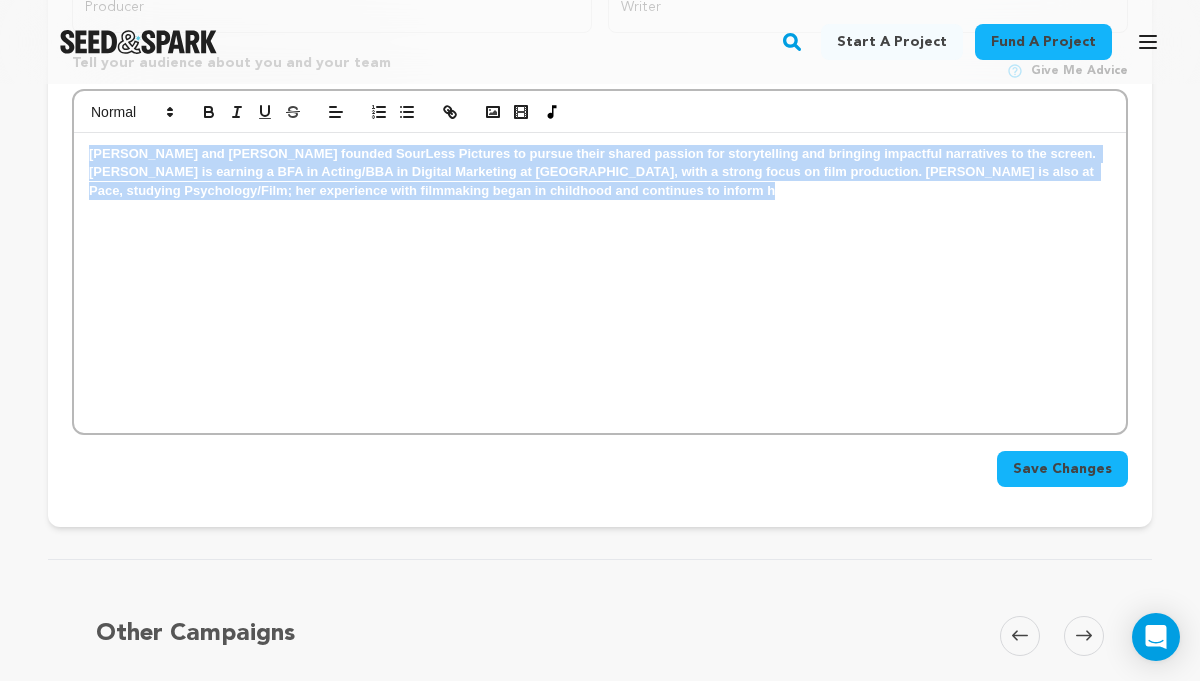 click on "Sohani and Leah founded SourLess Pictures to pursue their shared passion for storytelling and bringing impactful narratives to the screen. Sohani is earning a BFA in Acting/BBA in Digital Marketing at Pace University, with a strong focus on film production. Leah is also at Pace, studying Psychology/Film; her experience with filmmaking began in childhood and continues to inform her academic and creative pursuits." at bounding box center [594, 172] 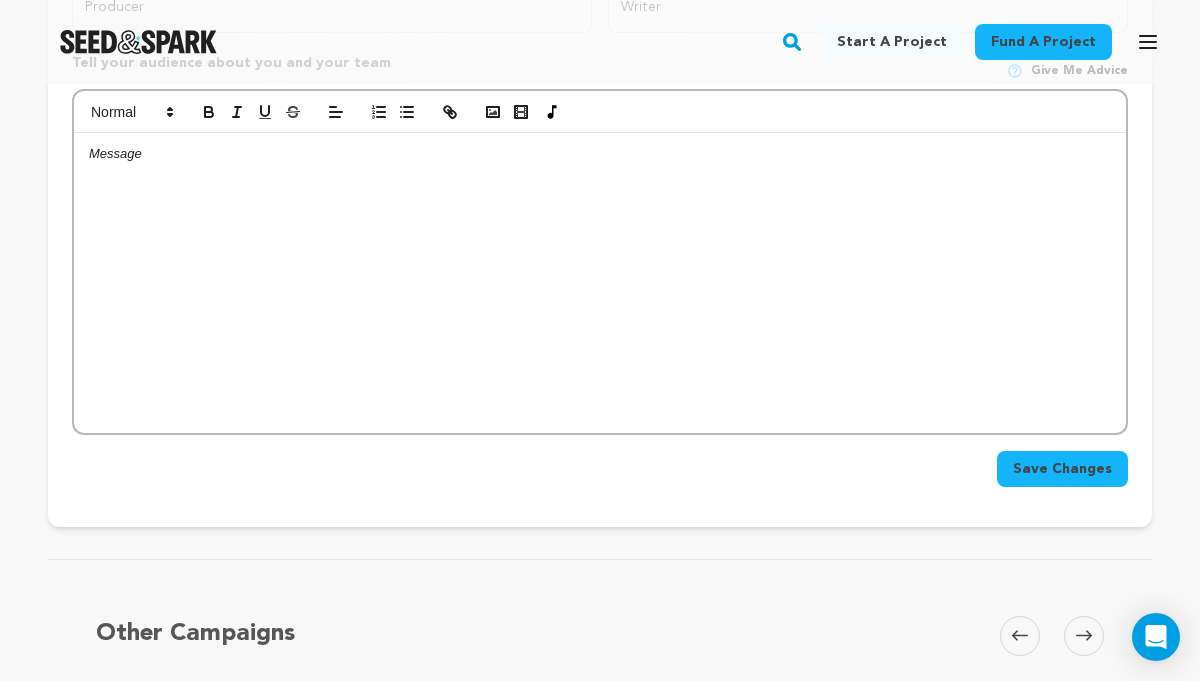 click at bounding box center (600, 283) 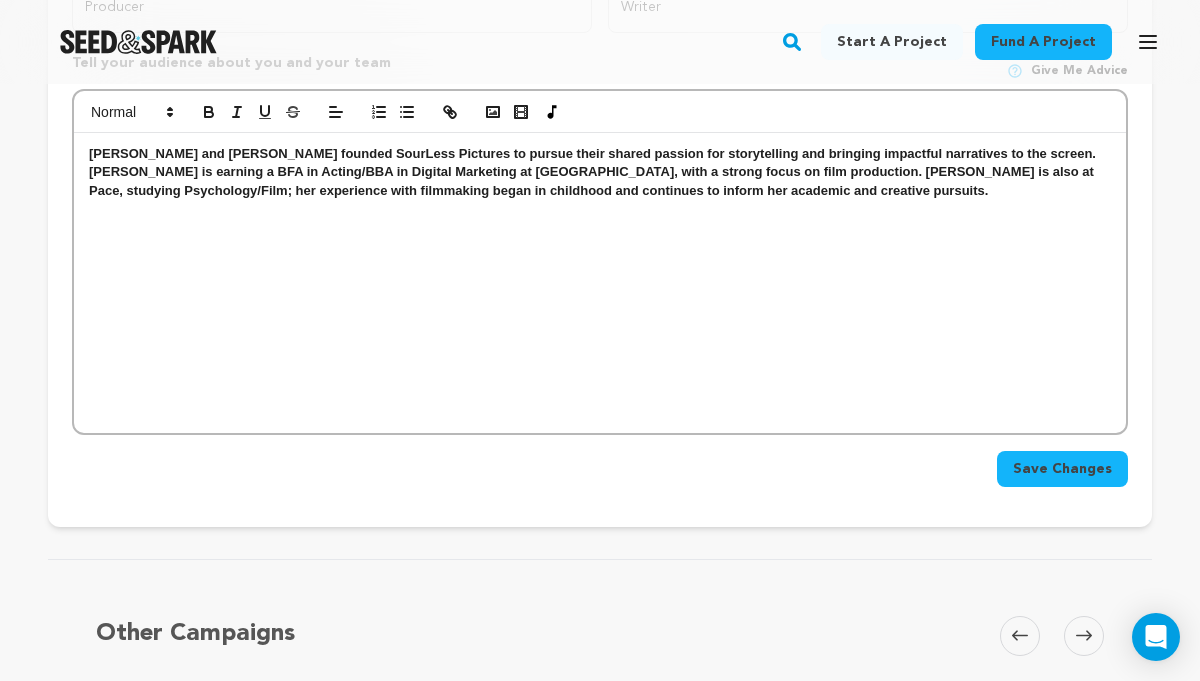 click on "Sohani and Leah founded SourLess Pictures to pursue their shared passion for storytelling and bringing impactful narratives to the screen. Sohani is earning a BFA in Acting/BBA in Digital Marketing at Pace University, with a strong focus on film production. Leah is also at Pace, studying Psychology/Film; her experience with filmmaking began in childhood and continues to inform her academic and creative pursuits." at bounding box center [600, 283] 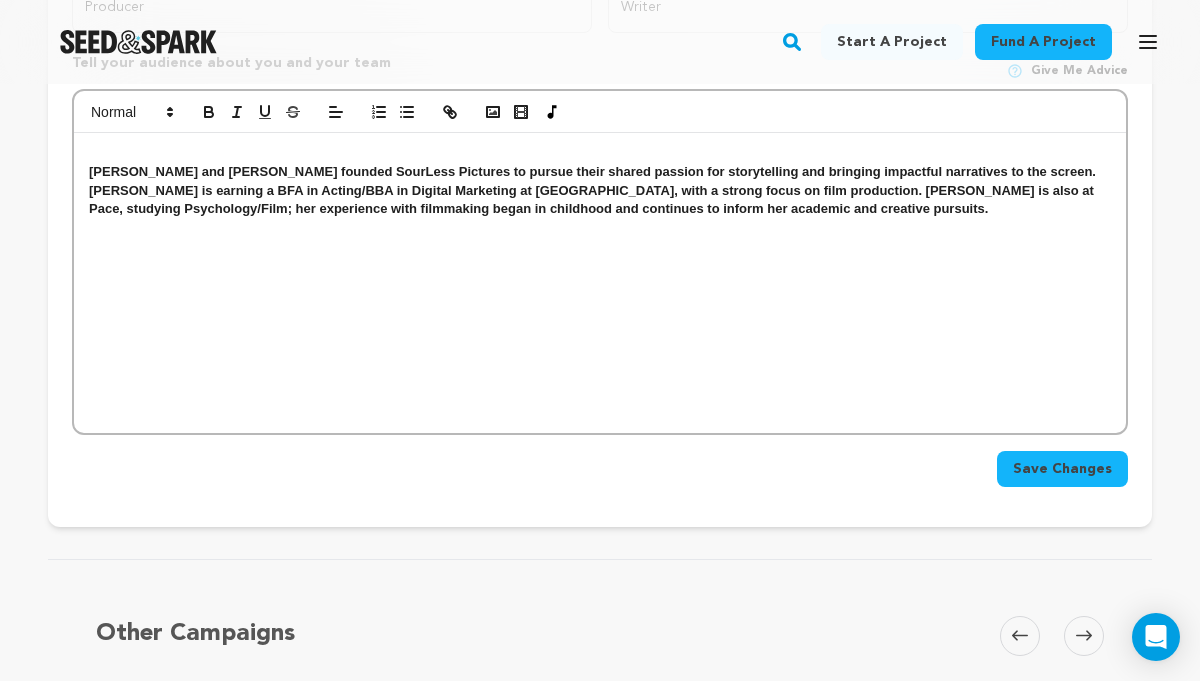 scroll, scrollTop: 0, scrollLeft: 0, axis: both 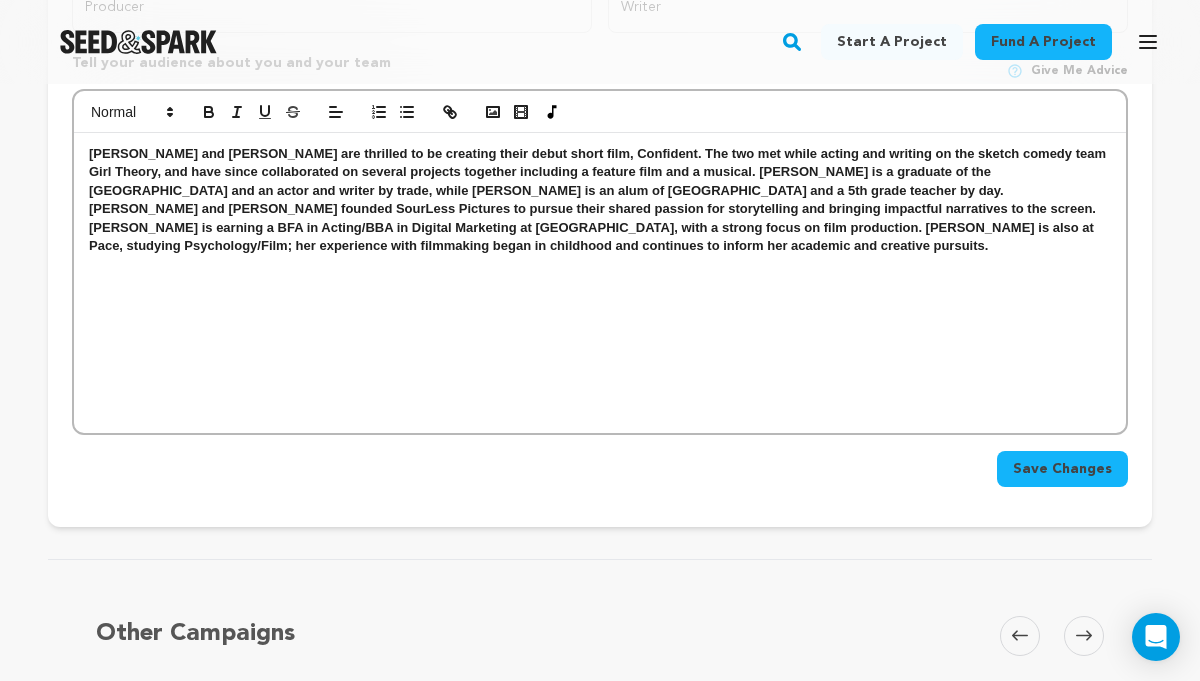 click on "Save Changes" at bounding box center [1062, 469] 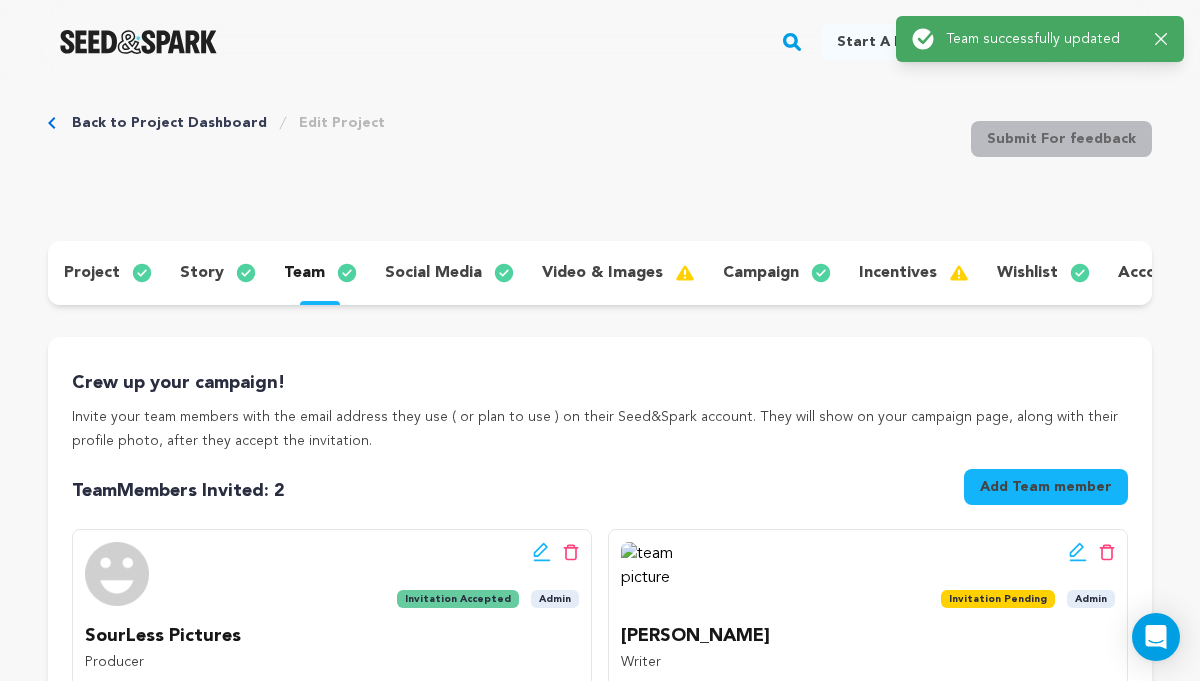 scroll, scrollTop: 0, scrollLeft: 0, axis: both 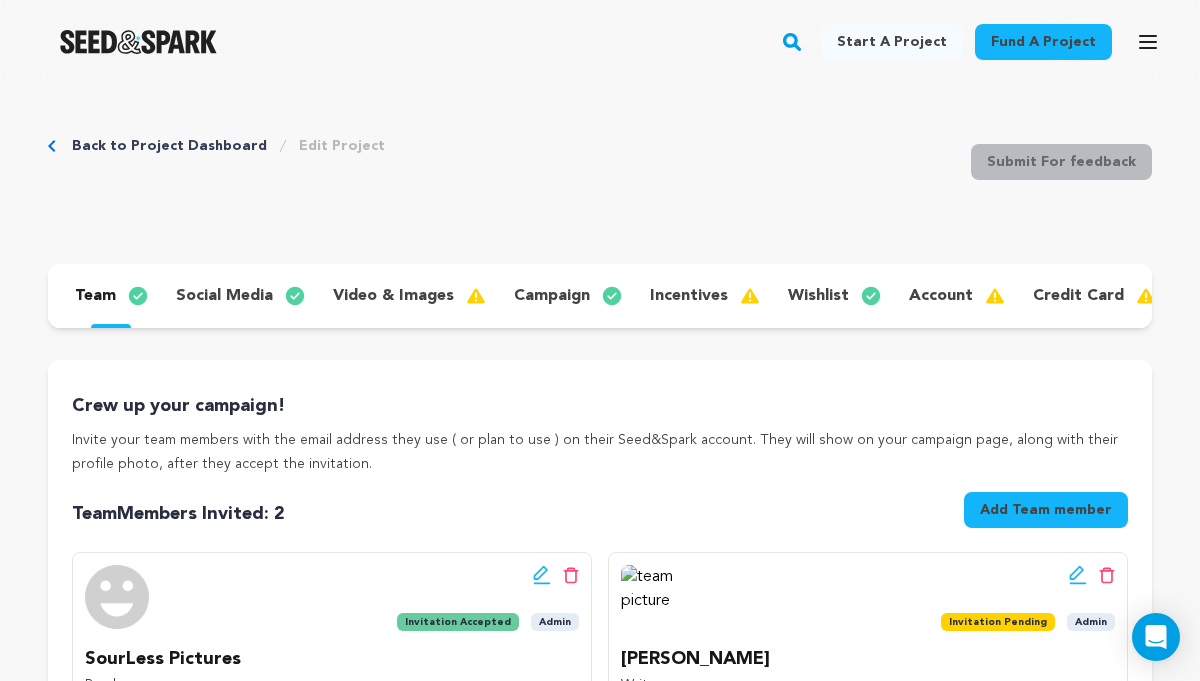 click on "video & images" at bounding box center (393, 296) 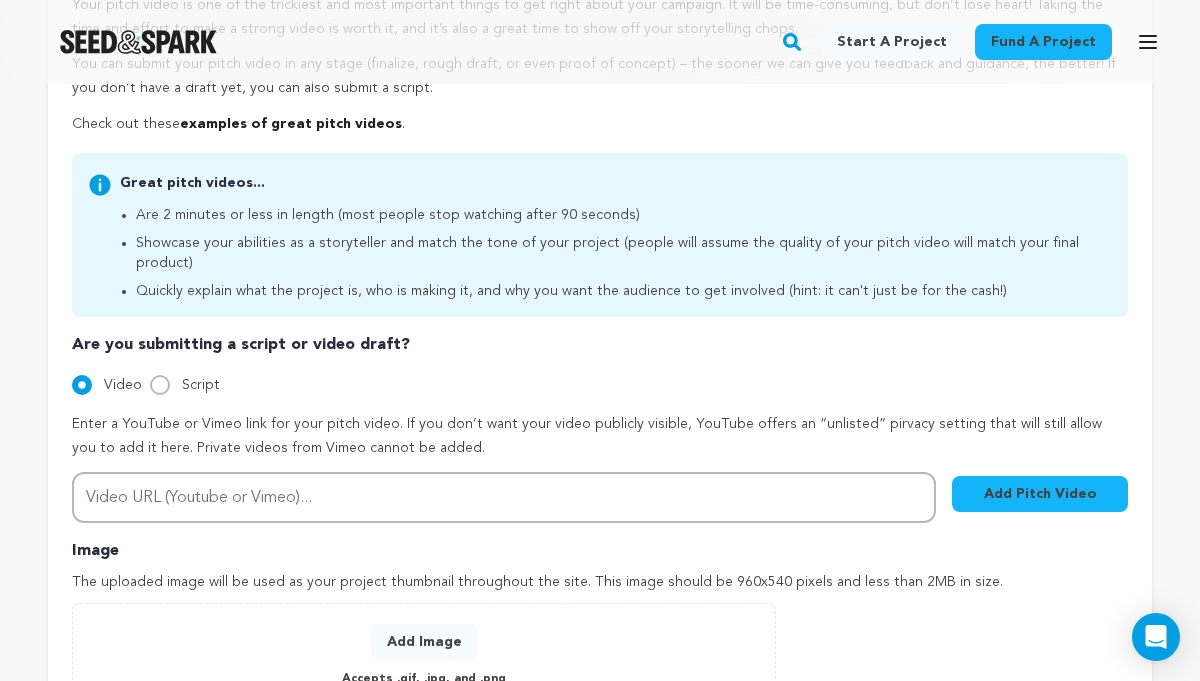 scroll, scrollTop: 463, scrollLeft: 0, axis: vertical 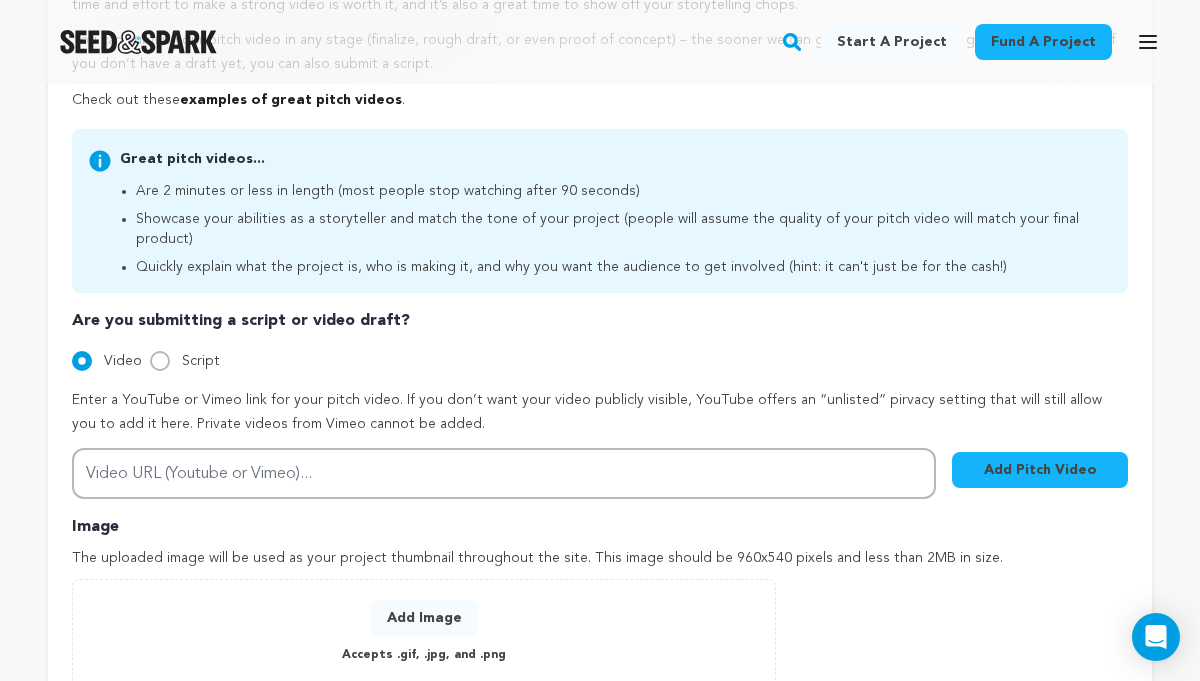 click on "Script" at bounding box center [201, 361] 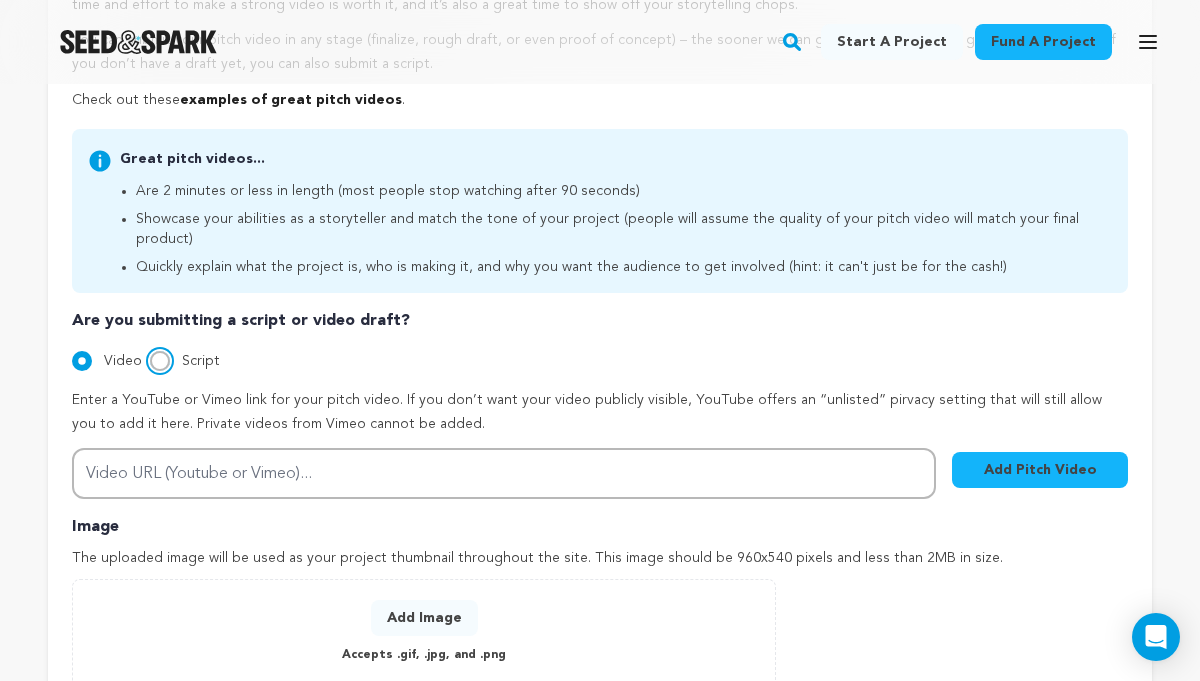 click on "Script" at bounding box center [160, 361] 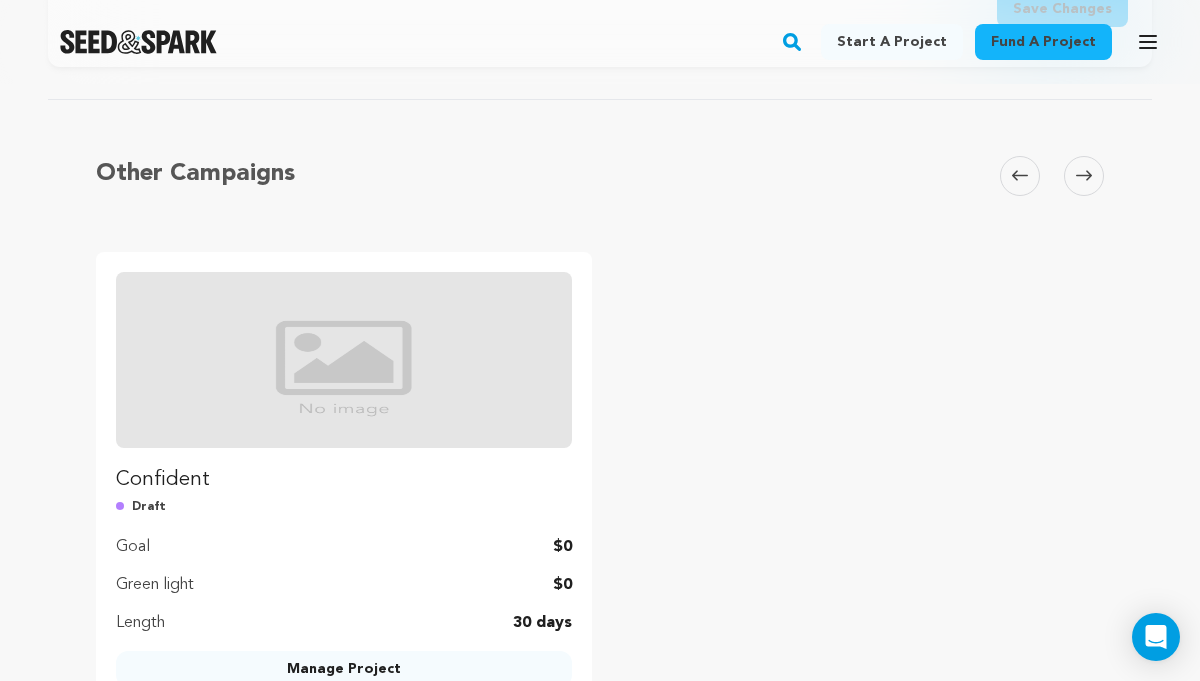 scroll, scrollTop: 0, scrollLeft: 0, axis: both 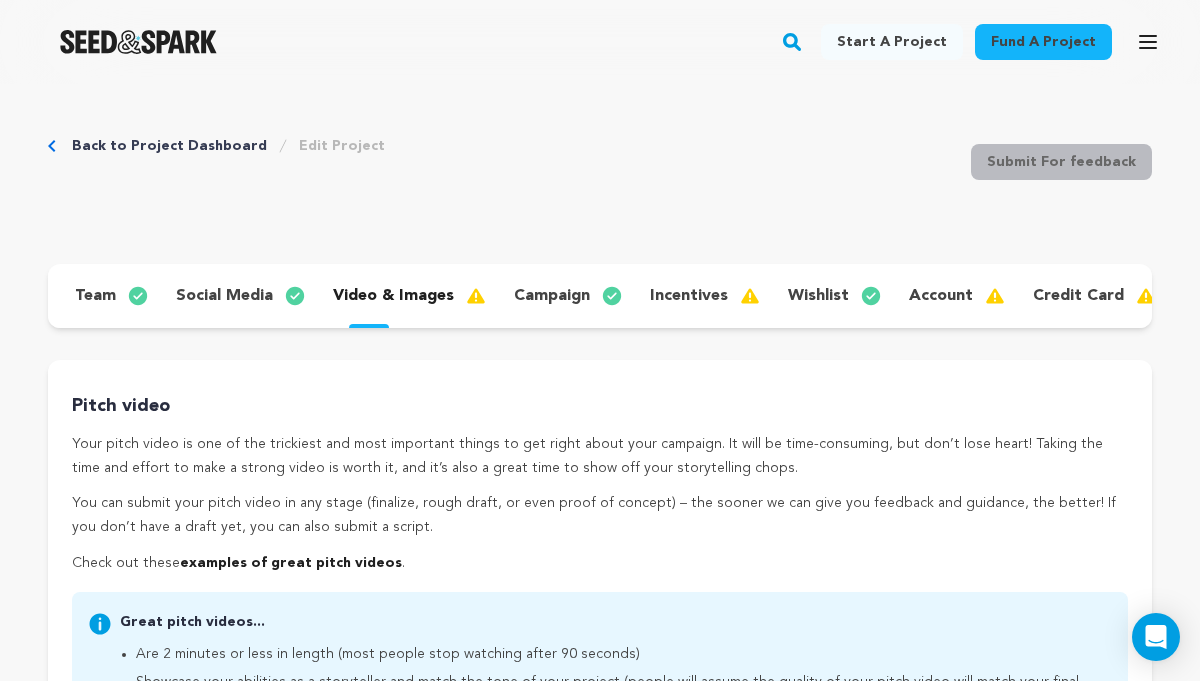 click on "account" at bounding box center [941, 296] 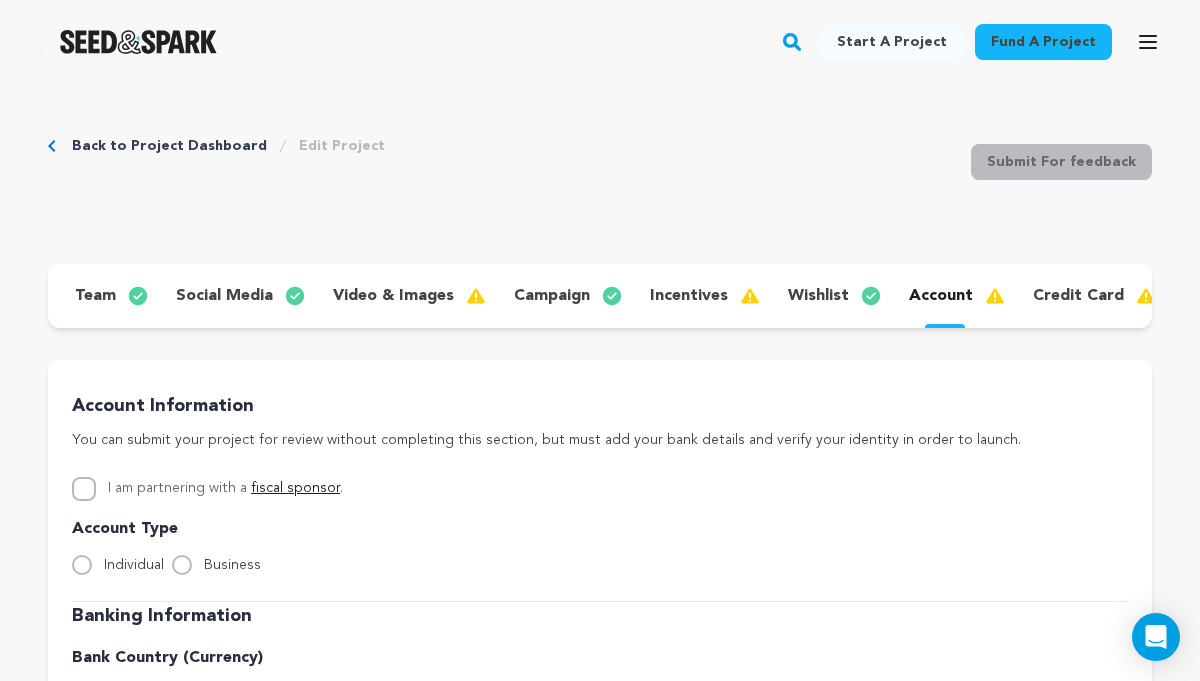 click on "Back to Project Dashboard" at bounding box center [169, 146] 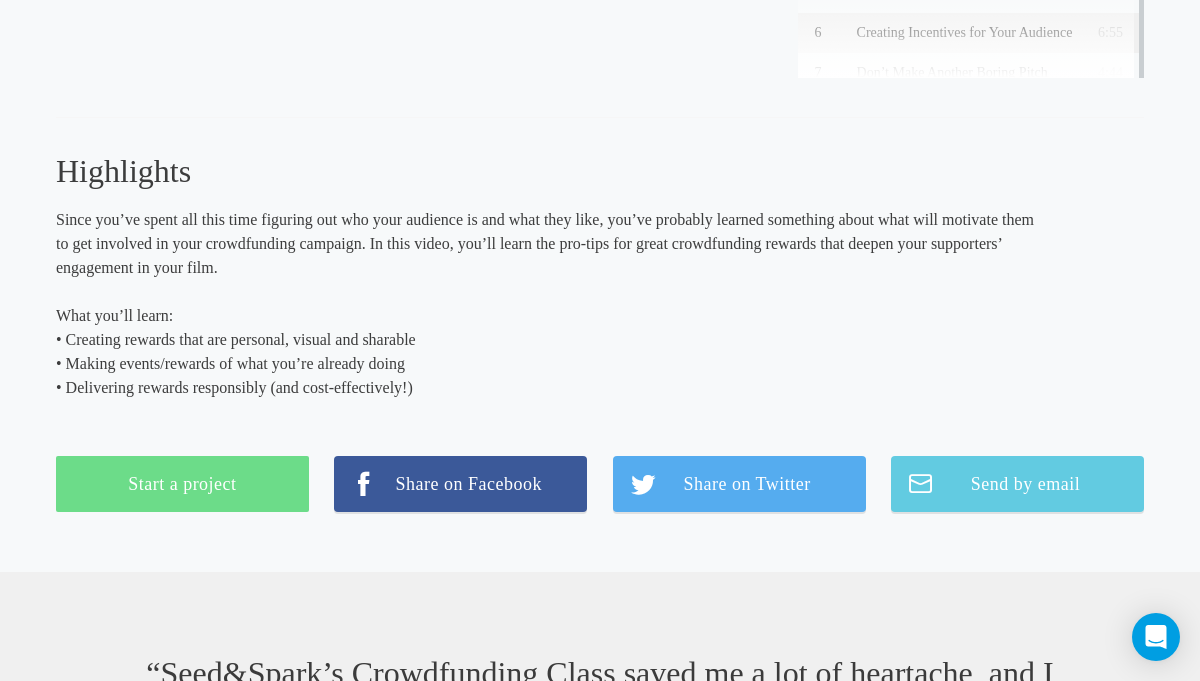 scroll, scrollTop: 434, scrollLeft: 0, axis: vertical 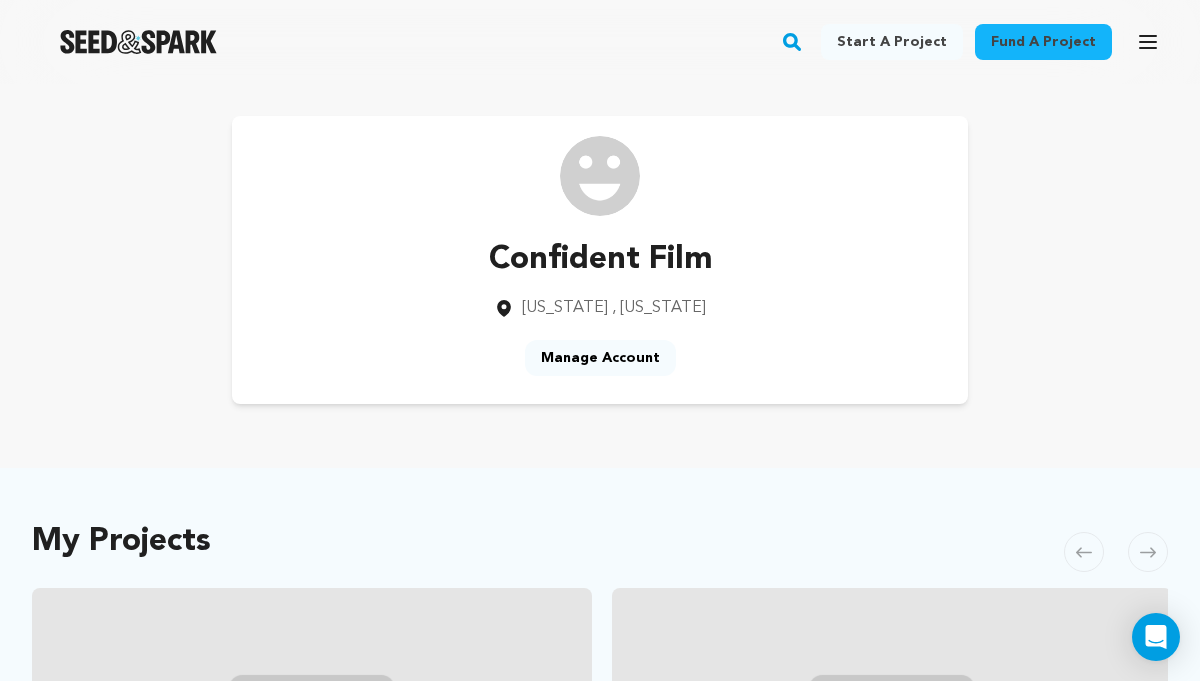 click on "Manage Account" at bounding box center [600, 358] 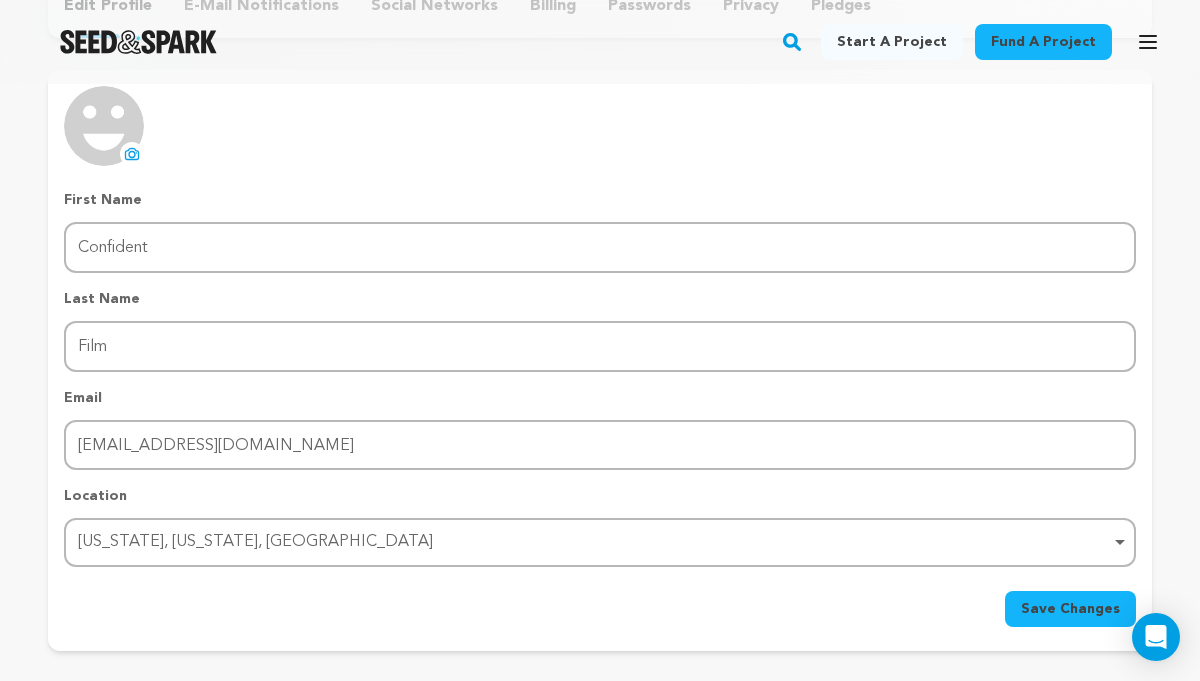 scroll, scrollTop: 0, scrollLeft: 0, axis: both 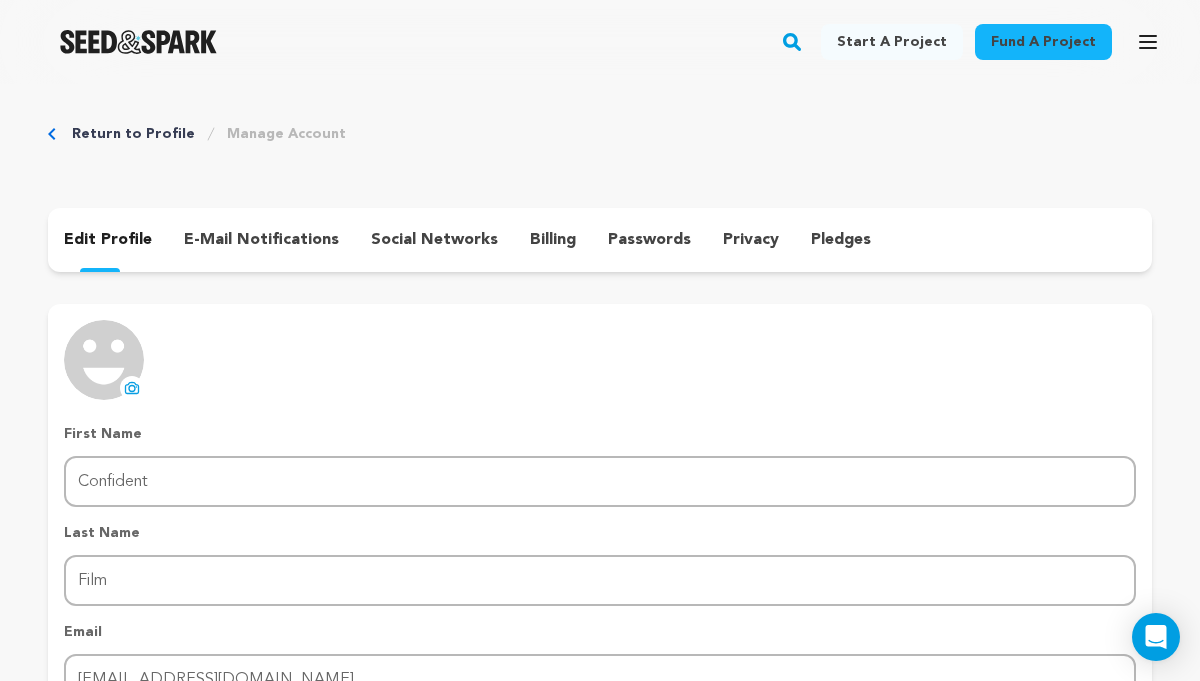 click 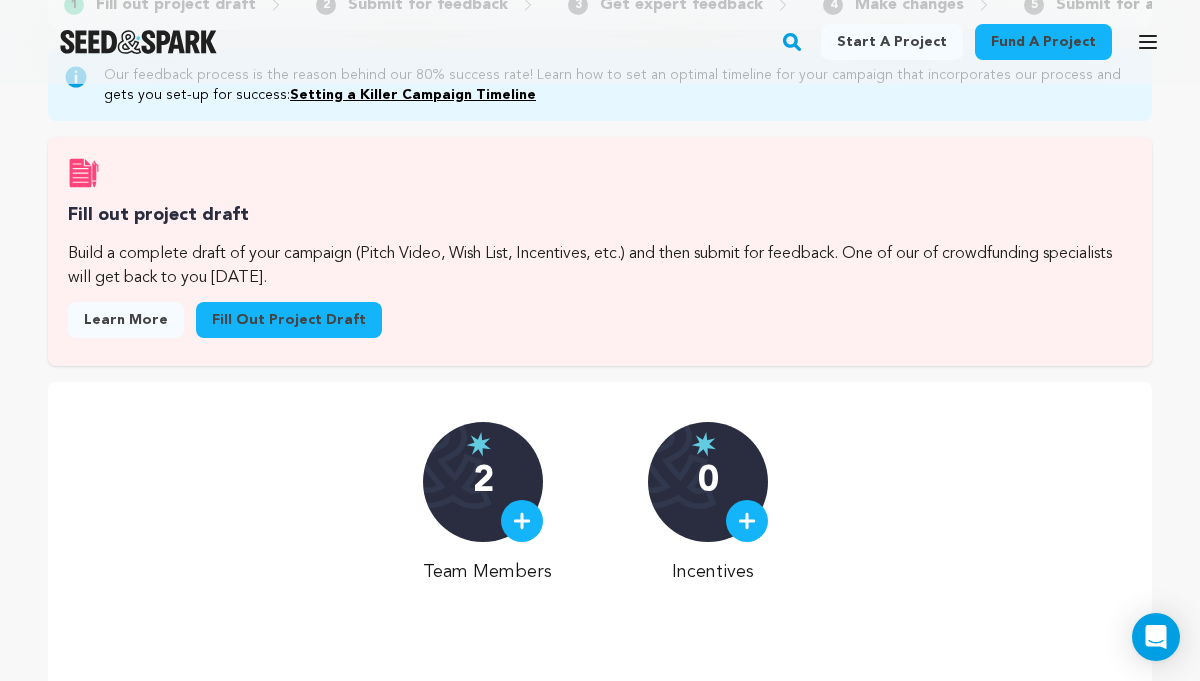 scroll, scrollTop: 0, scrollLeft: 0, axis: both 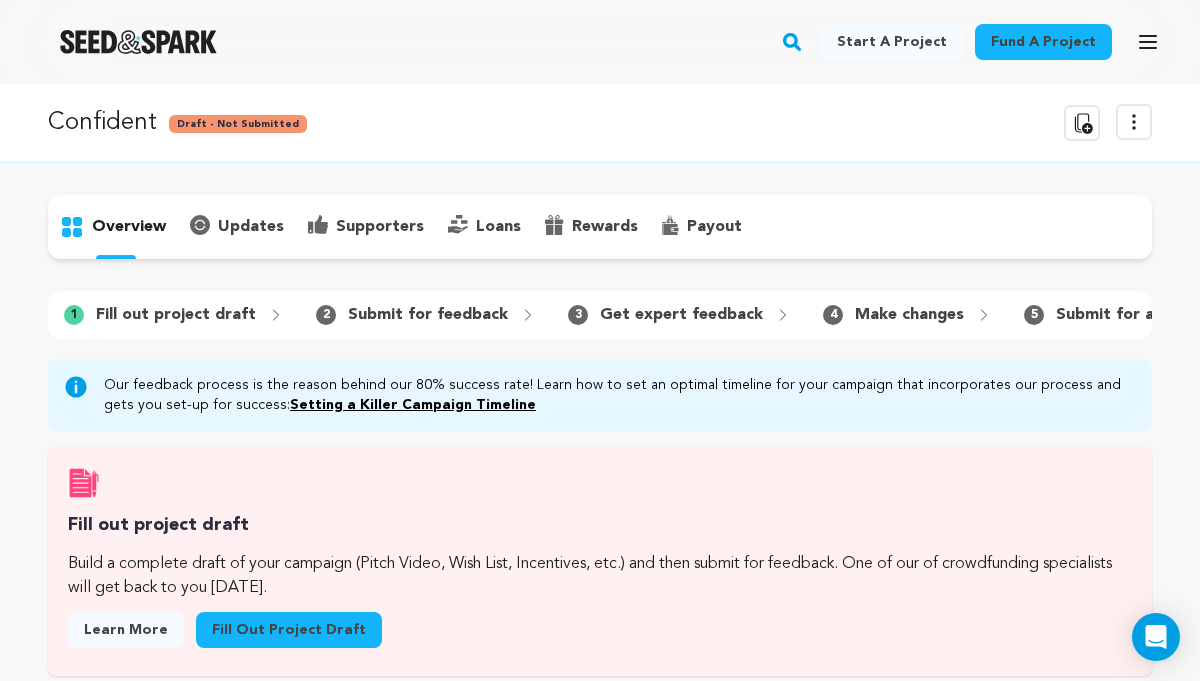 click on "updates" at bounding box center (251, 227) 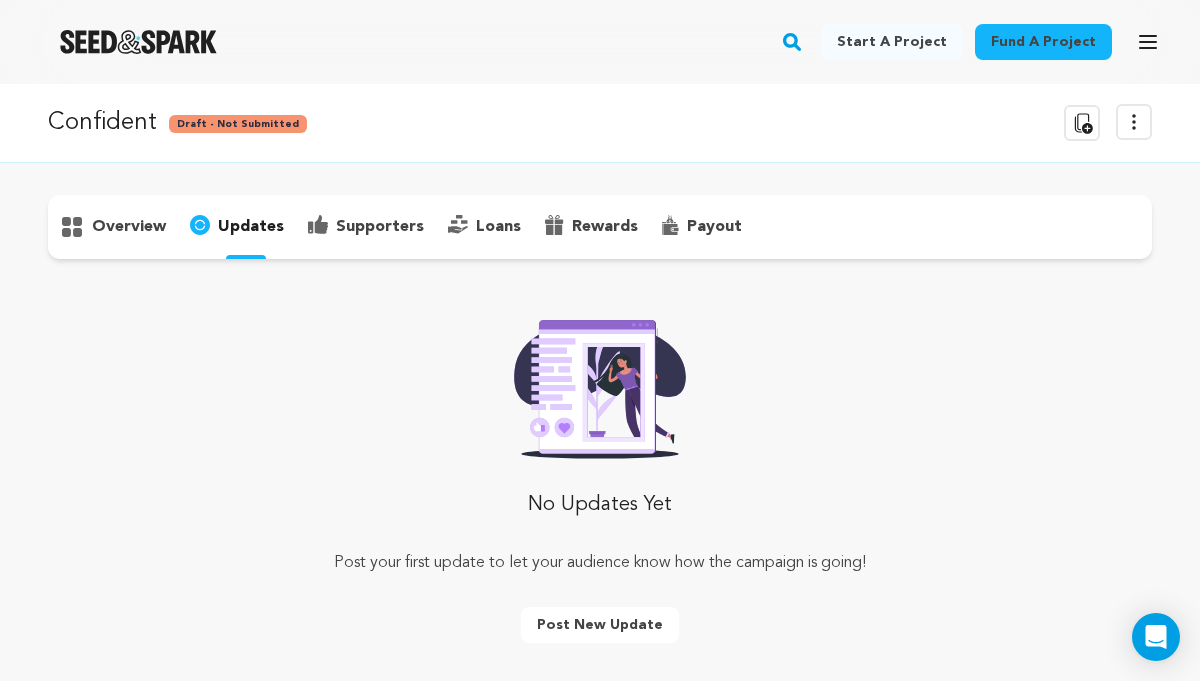 click on "supporters" at bounding box center (380, 227) 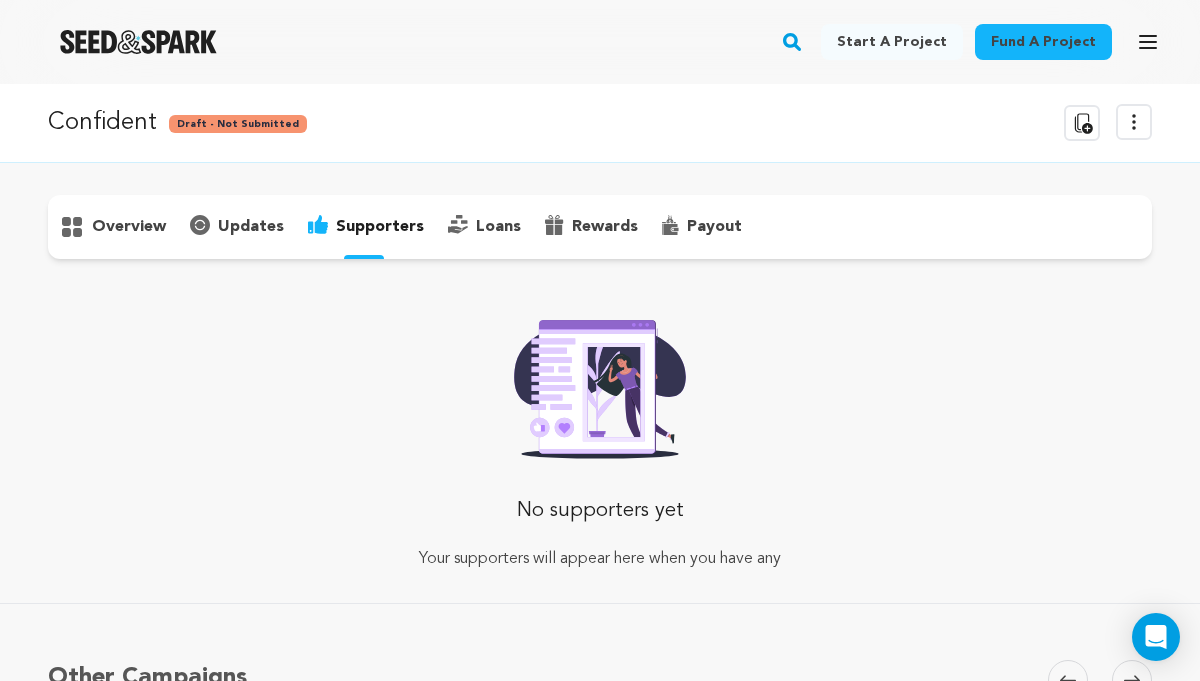 click on "loans" at bounding box center [498, 227] 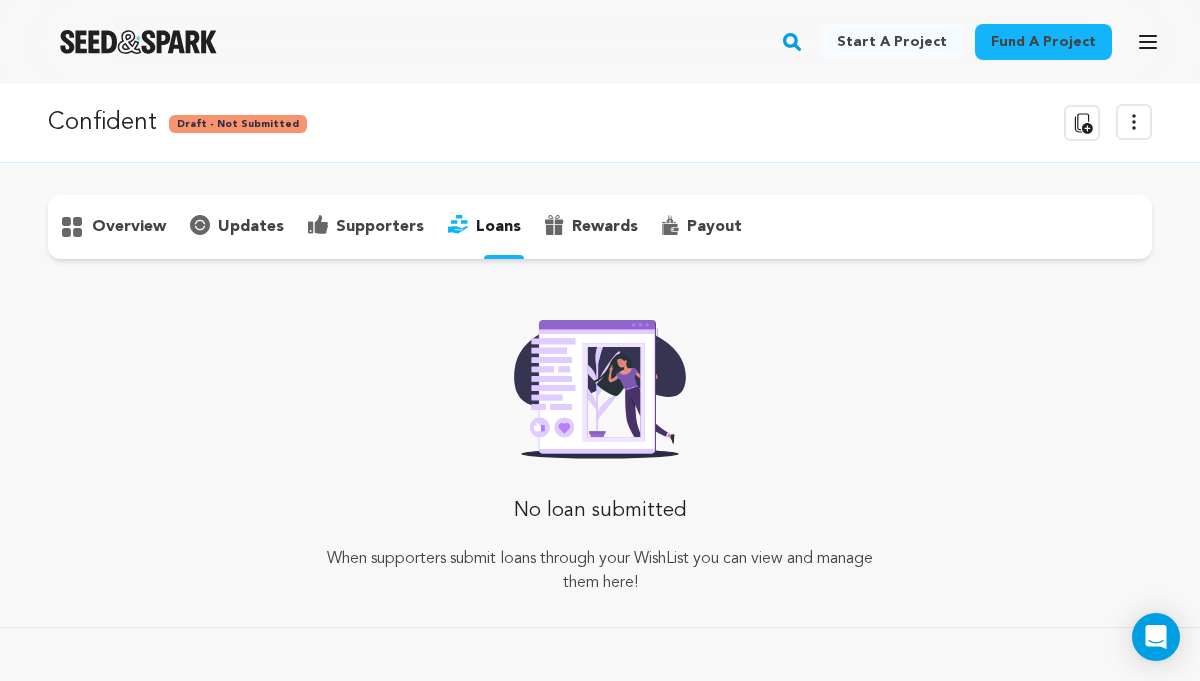 click on "overview" at bounding box center (600, 227) 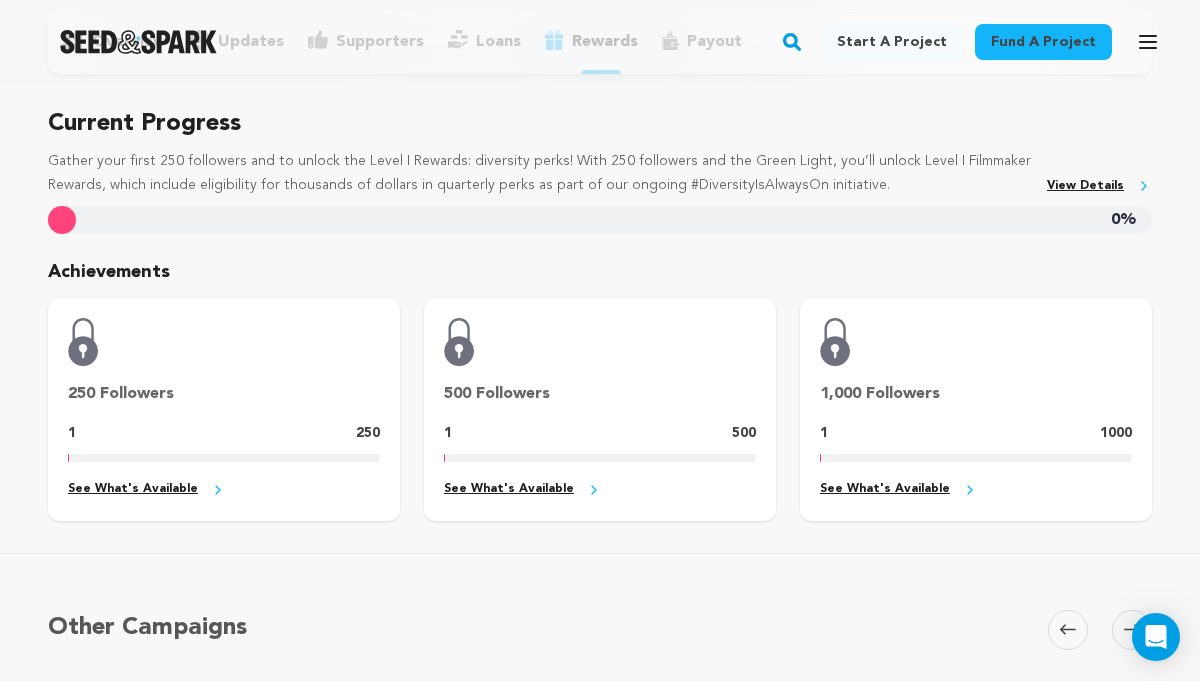 scroll, scrollTop: 0, scrollLeft: 0, axis: both 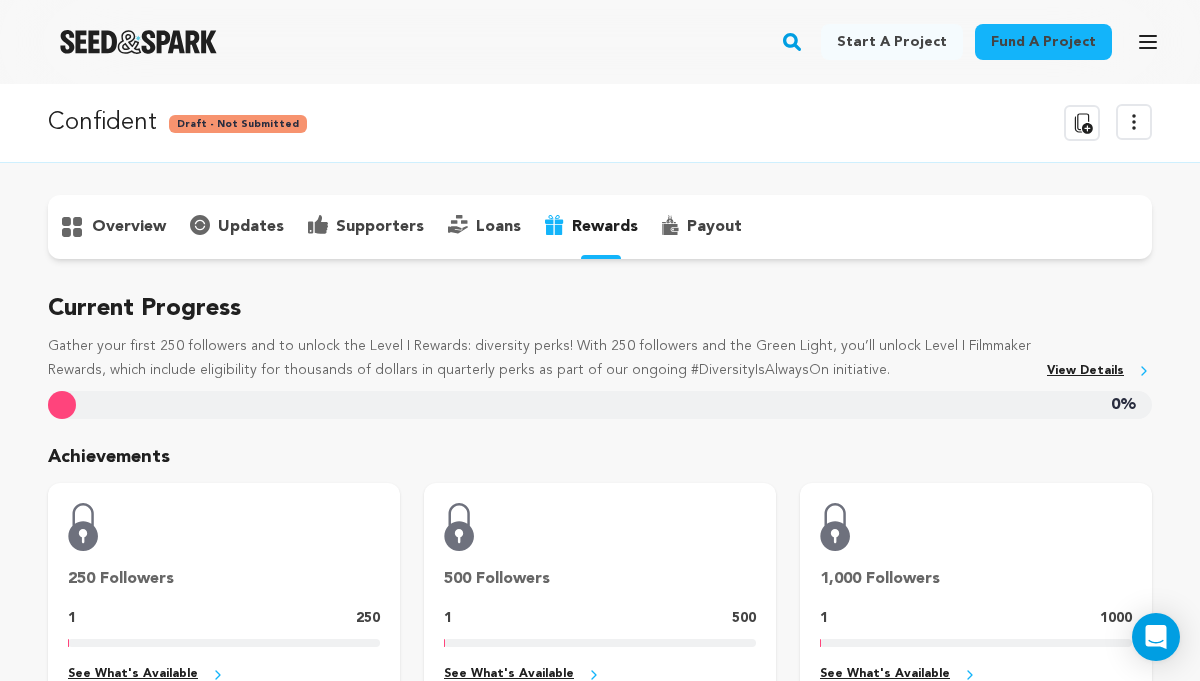 click on "payout" at bounding box center [714, 227] 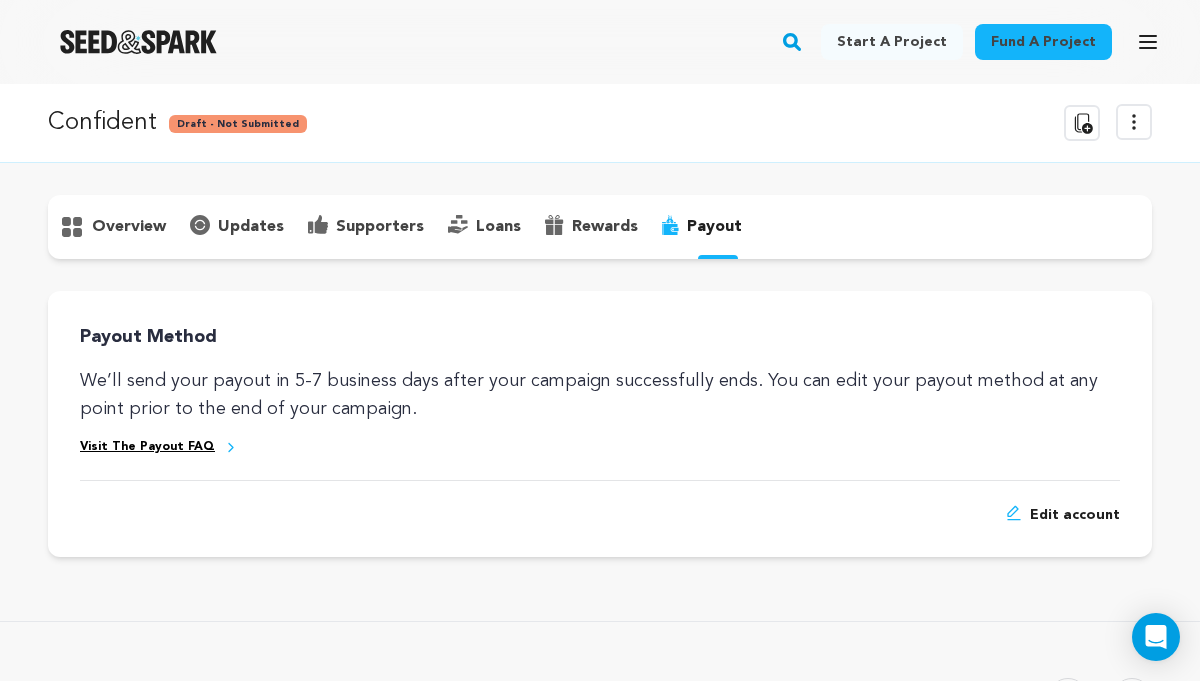 click on "overview" at bounding box center (113, 227) 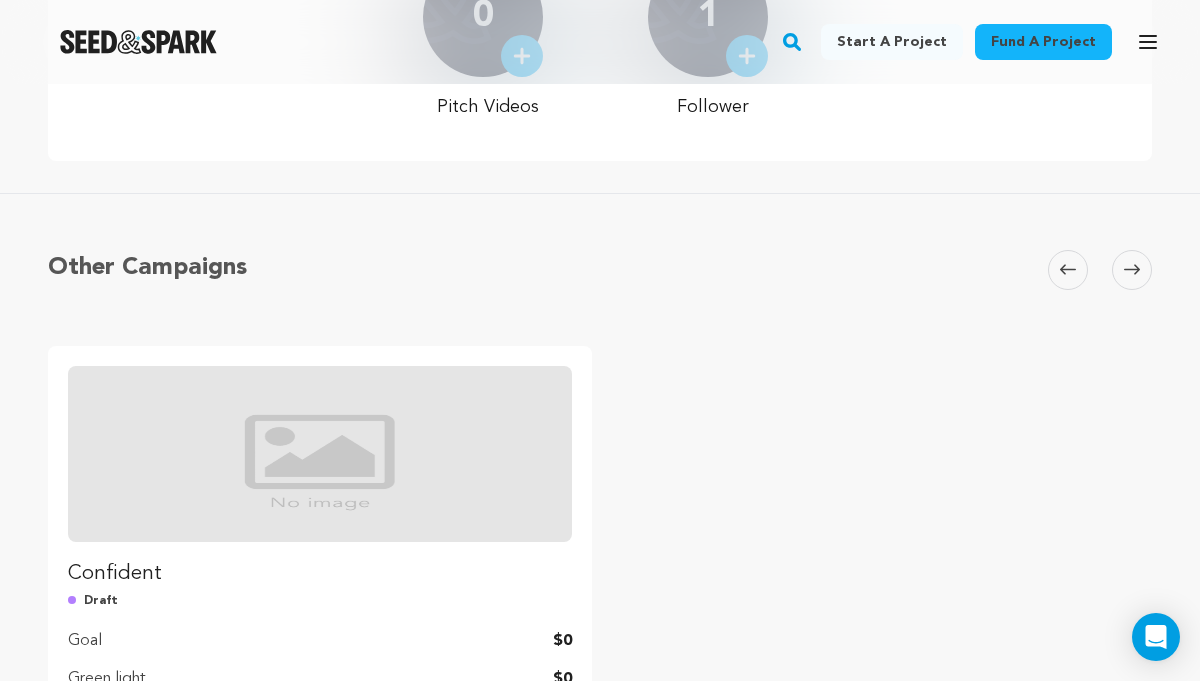 scroll, scrollTop: 0, scrollLeft: 0, axis: both 